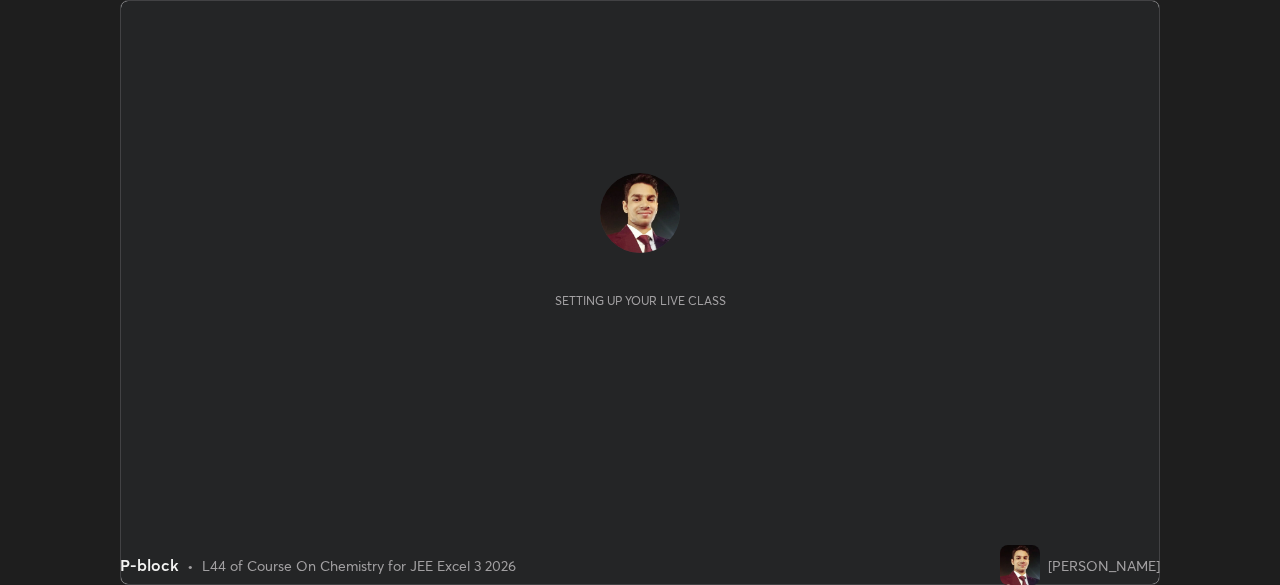 scroll, scrollTop: 0, scrollLeft: 0, axis: both 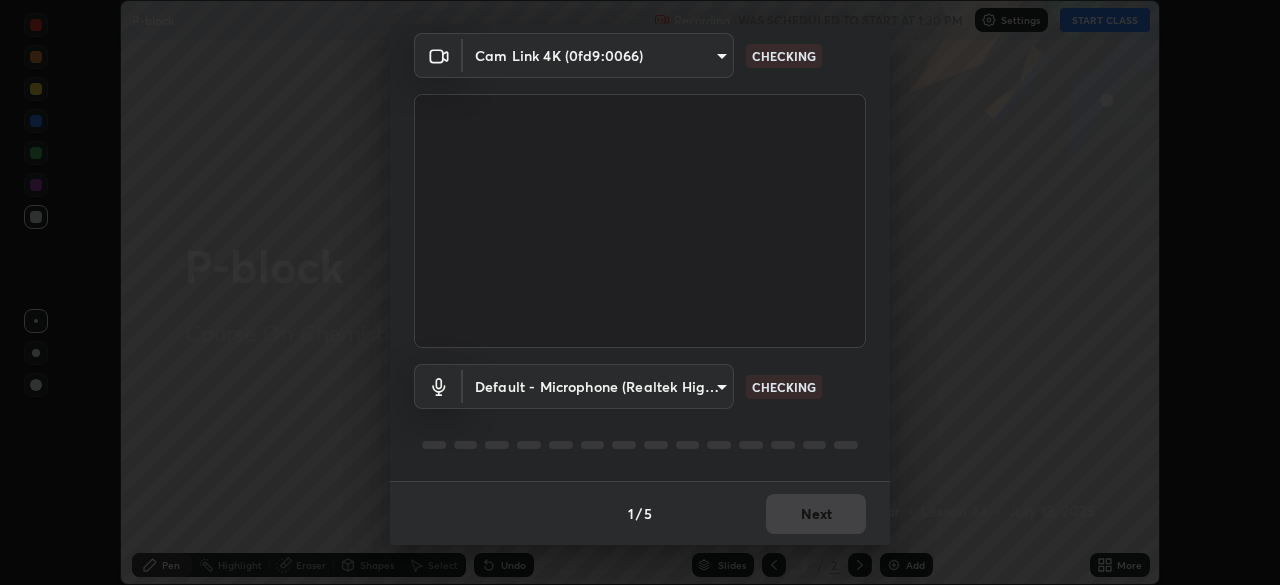 type on "8bbbf5cd51b05a3d8df6ce8209094ad3e9cdbec03629625d35079501e1ec5dad" 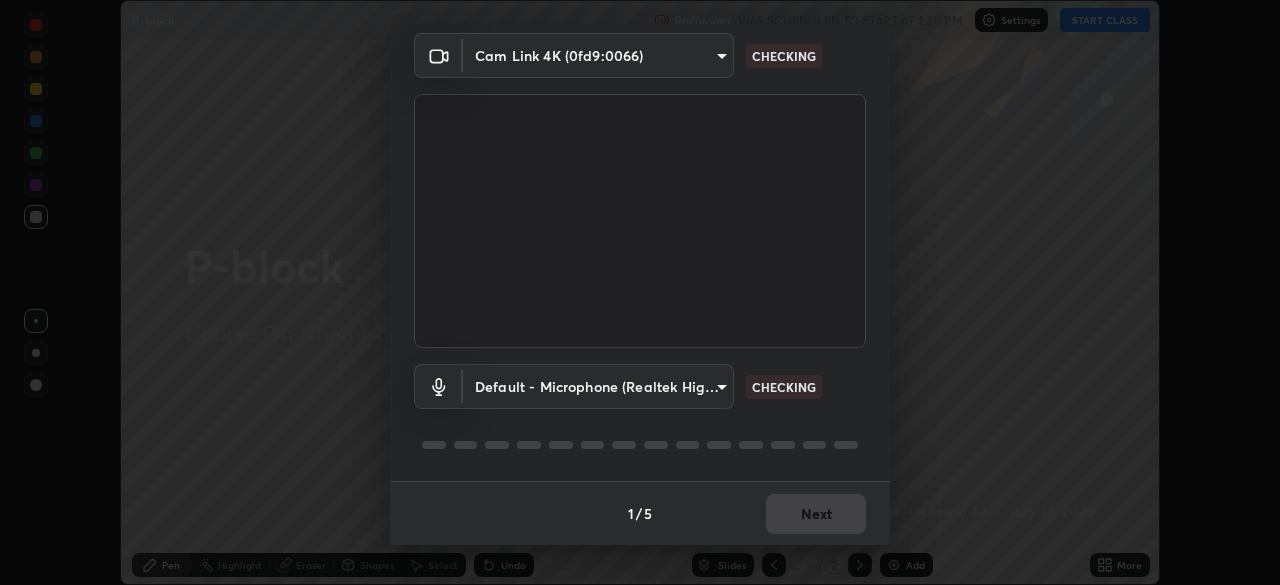 click on "Erase all P-block Recording WAS SCHEDULED TO START AT  1:30 PM Settings START CLASS Setting up your live class P-block • L44 of Course On Chemistry for JEE Excel 3 2026 [PERSON_NAME] Pen Highlight Eraser Shapes Select Undo Slides 2 / 2 Add More No doubts shared Encourage your learners to ask a doubt for better clarity Report an issue Reason for reporting Buffering Chat not working Audio - Video sync issue Educator video quality low ​ Attach an image Report Media settings Cam Link 4K (0fd9:0066) 8bbbf5cd51b05a3d8df6ce8209094ad3e9cdbec03629625d35079501e1ec5dad CHECKING Default - Microphone (Realtek High Definition Audio) default CHECKING 1 / 5 Next" at bounding box center [640, 292] 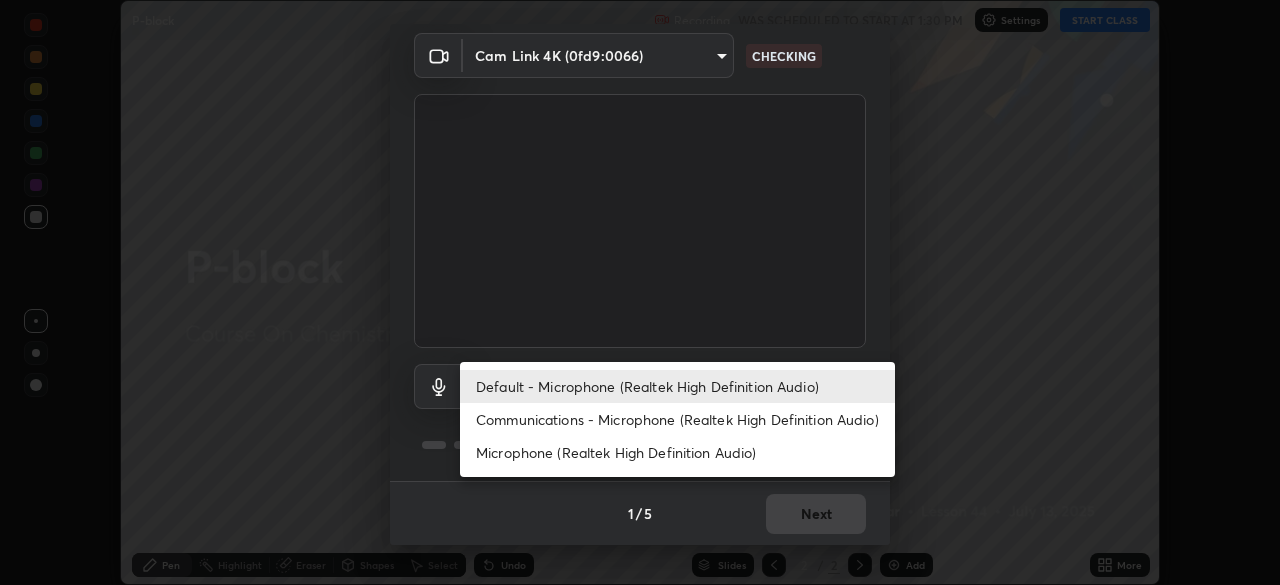click on "Communications - Microphone (Realtek High Definition Audio)" at bounding box center [677, 419] 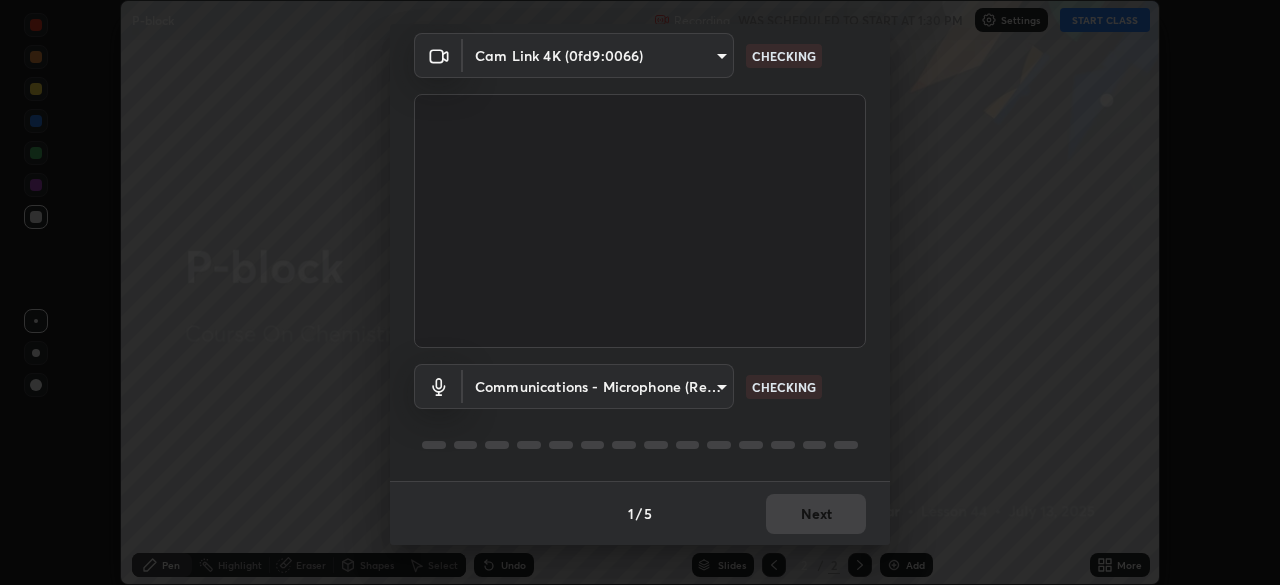 type on "communications" 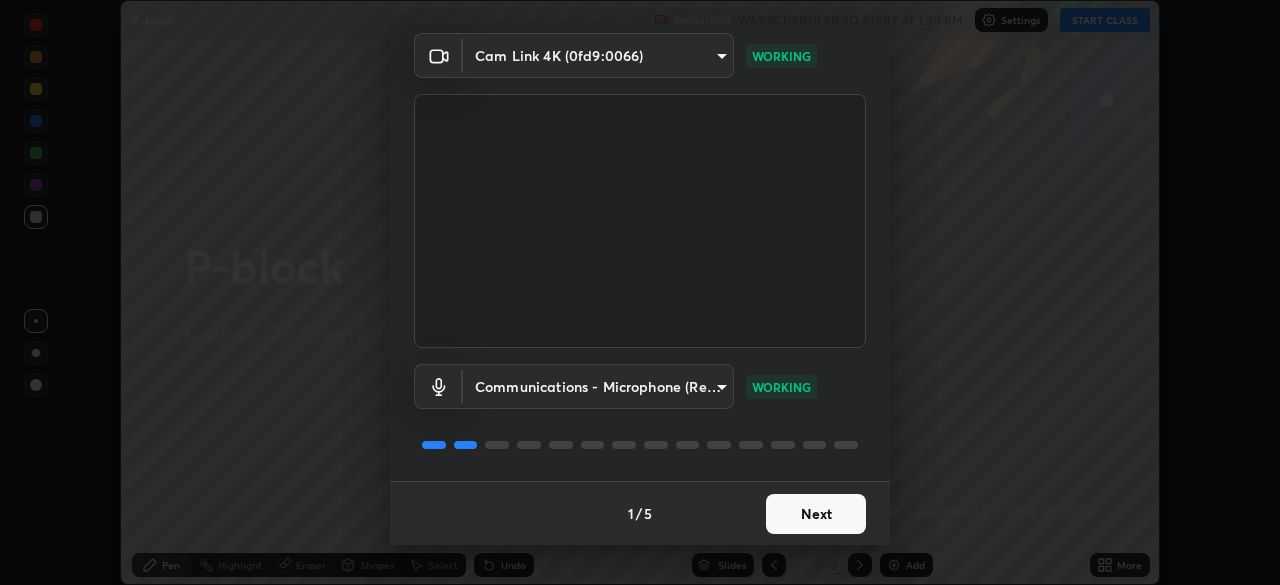 click on "Next" at bounding box center (816, 514) 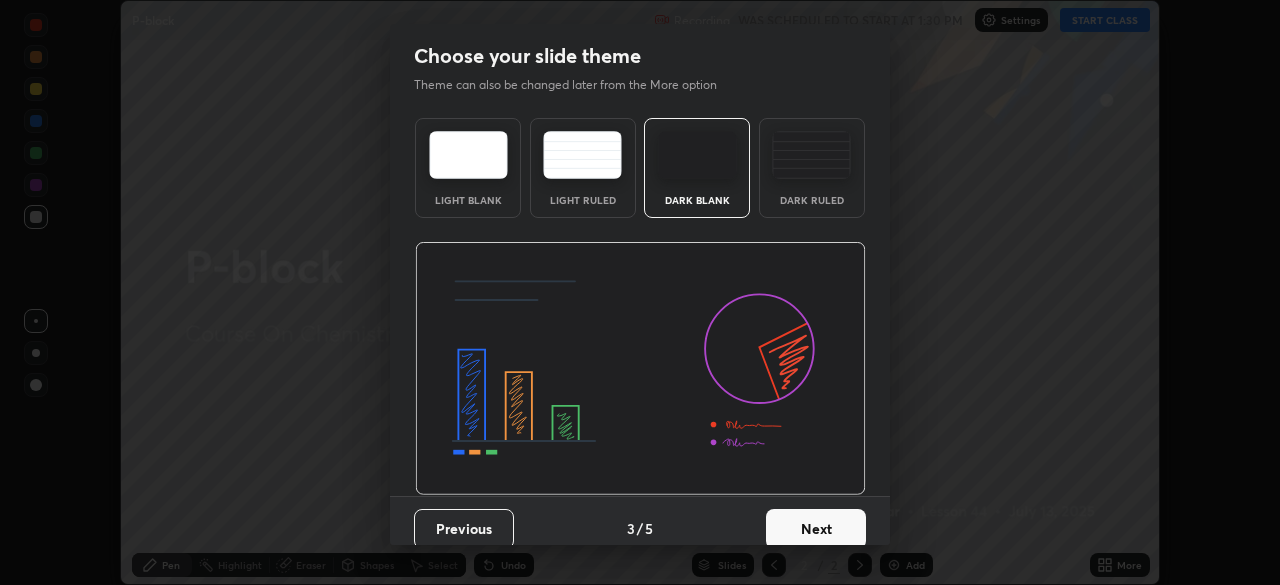 click on "Next" at bounding box center [816, 529] 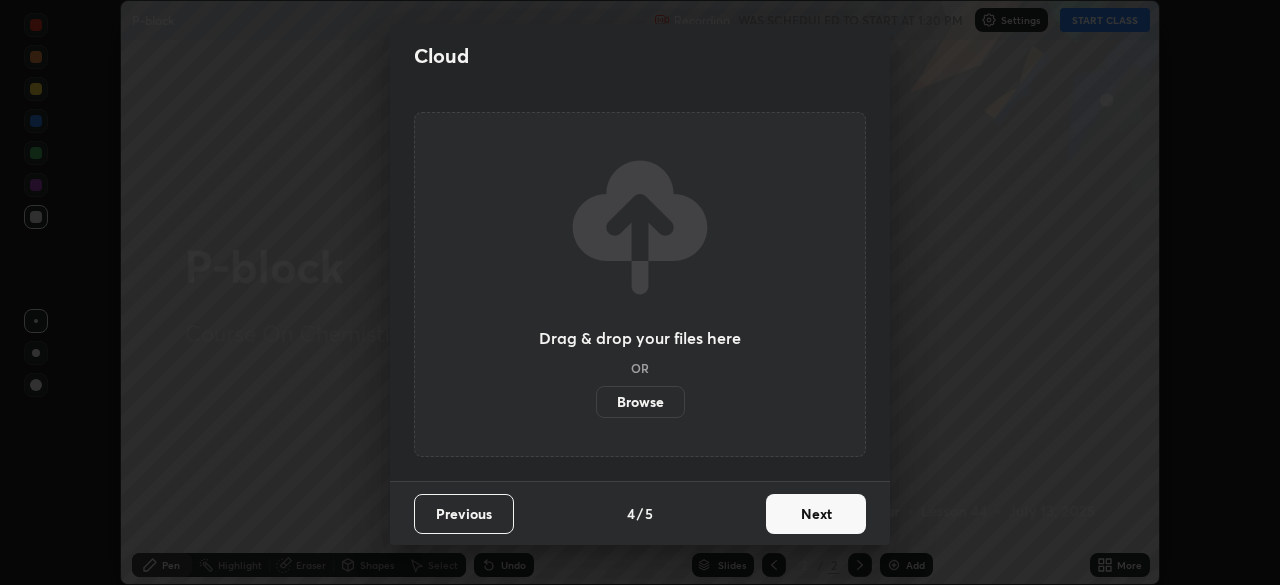 click on "Next" at bounding box center [816, 514] 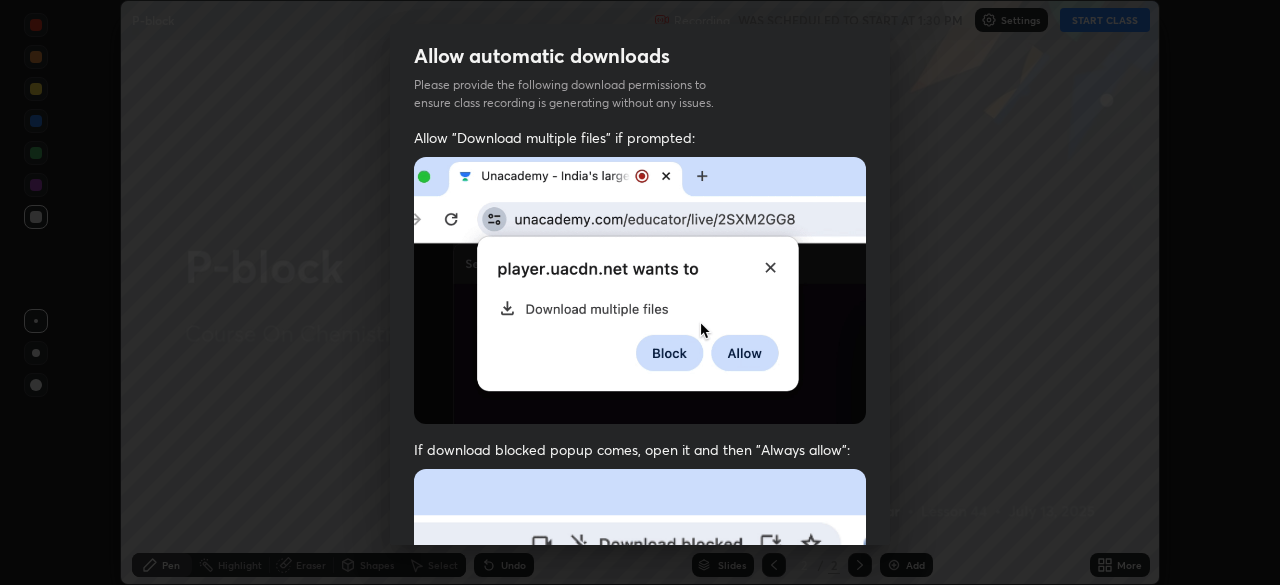 click on "Previous 5 / 5 Done" at bounding box center [640, 1002] 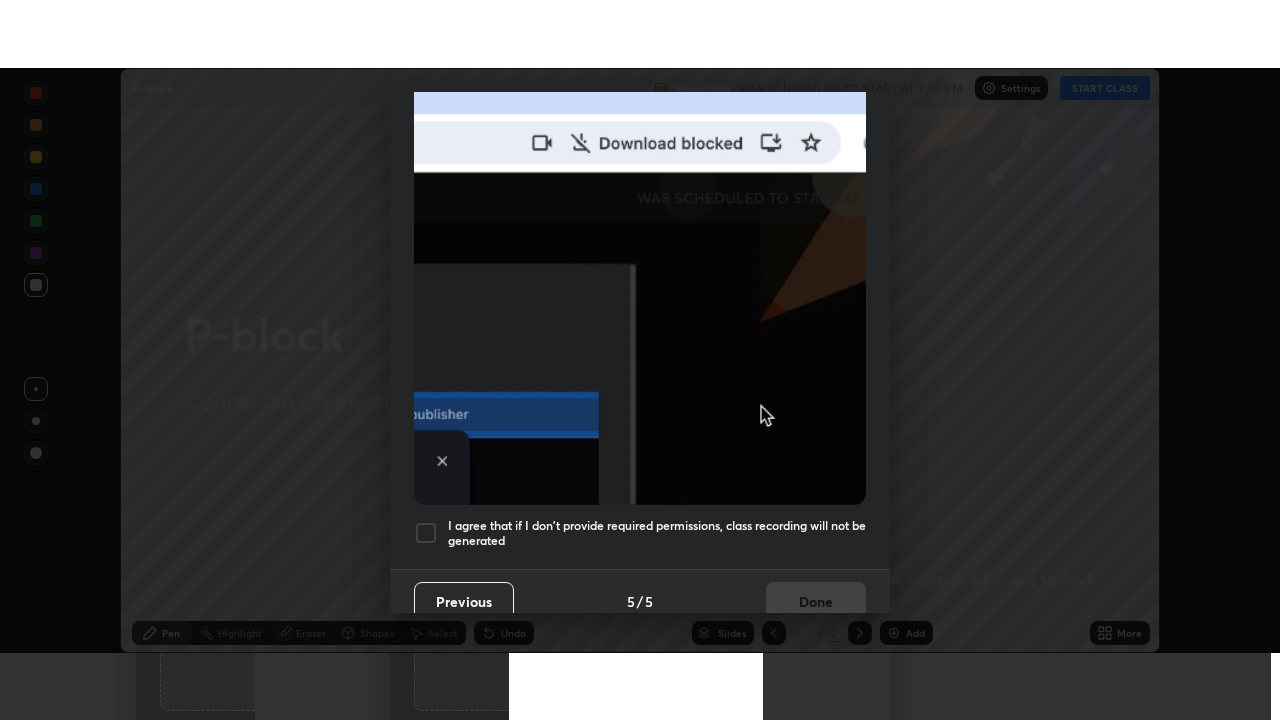 scroll, scrollTop: 479, scrollLeft: 0, axis: vertical 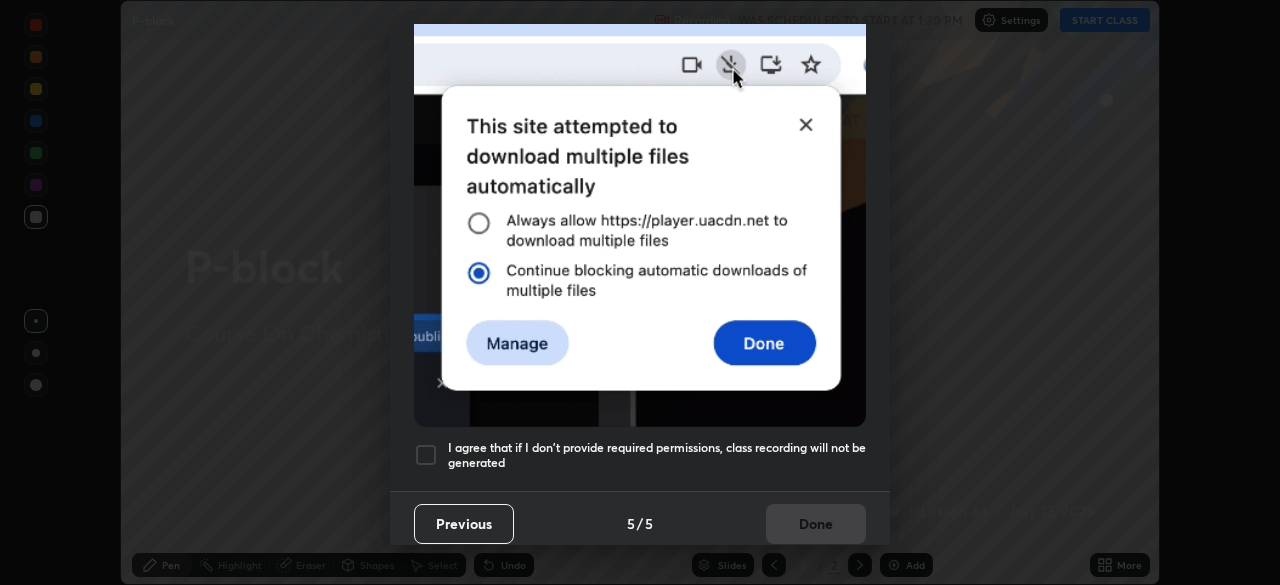 click on "I agree that if I don't provide required permissions, class recording will not be generated" at bounding box center [657, 455] 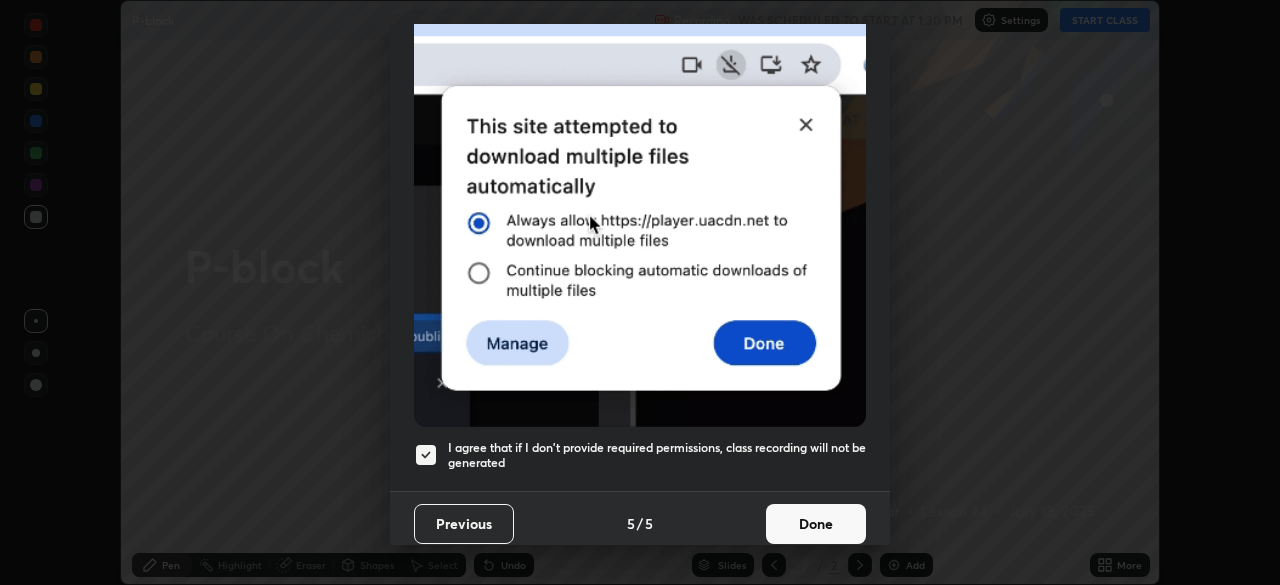 click on "Done" at bounding box center [816, 524] 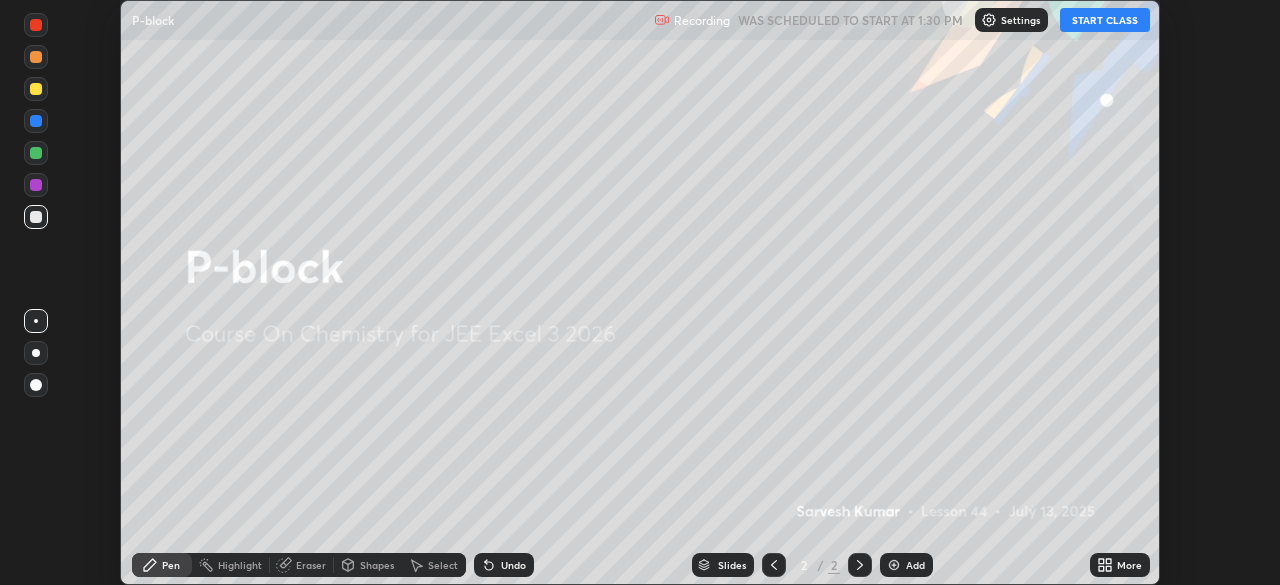 click 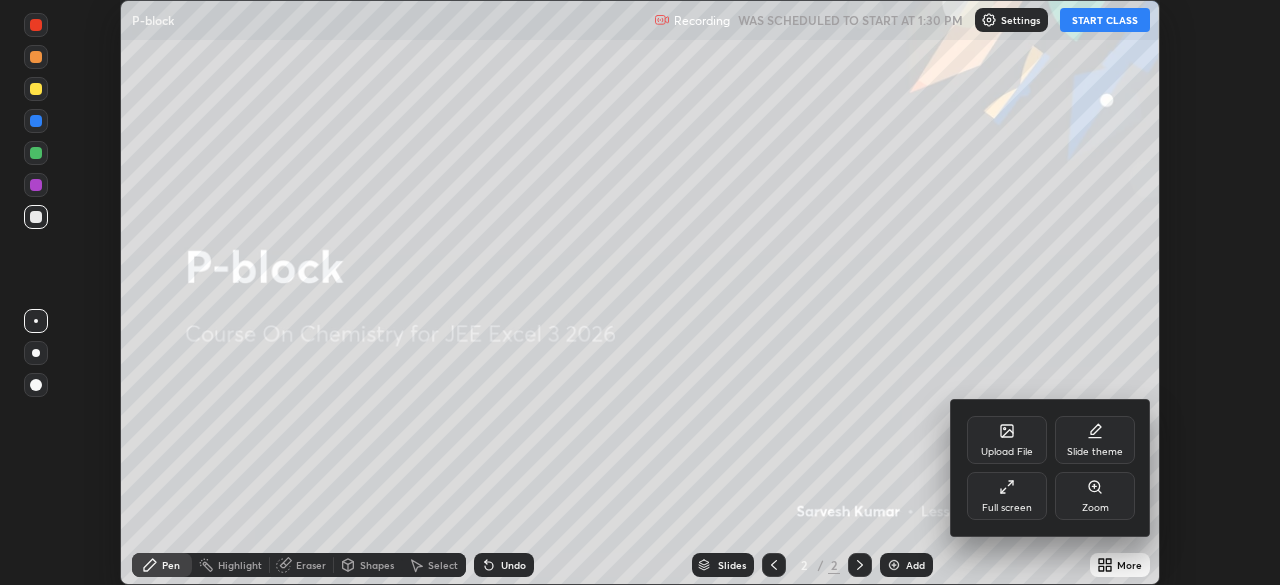 click on "Full screen" at bounding box center (1007, 508) 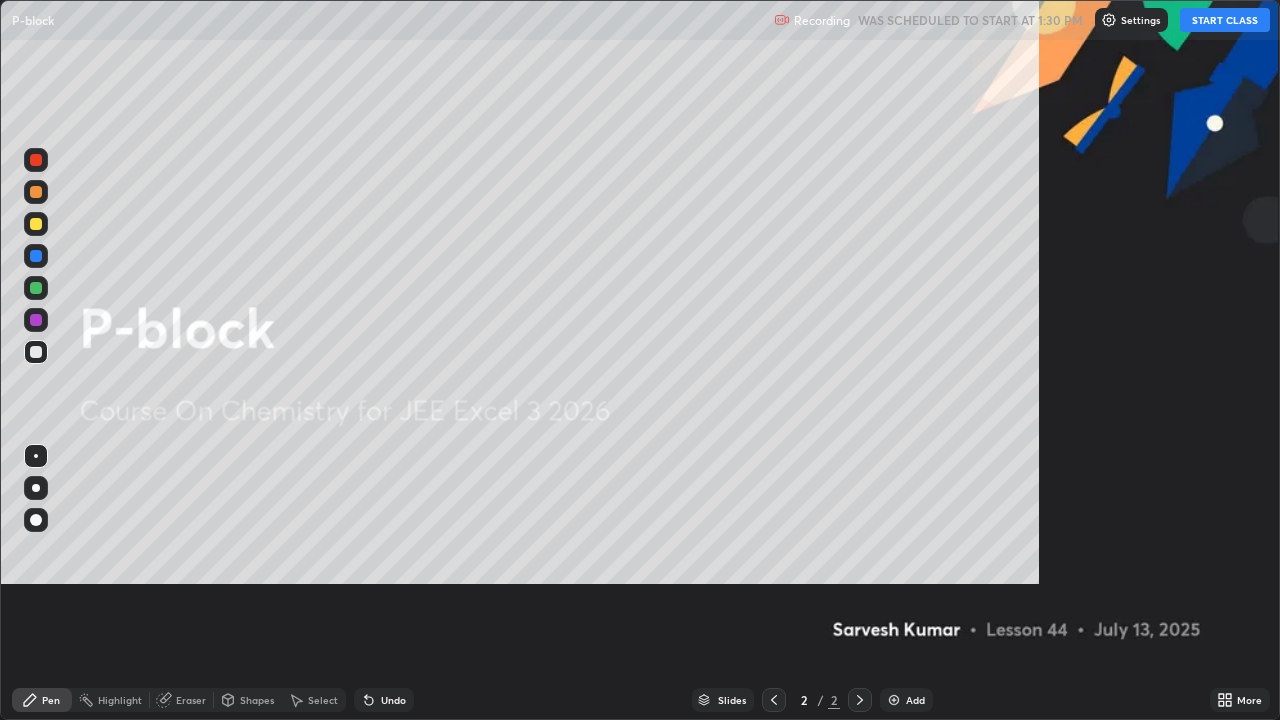 scroll, scrollTop: 99280, scrollLeft: 98720, axis: both 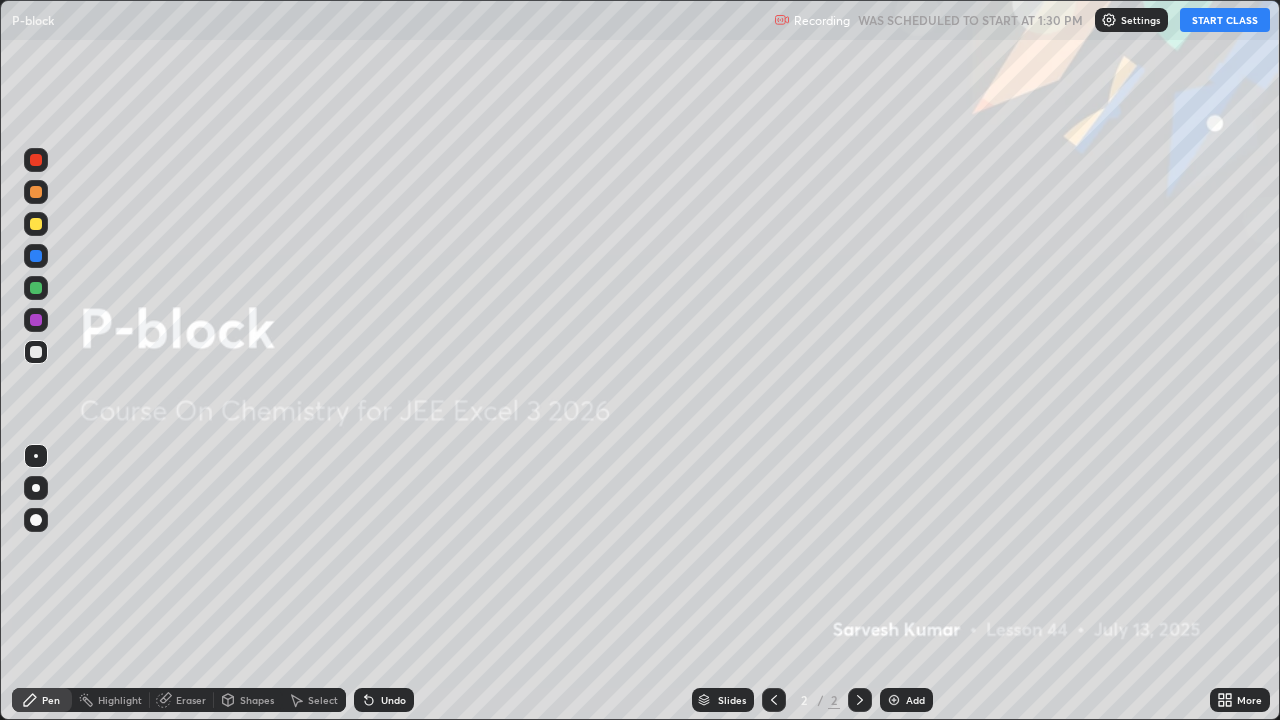 click on "START CLASS" at bounding box center [1225, 20] 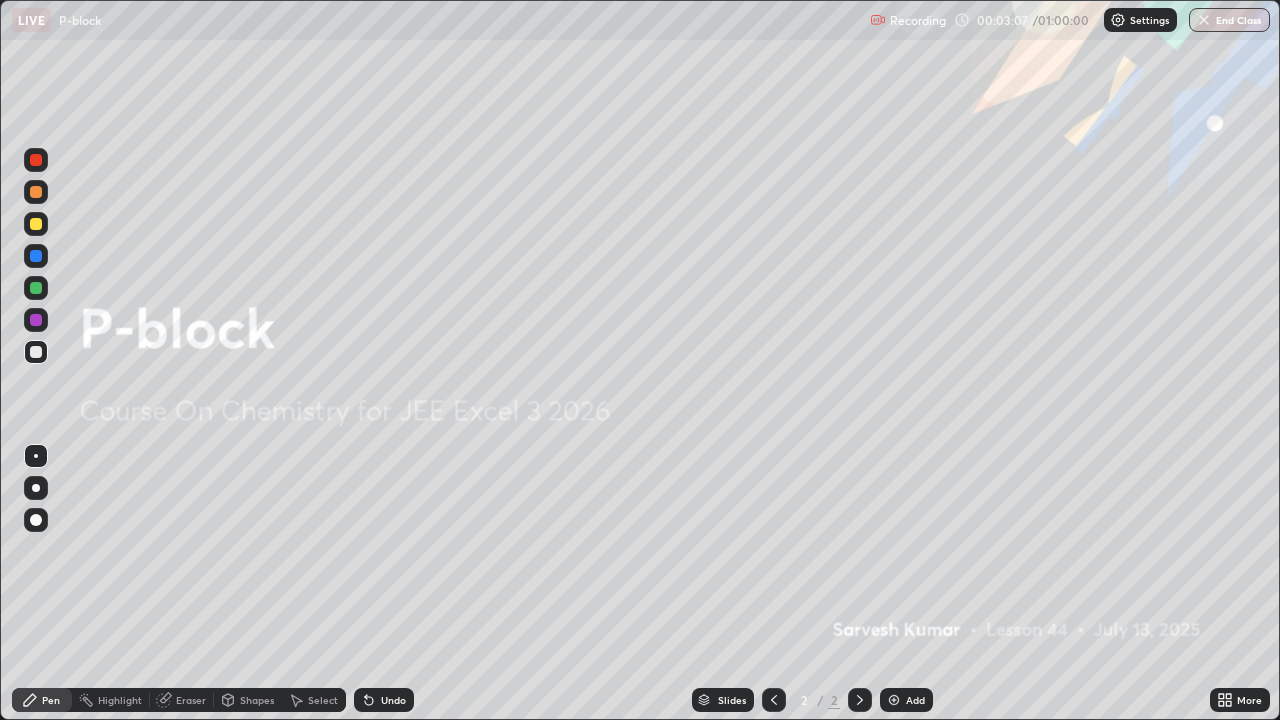 click at bounding box center [36, 192] 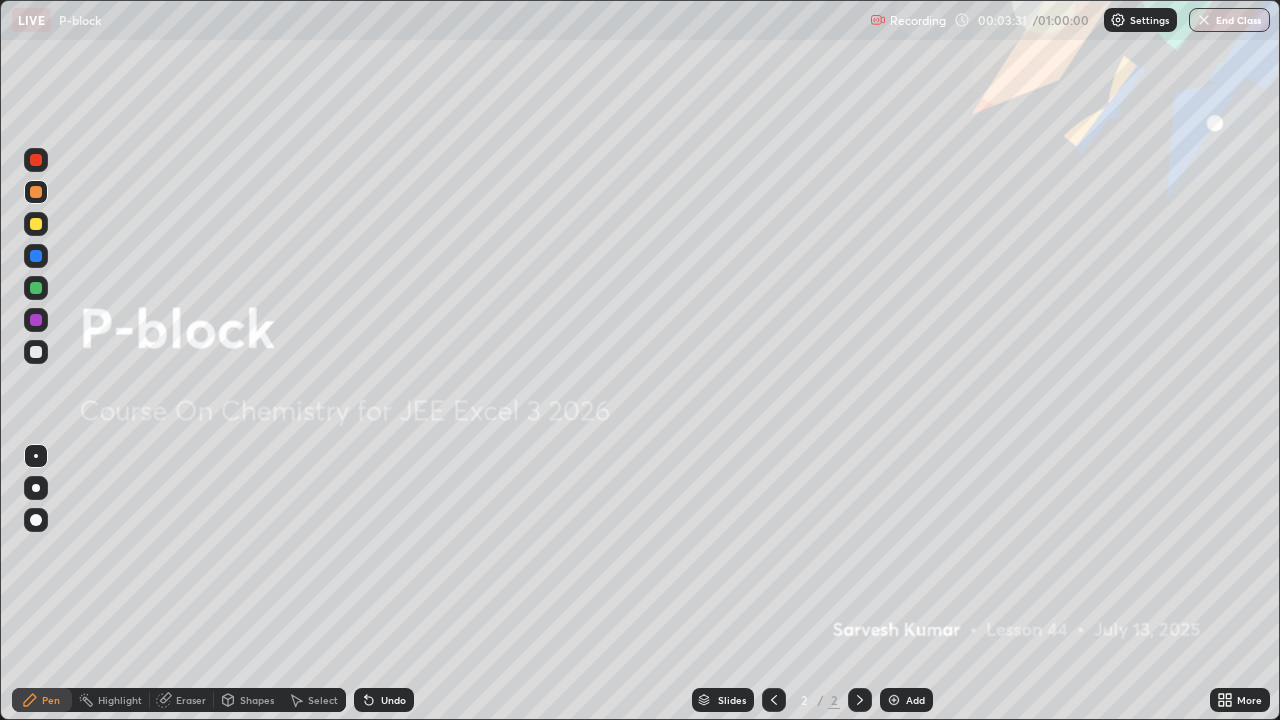 click on "Eraser" at bounding box center [191, 700] 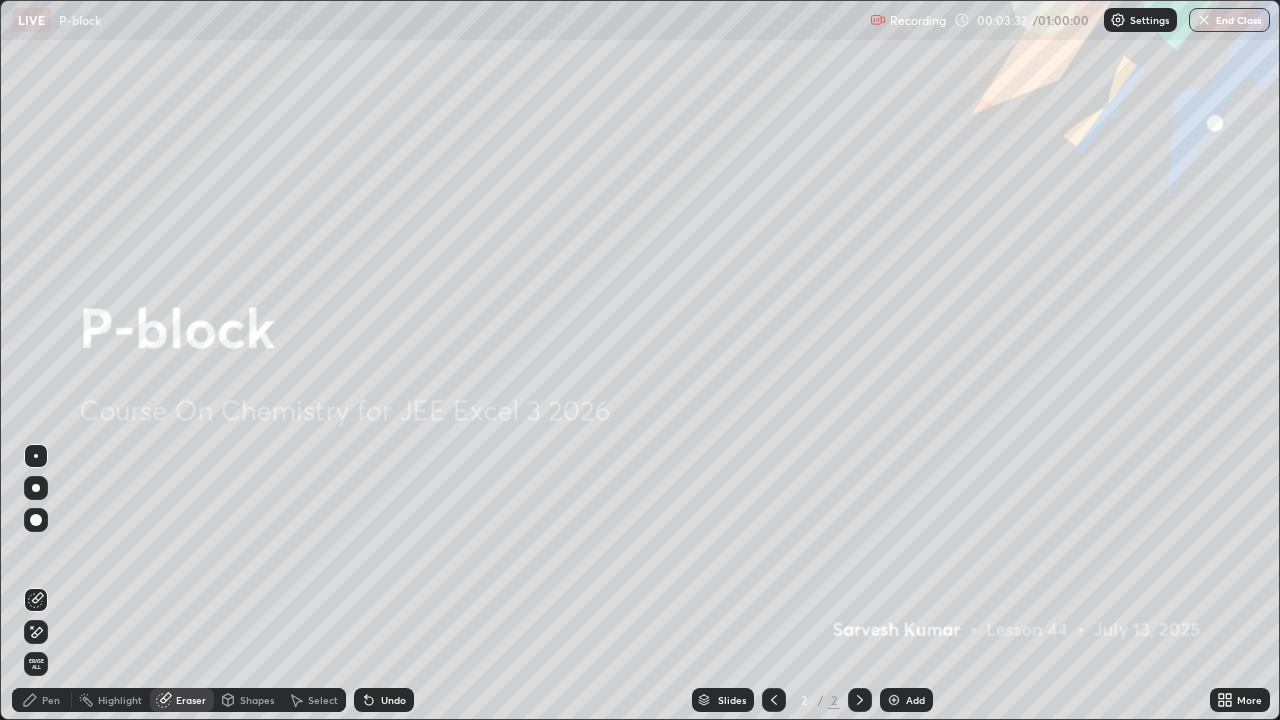 click on "Eraser" at bounding box center [191, 700] 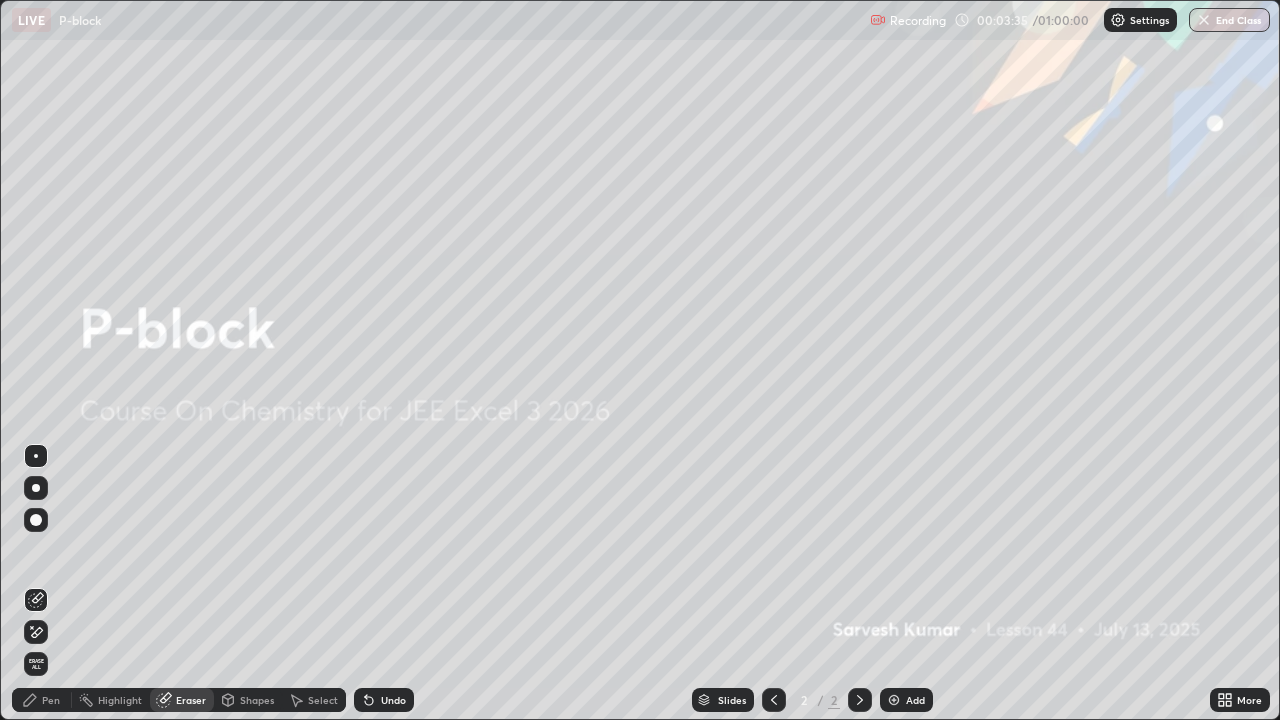 click on "Pen" at bounding box center (42, 700) 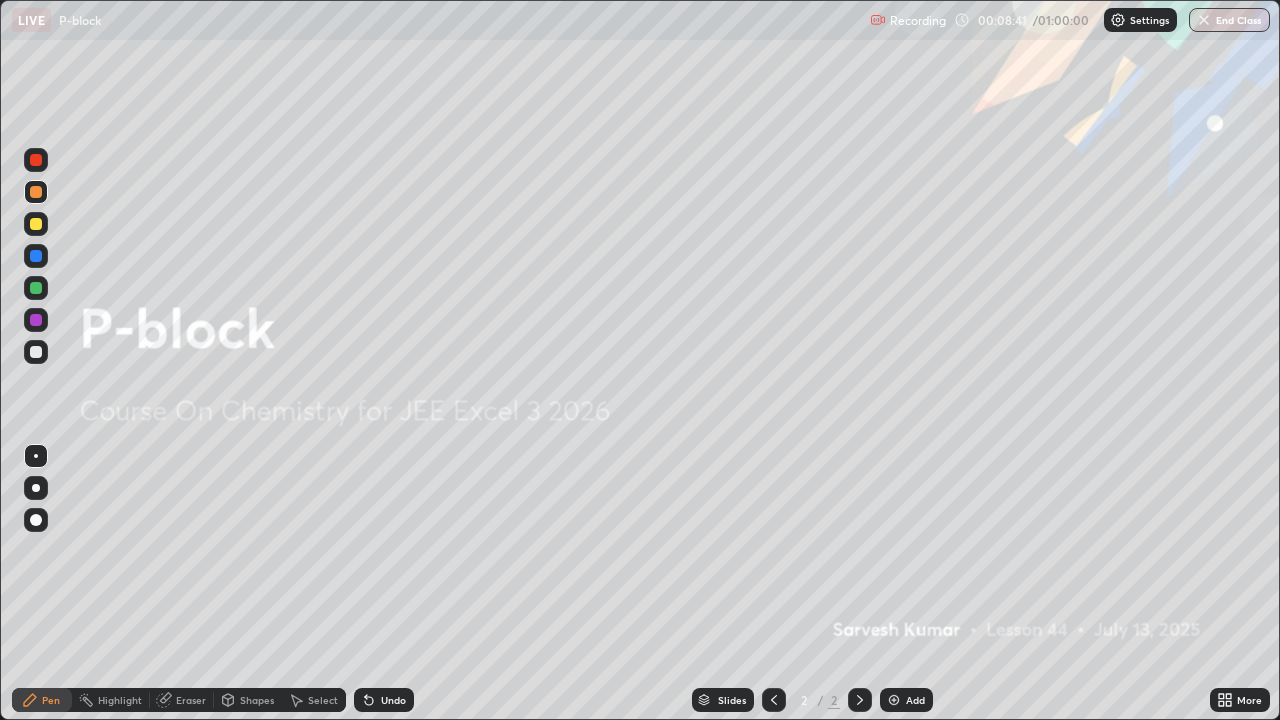 click on "Eraser" at bounding box center [191, 700] 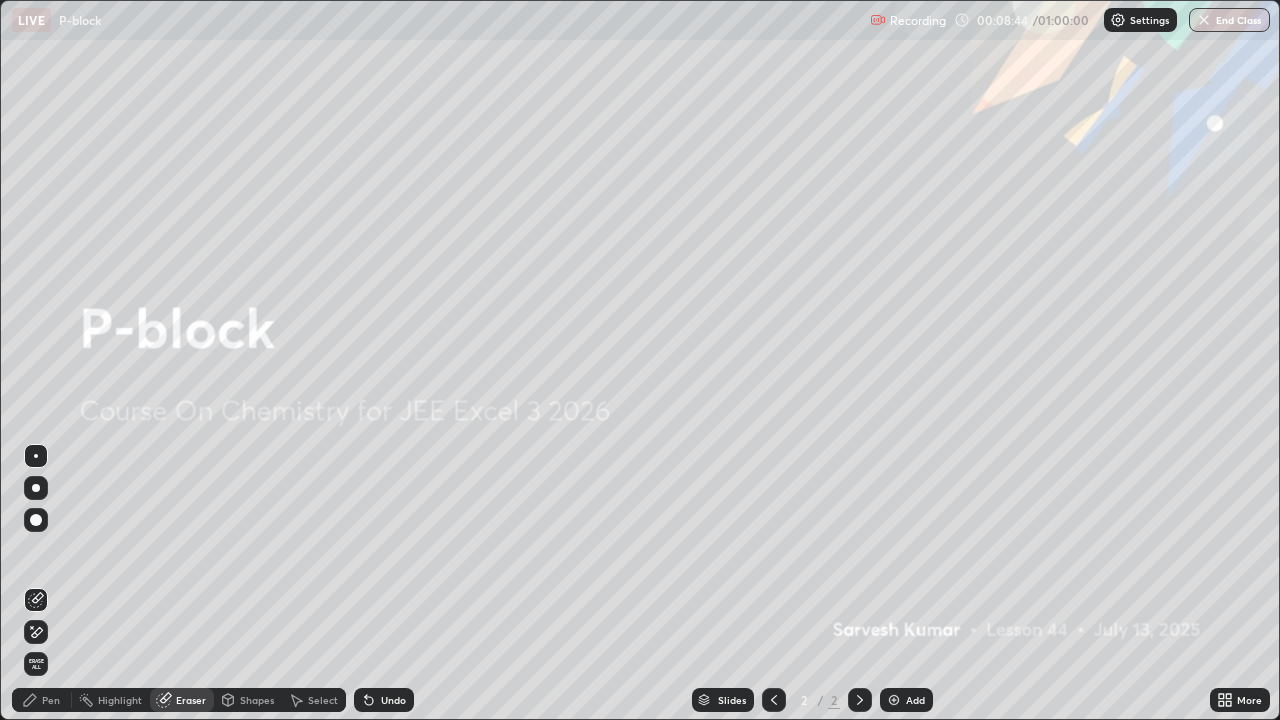 click on "Pen" at bounding box center [51, 700] 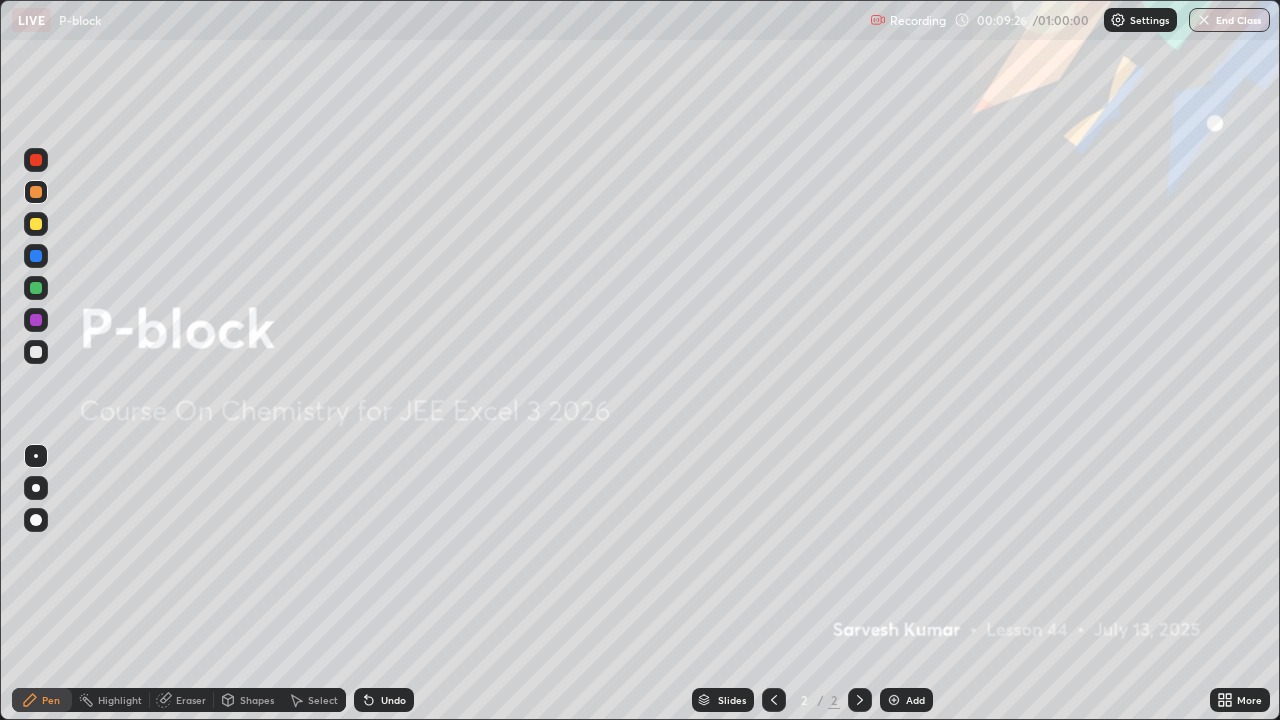 click 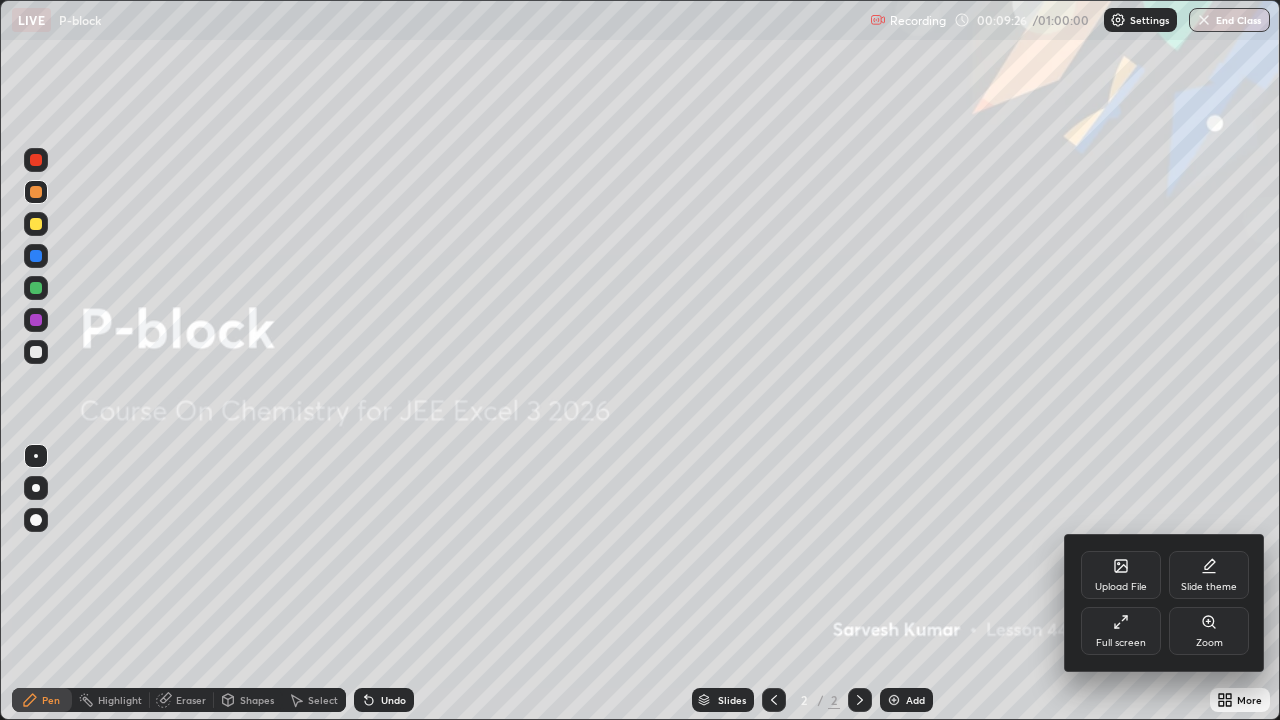 click on "Full screen" at bounding box center [1121, 631] 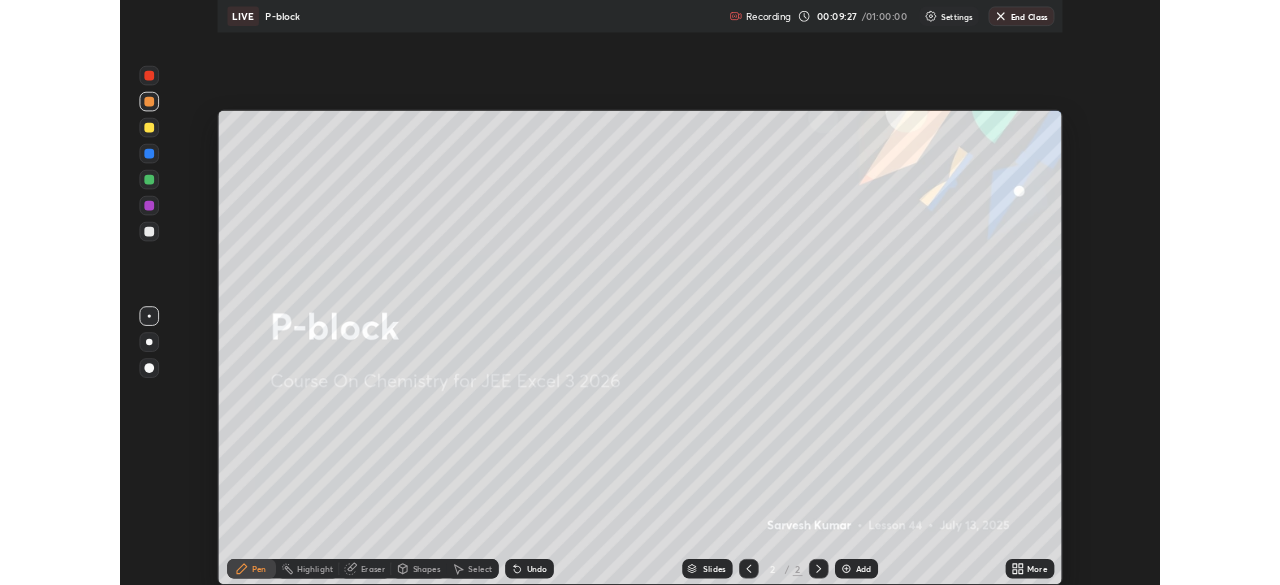 scroll, scrollTop: 585, scrollLeft: 1280, axis: both 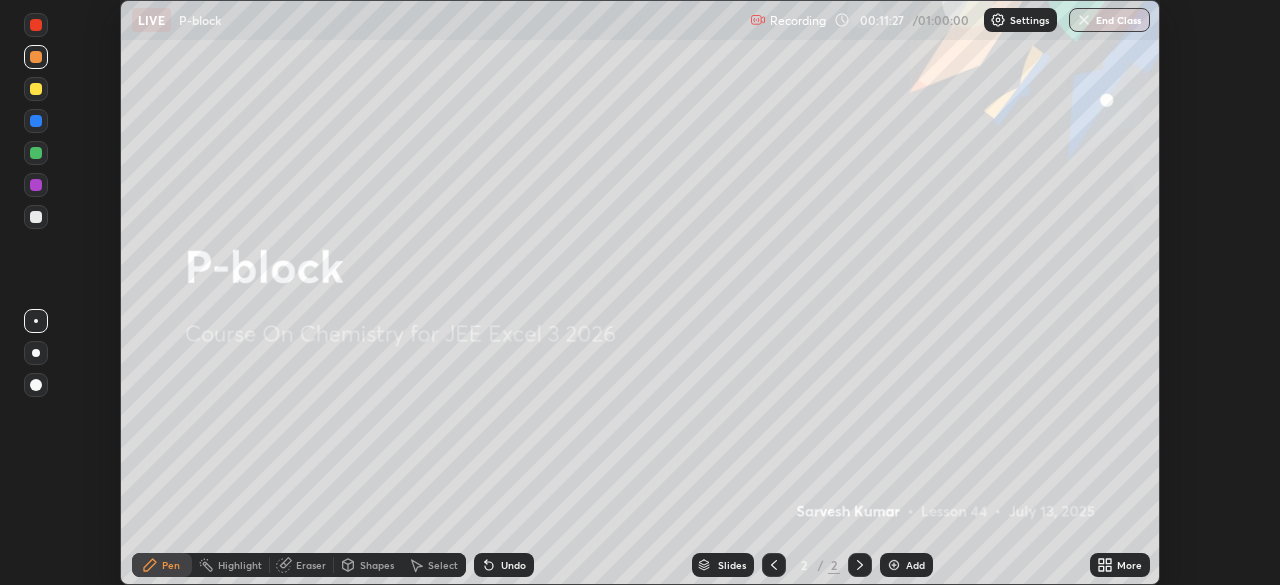 click 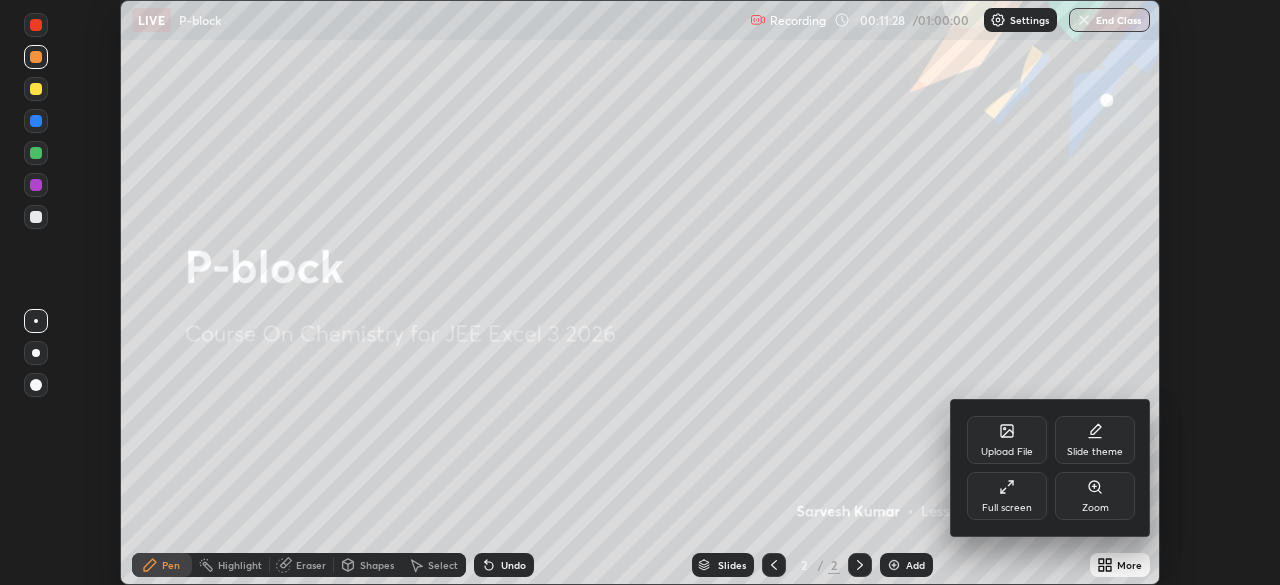 click on "Full screen" at bounding box center [1007, 496] 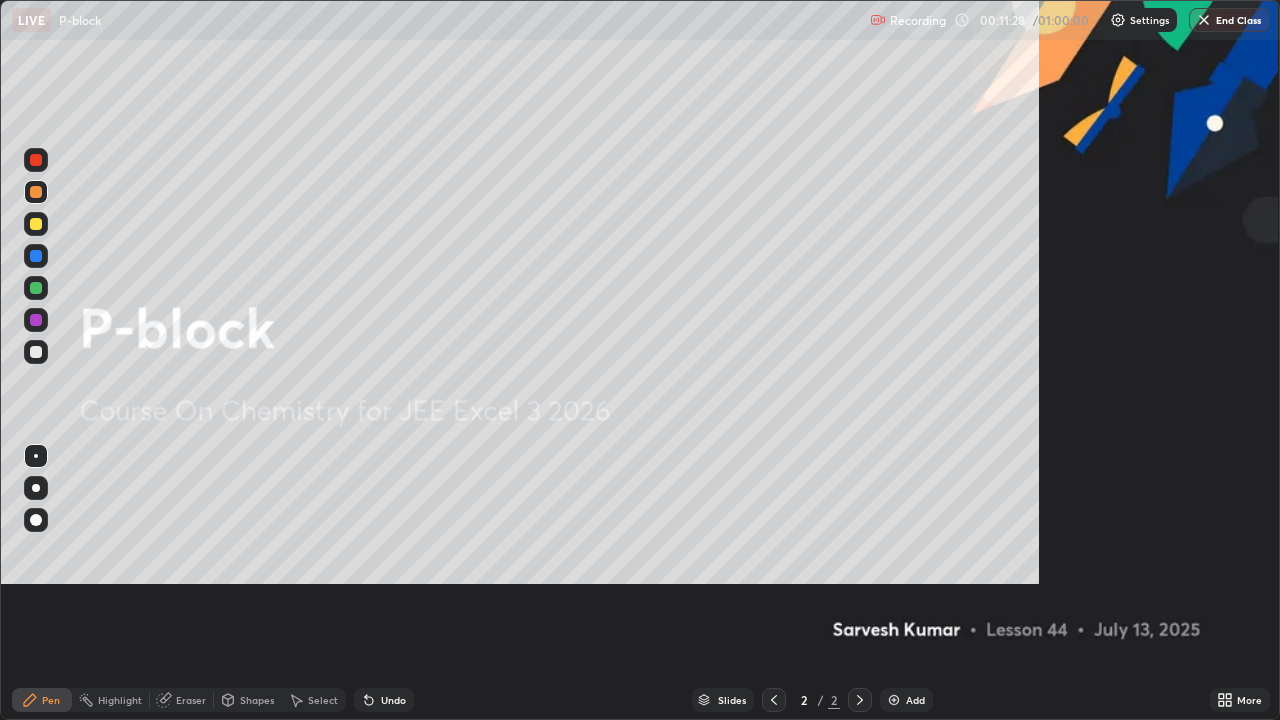 scroll, scrollTop: 99280, scrollLeft: 98720, axis: both 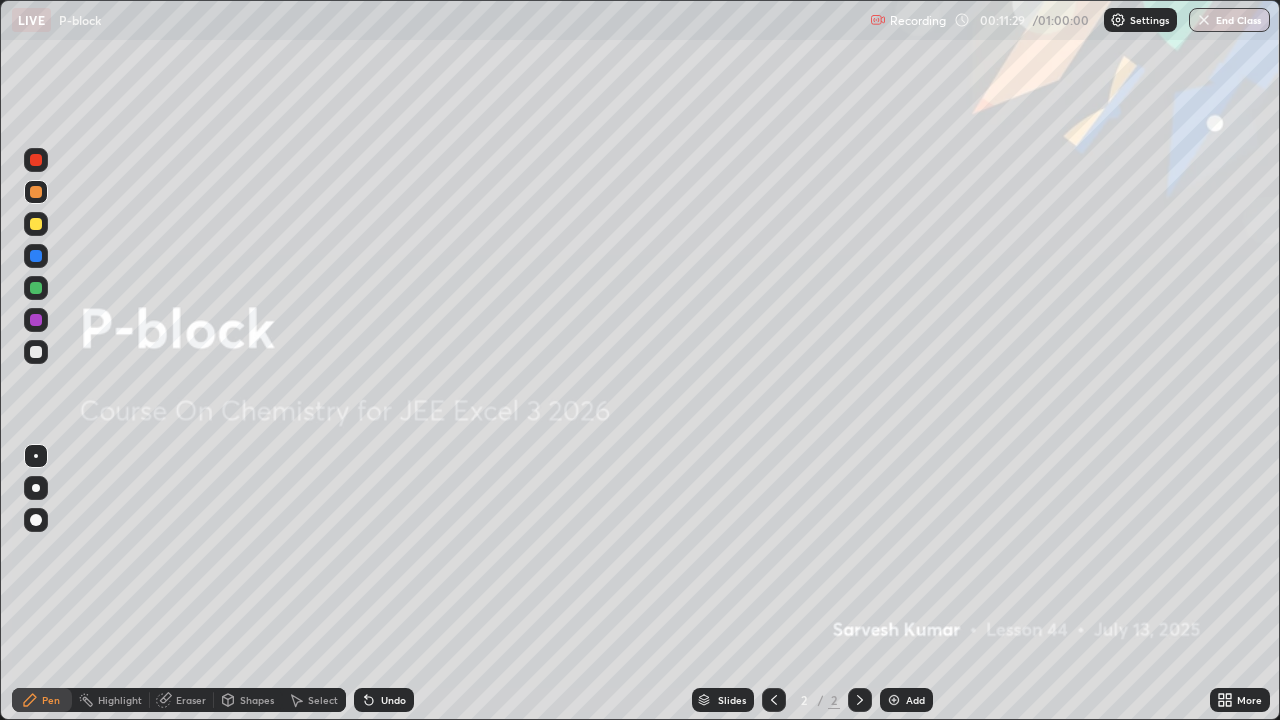 click on "Slides 2 / 2 Add" at bounding box center (812, 700) 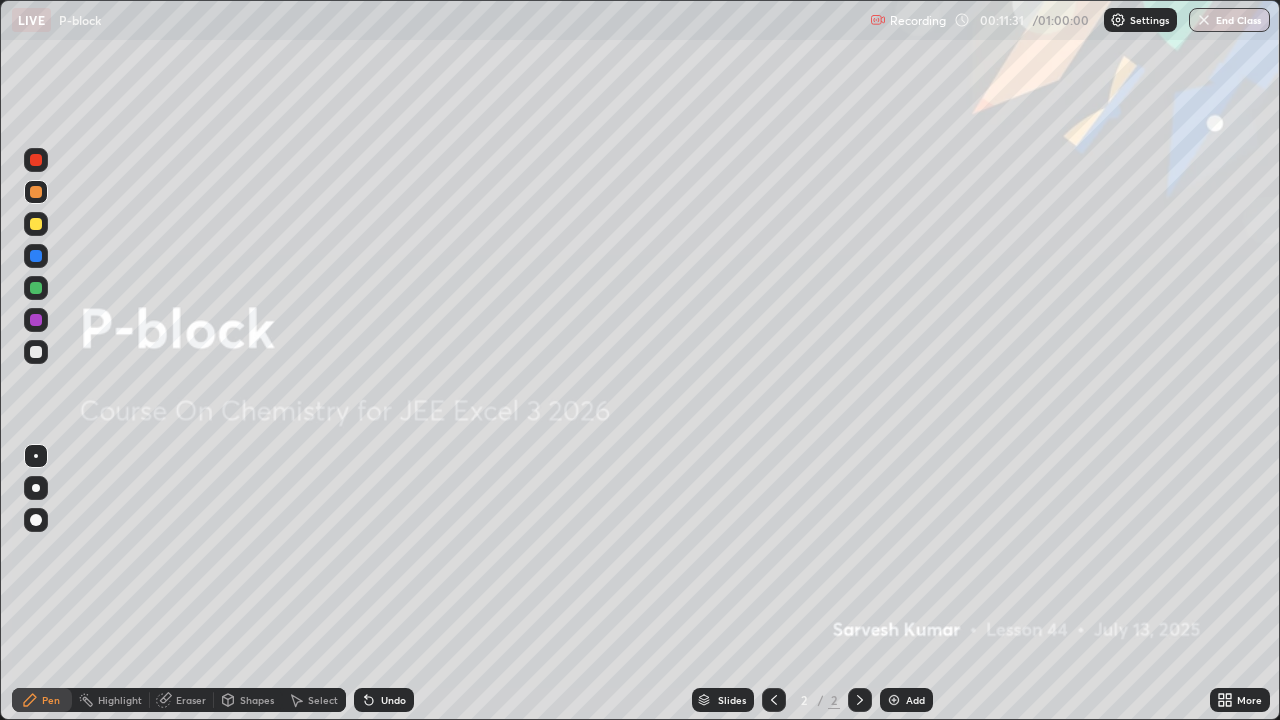 click at bounding box center (894, 700) 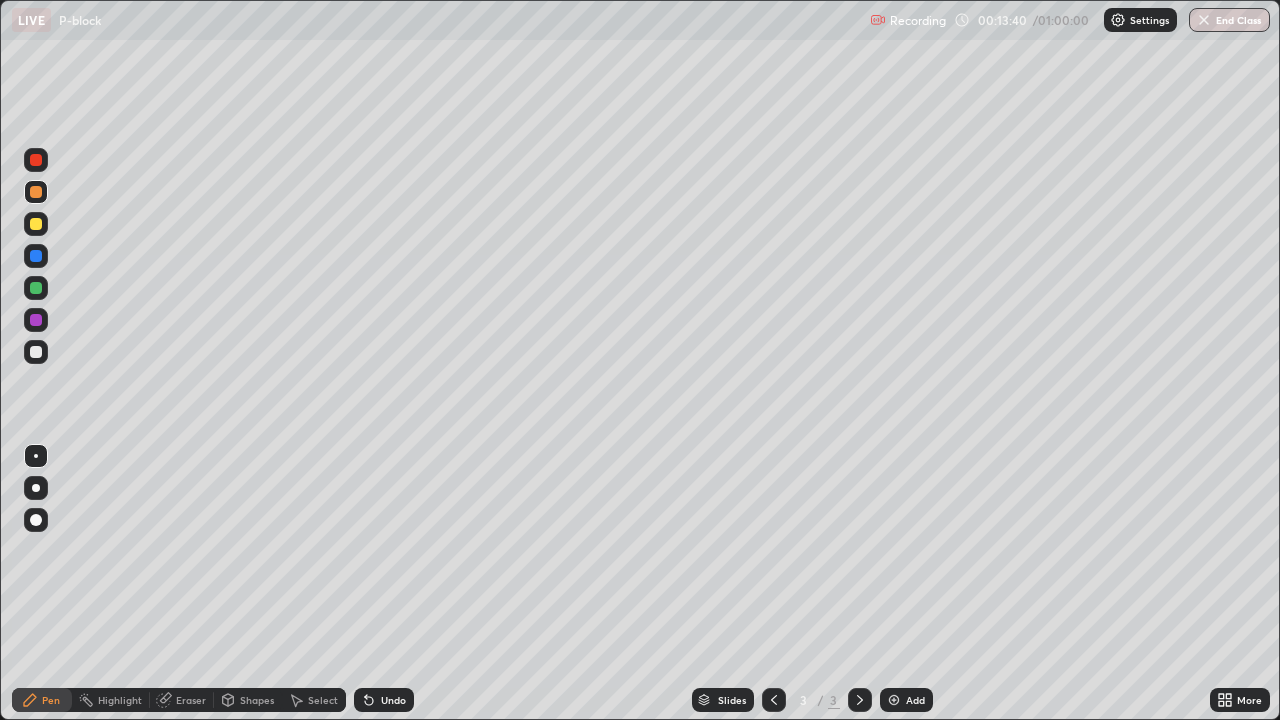 click at bounding box center [36, 224] 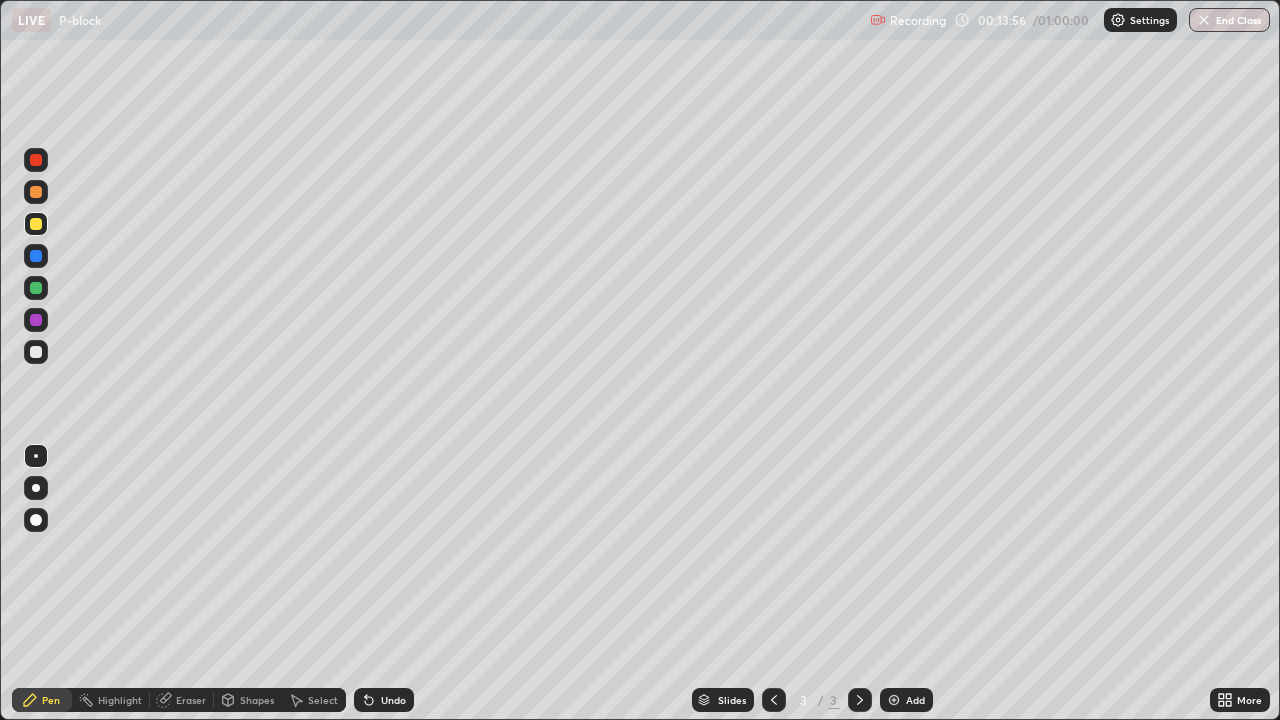 click on "Add" at bounding box center (906, 700) 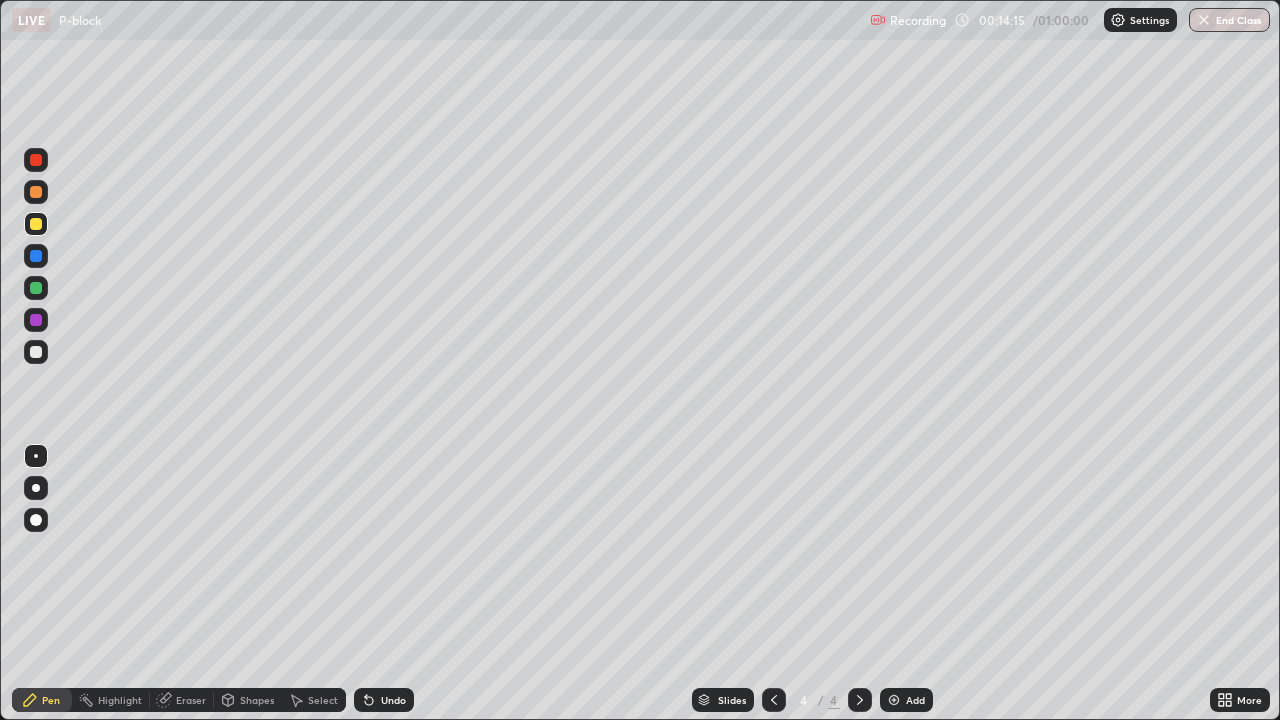 click at bounding box center (36, 192) 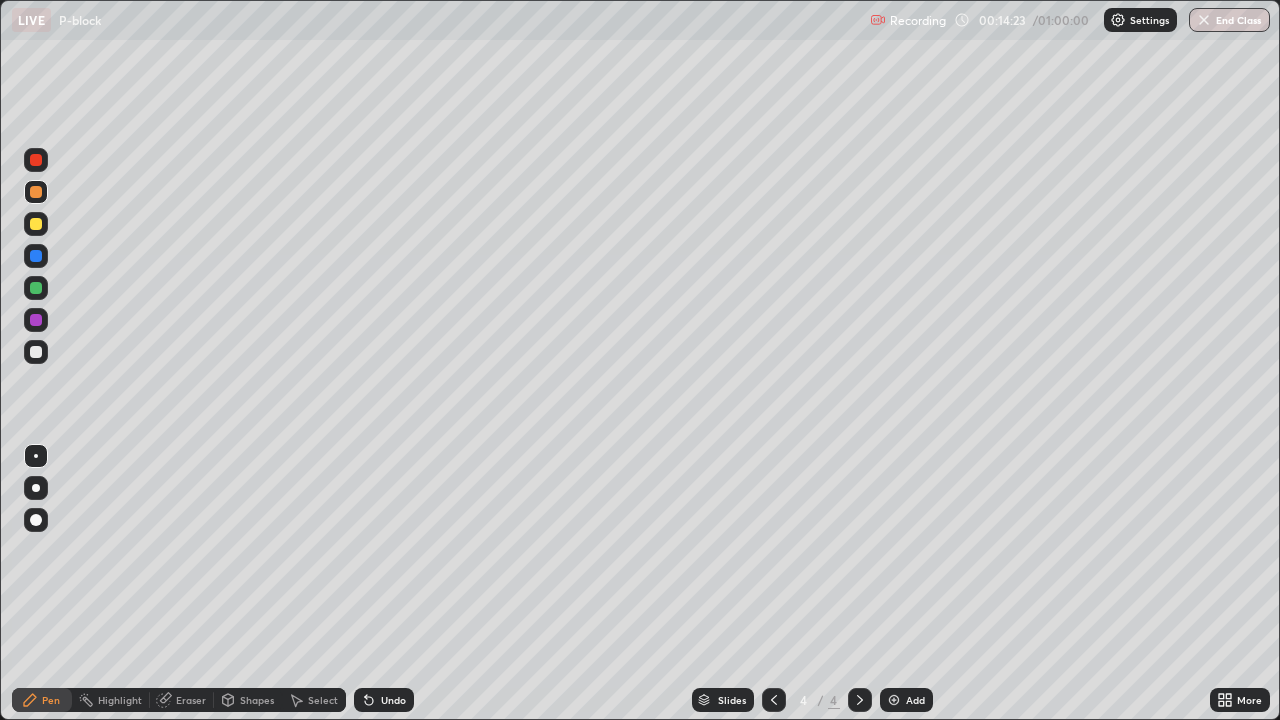 click at bounding box center (36, 224) 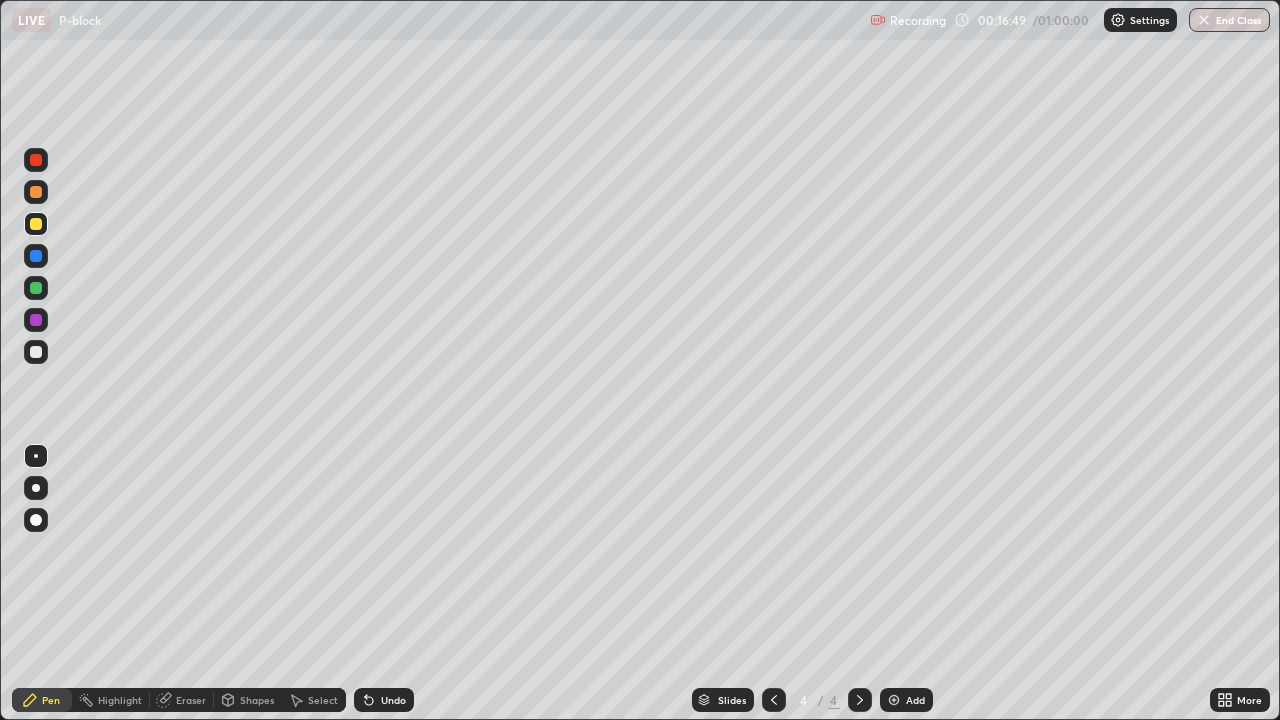 click on "More" at bounding box center (1240, 700) 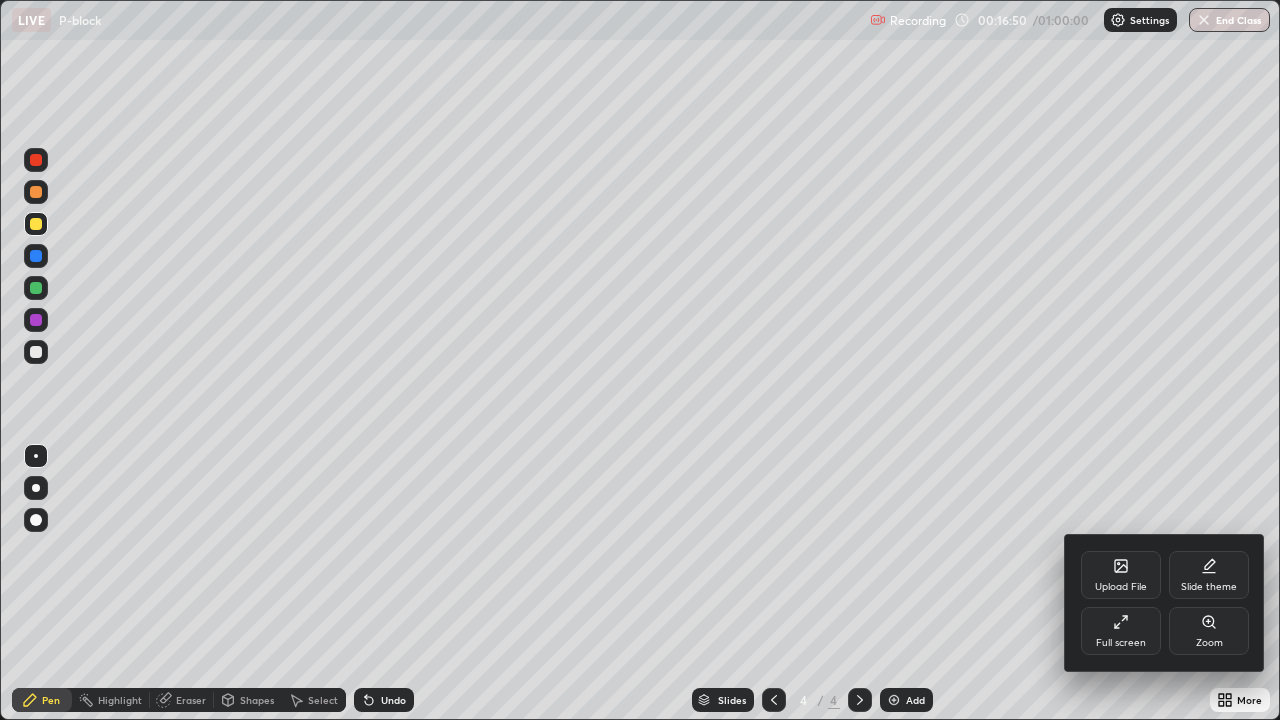 click on "Full screen" at bounding box center (1121, 643) 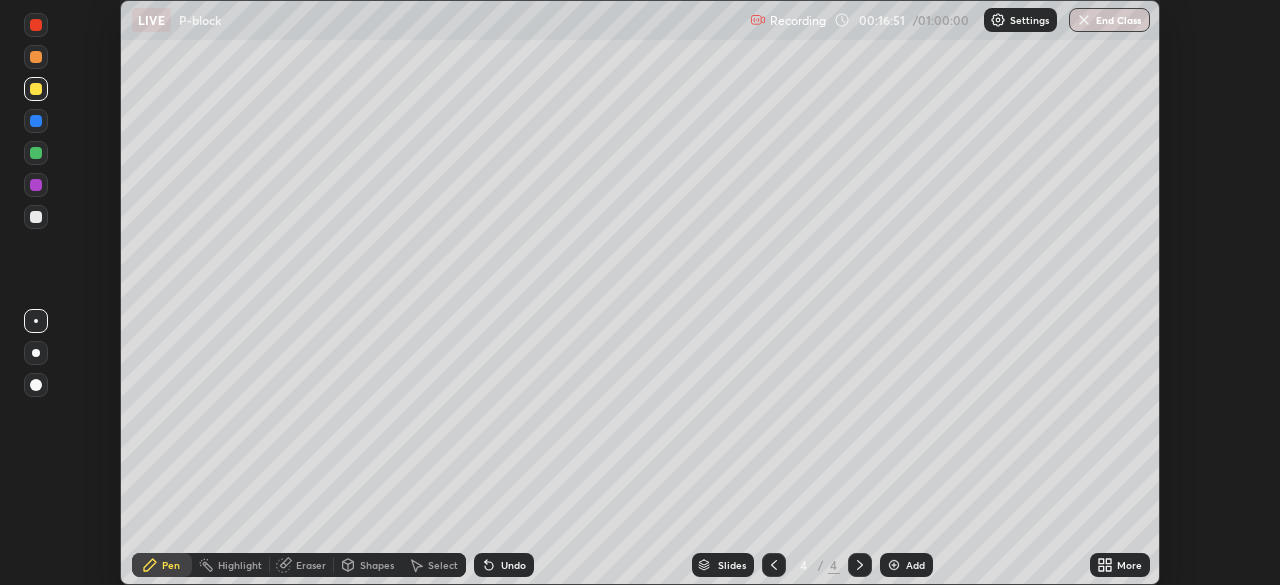 scroll, scrollTop: 585, scrollLeft: 1280, axis: both 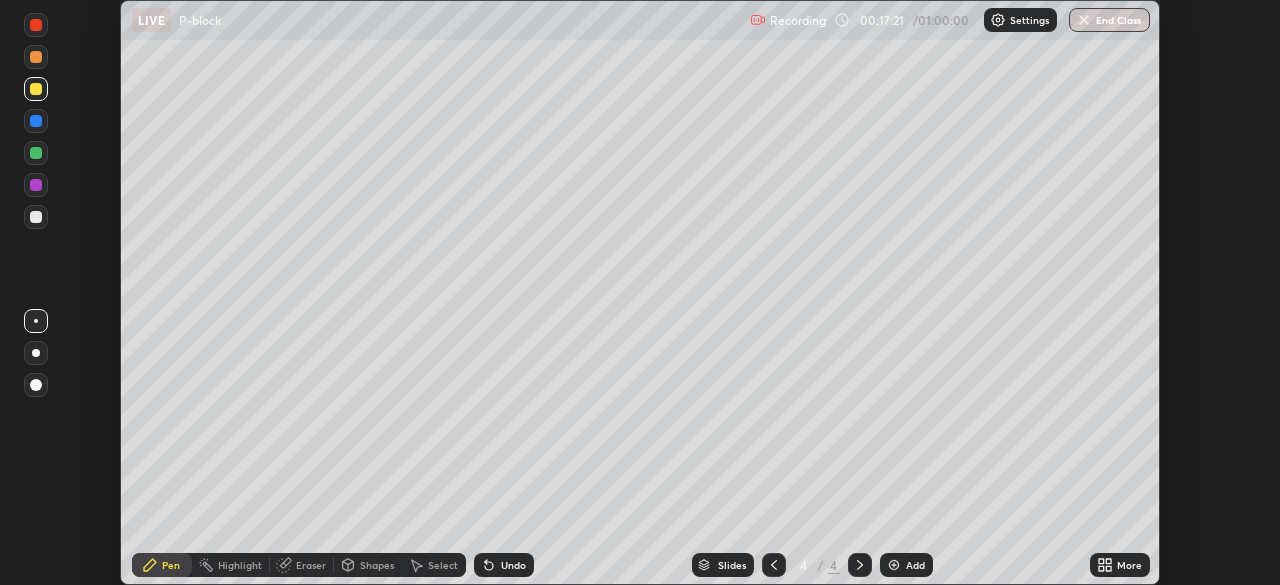 click 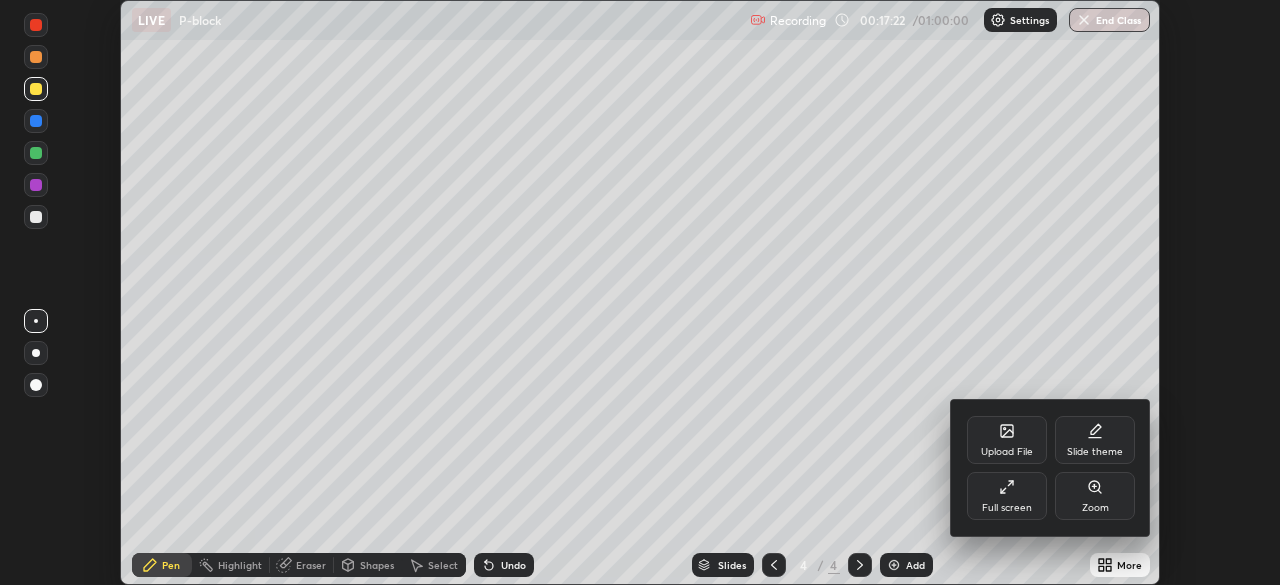 click on "Upload File" at bounding box center (1007, 452) 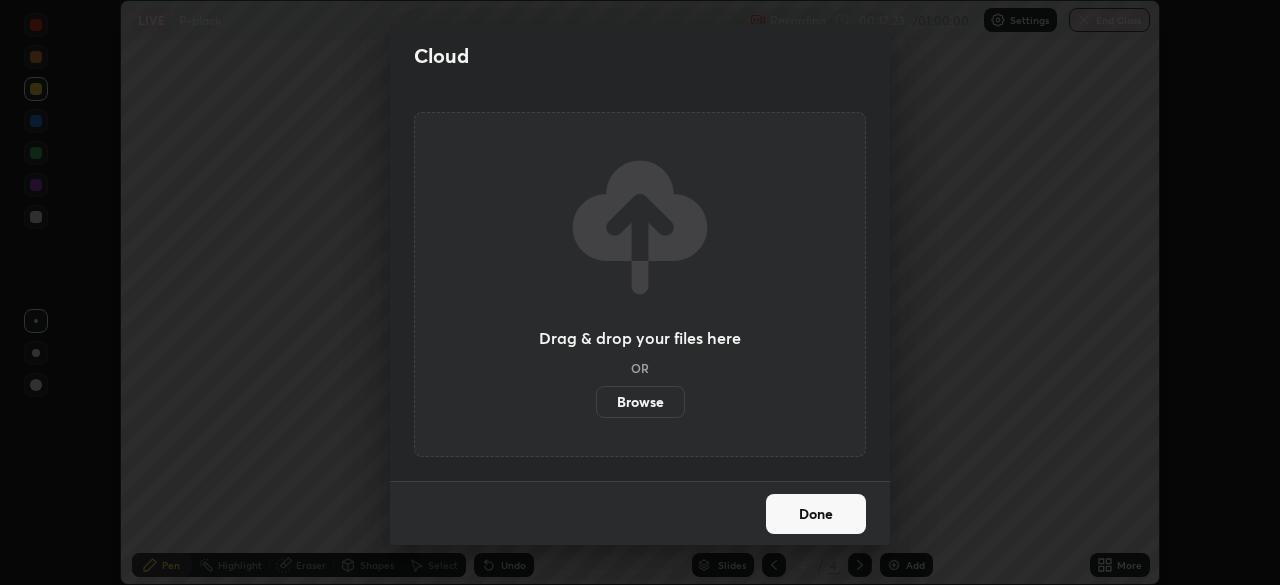 click on "Browse" at bounding box center (640, 402) 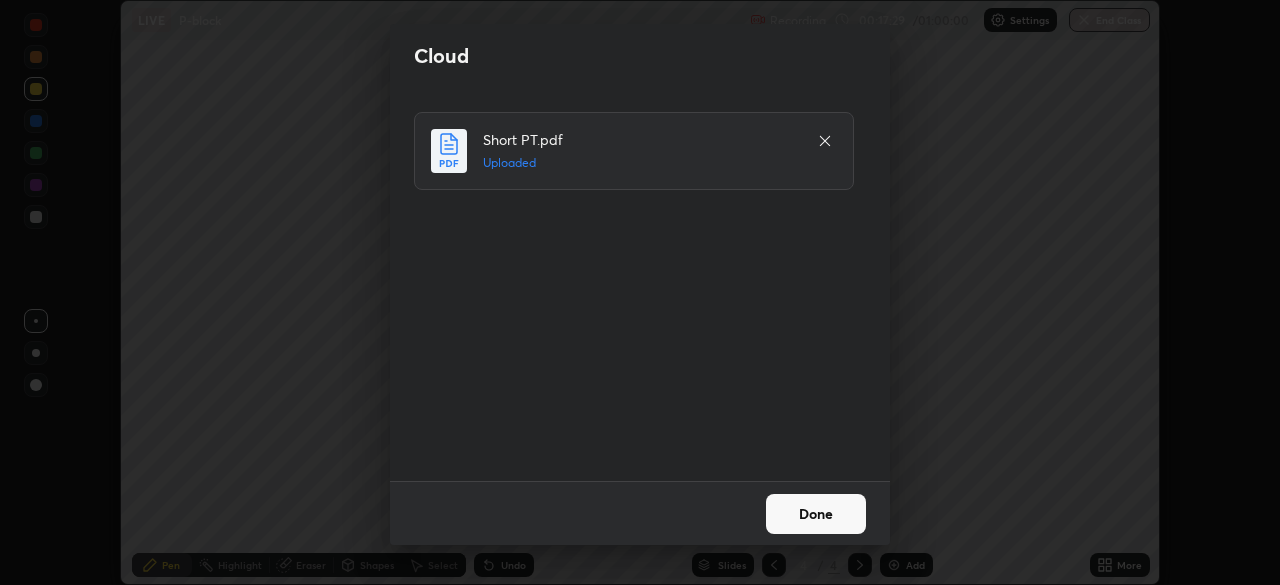 click on "Done" at bounding box center (816, 514) 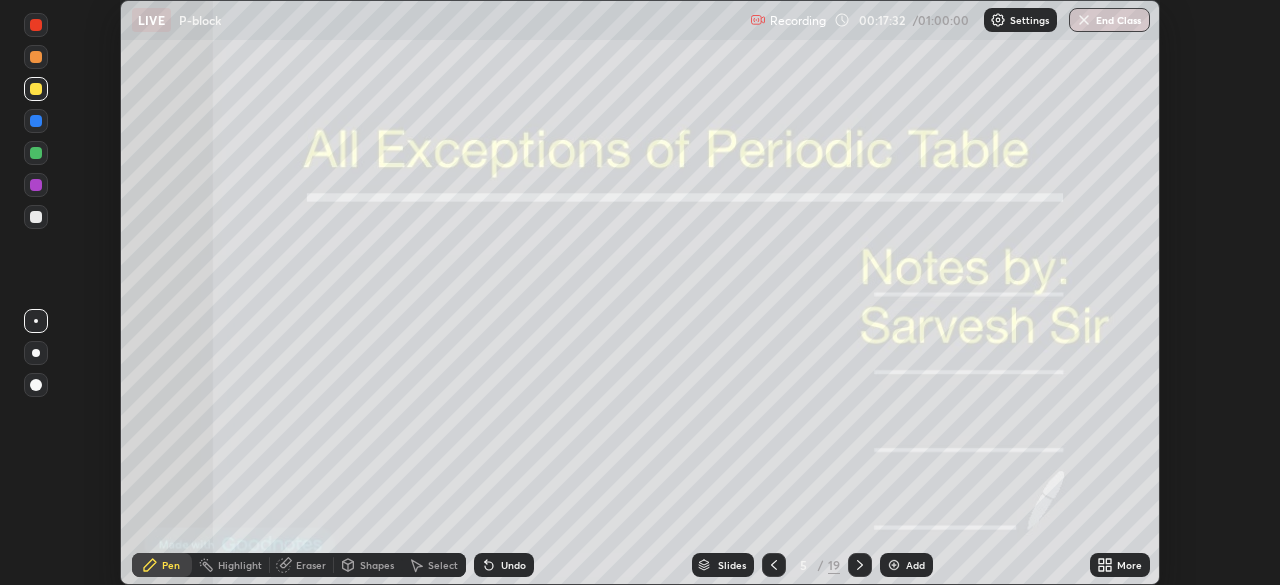 click on "Slides" at bounding box center [723, 565] 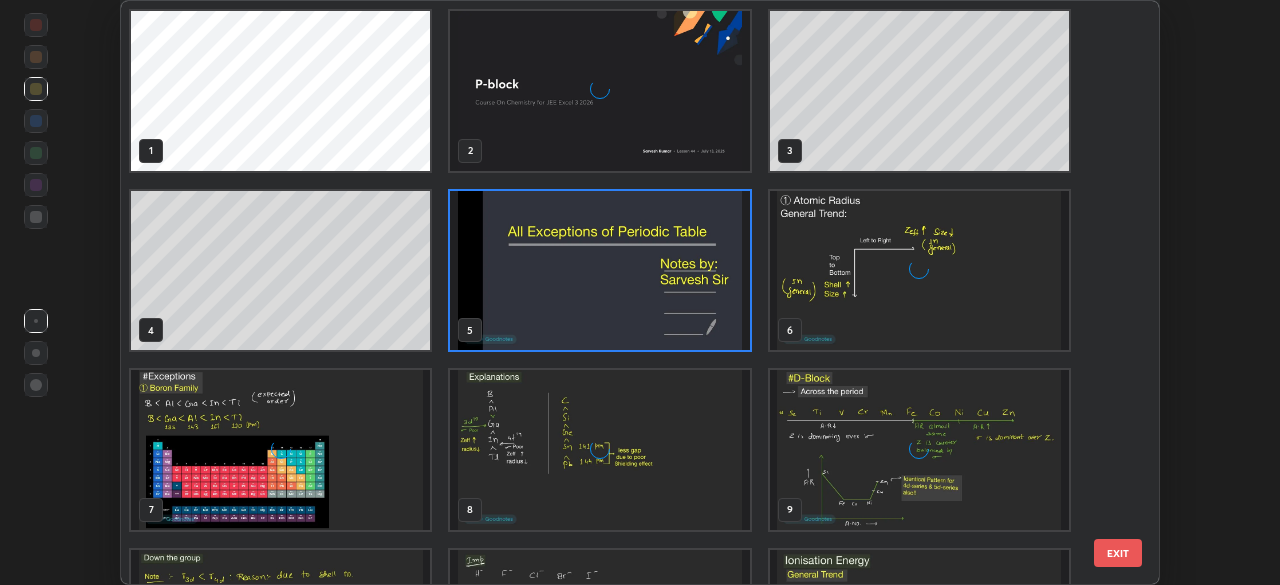 scroll, scrollTop: 7, scrollLeft: 11, axis: both 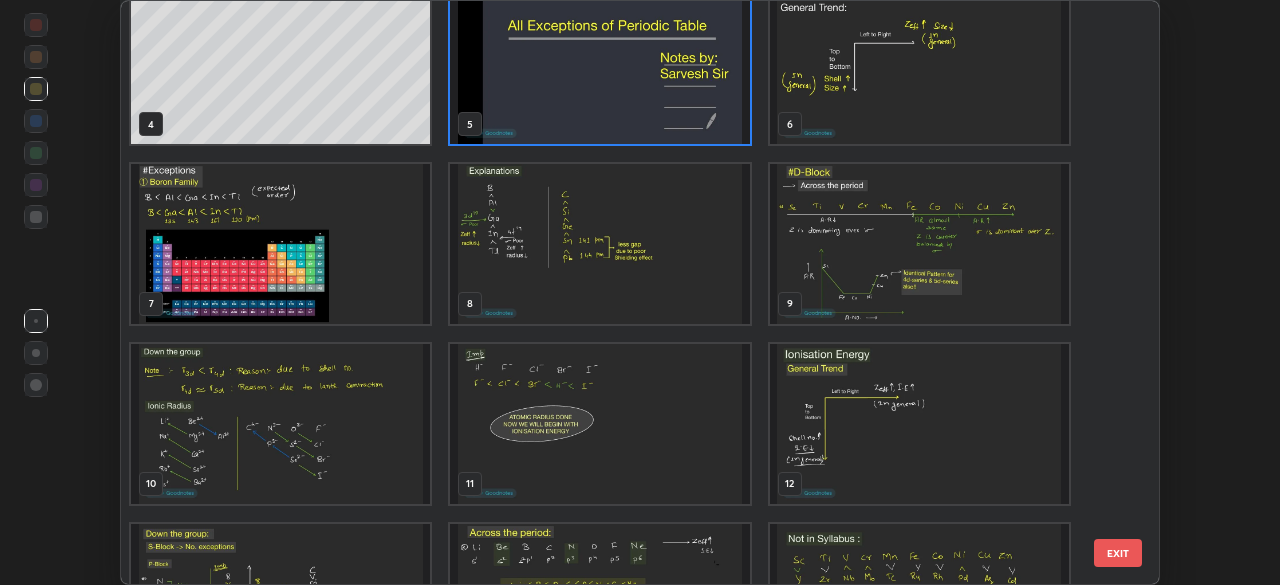 click at bounding box center (919, 244) 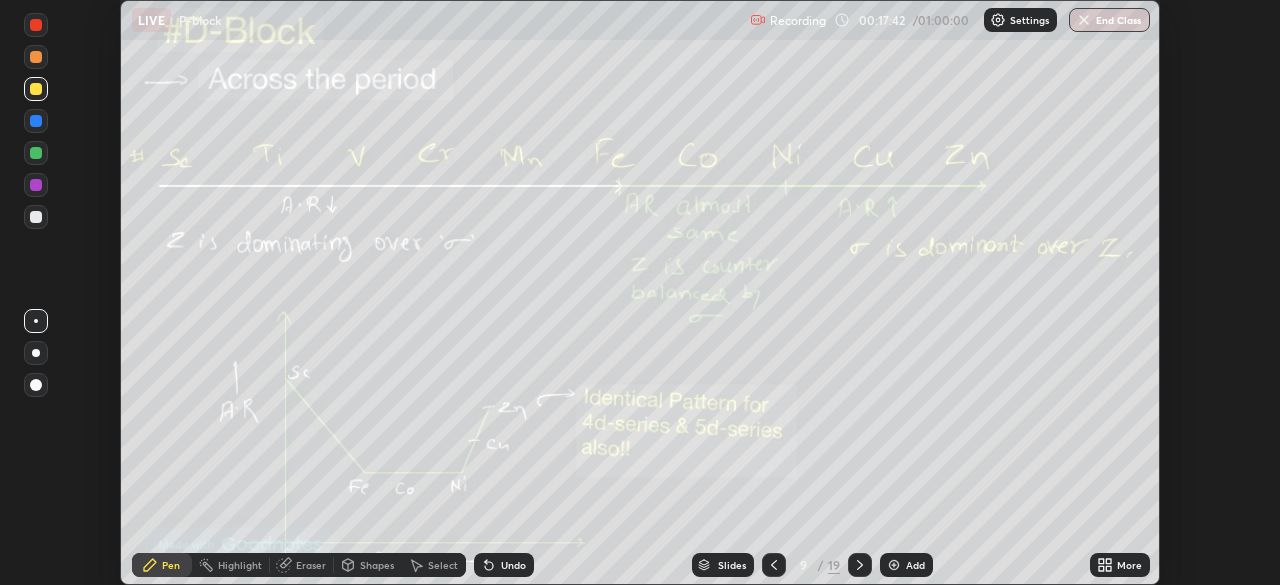 click on "More" at bounding box center (1120, 565) 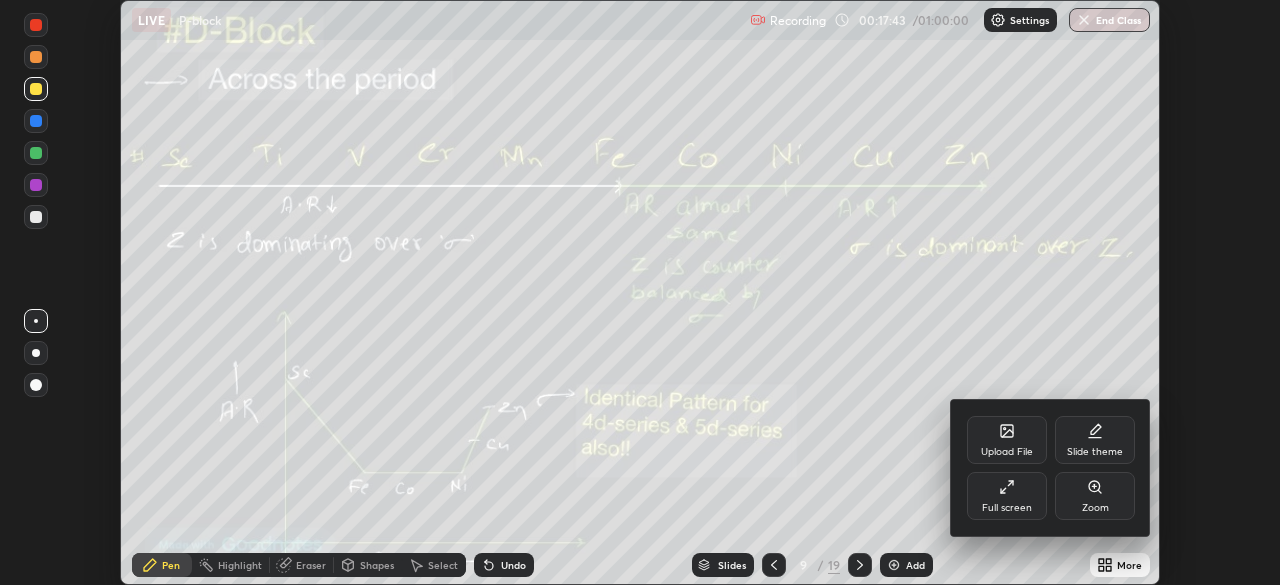 click on "Full screen" at bounding box center (1007, 508) 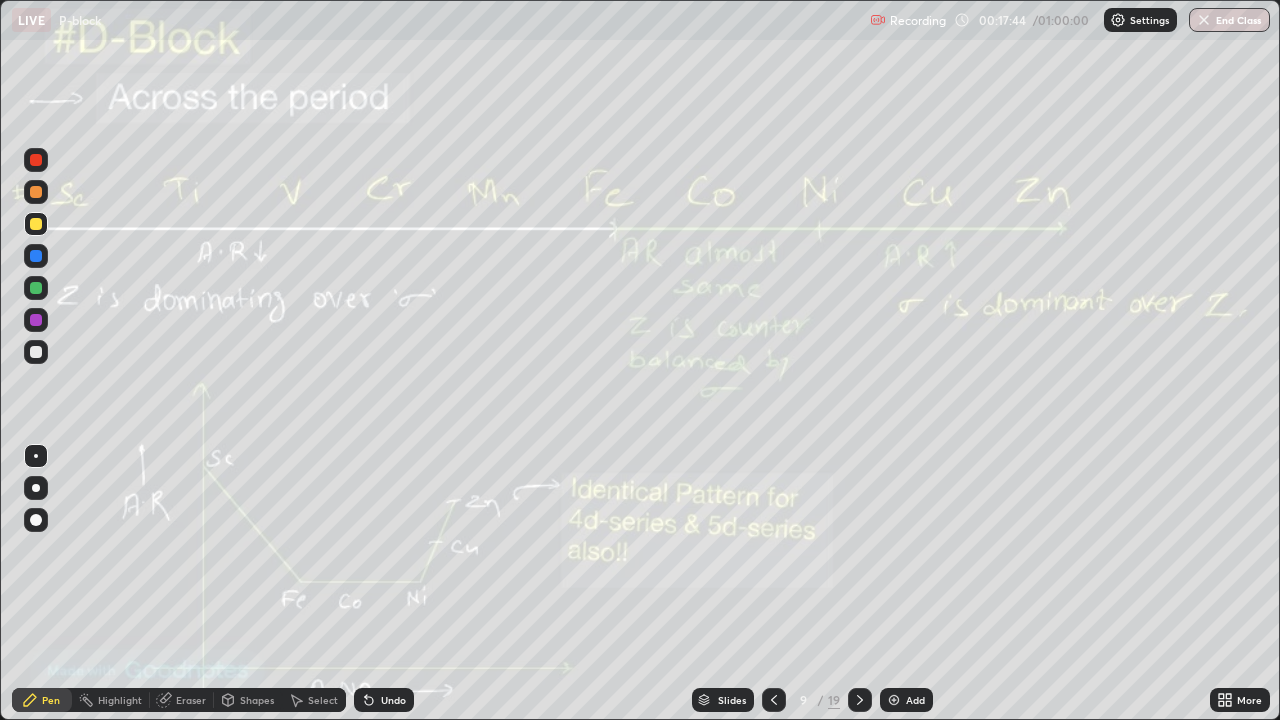 scroll, scrollTop: 99280, scrollLeft: 98720, axis: both 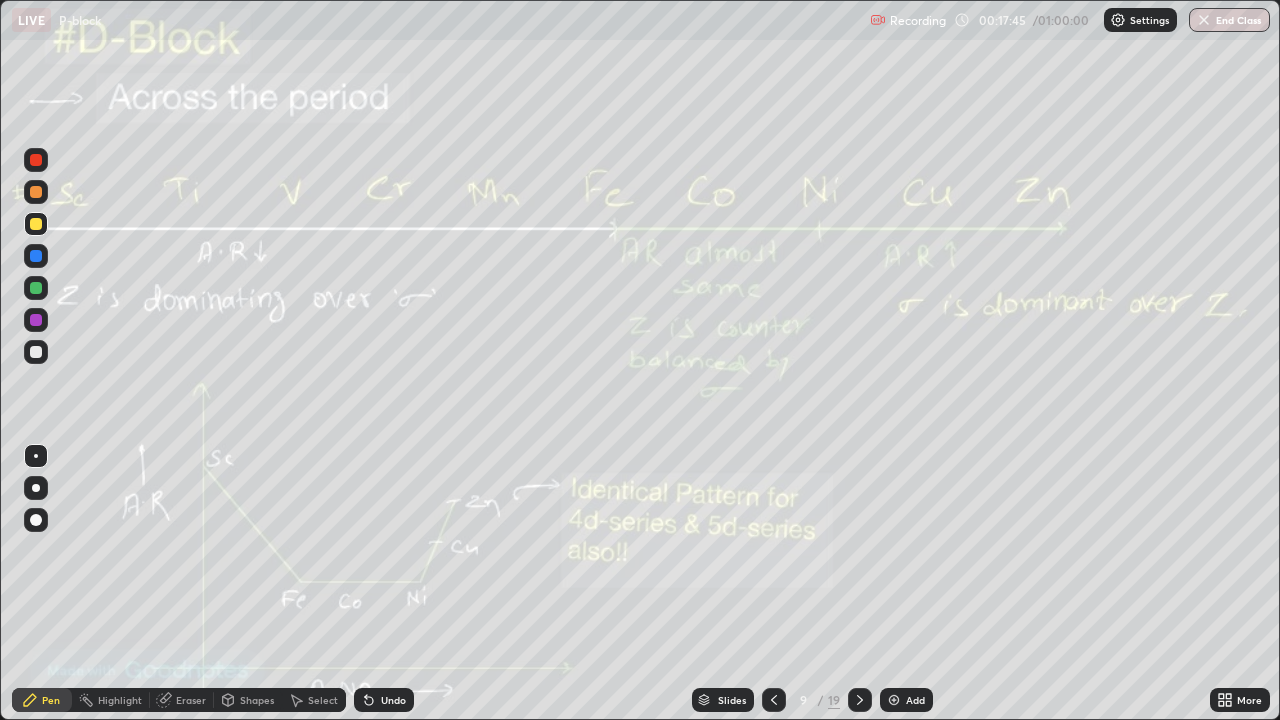click 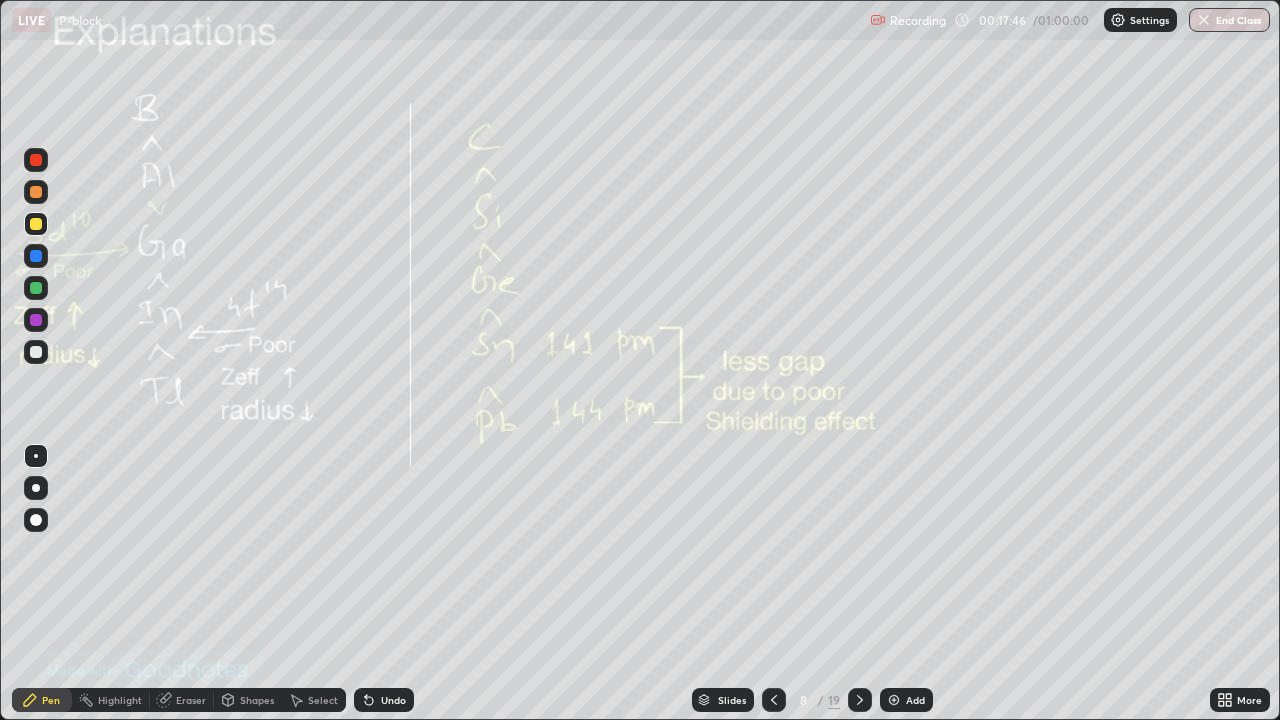 click 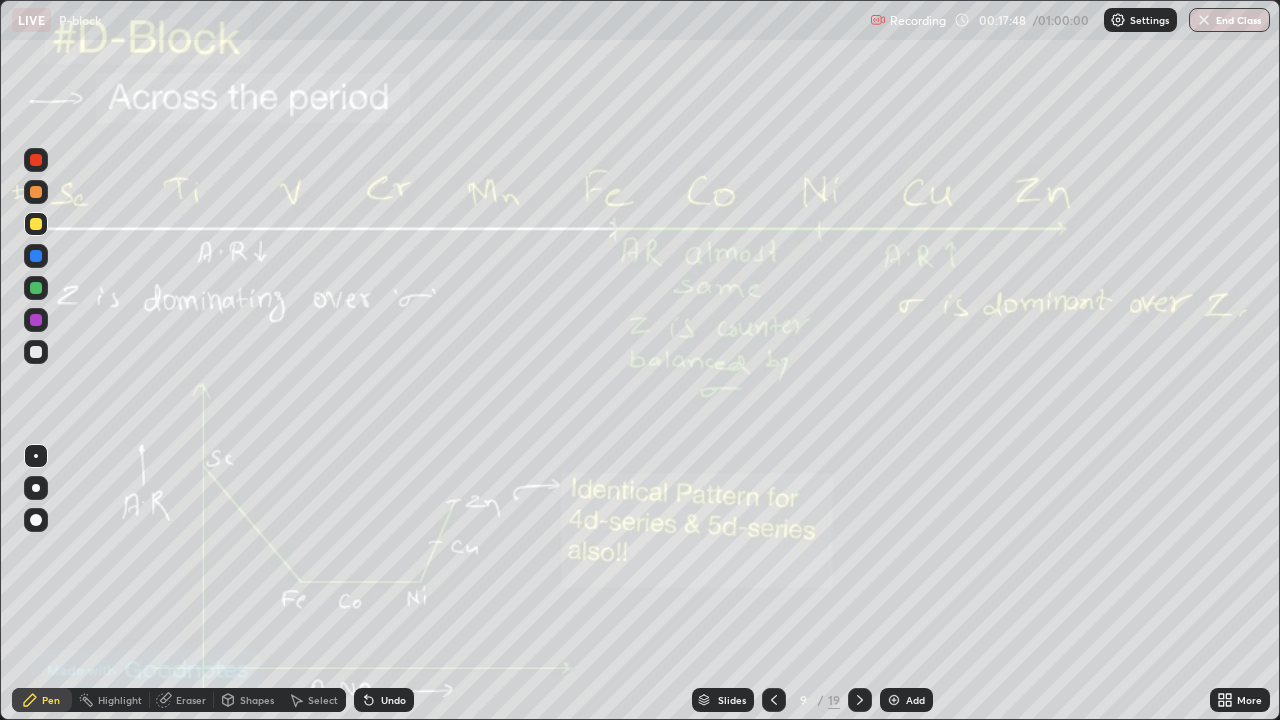 click 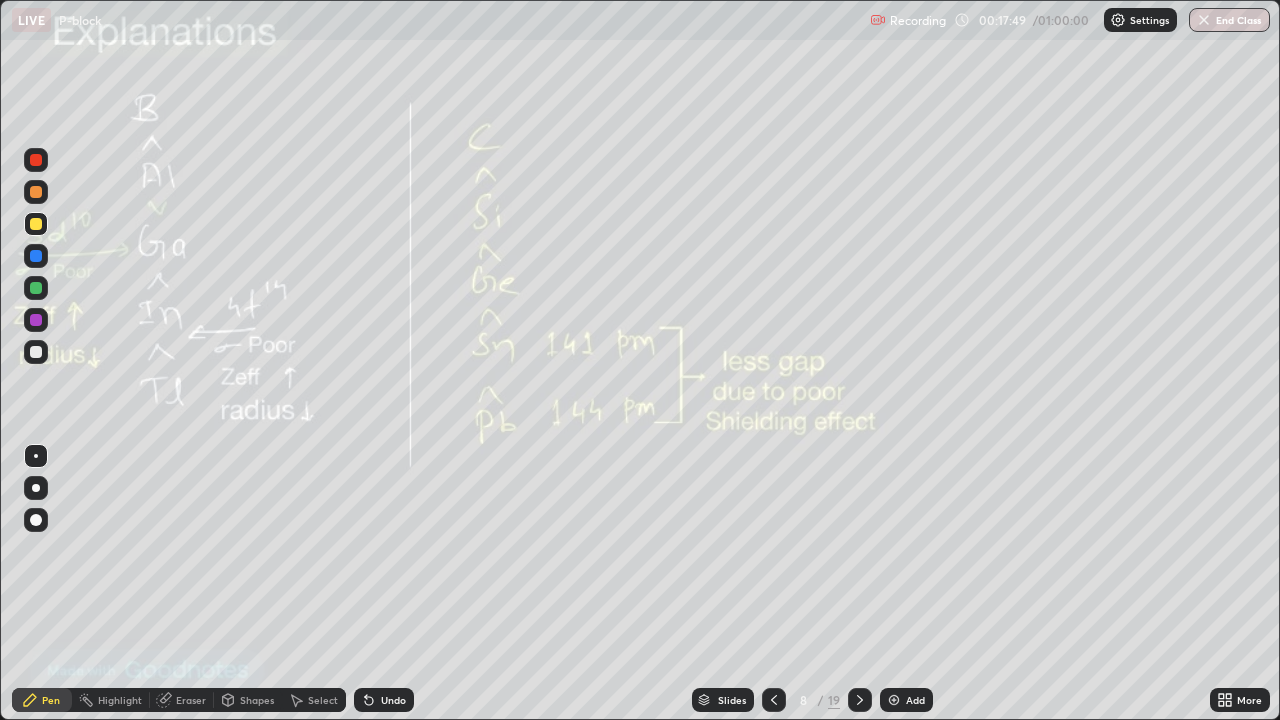 click on "Add" at bounding box center (906, 700) 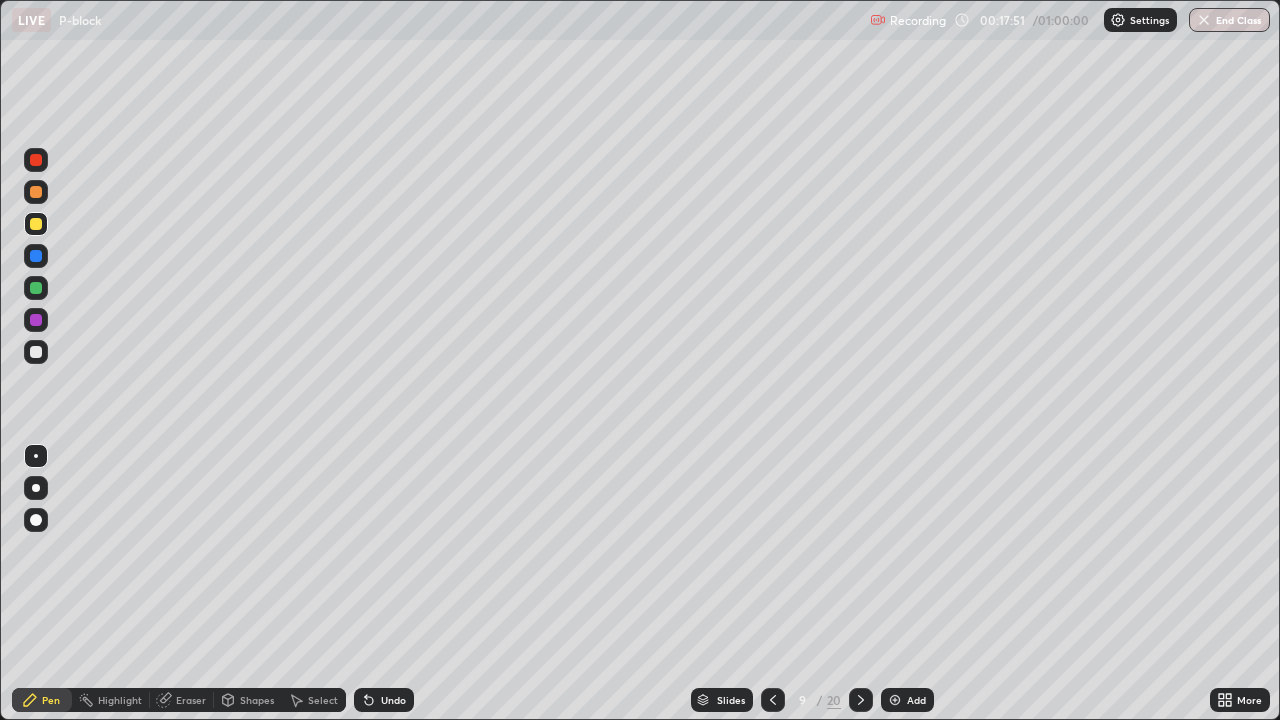 click at bounding box center (36, 192) 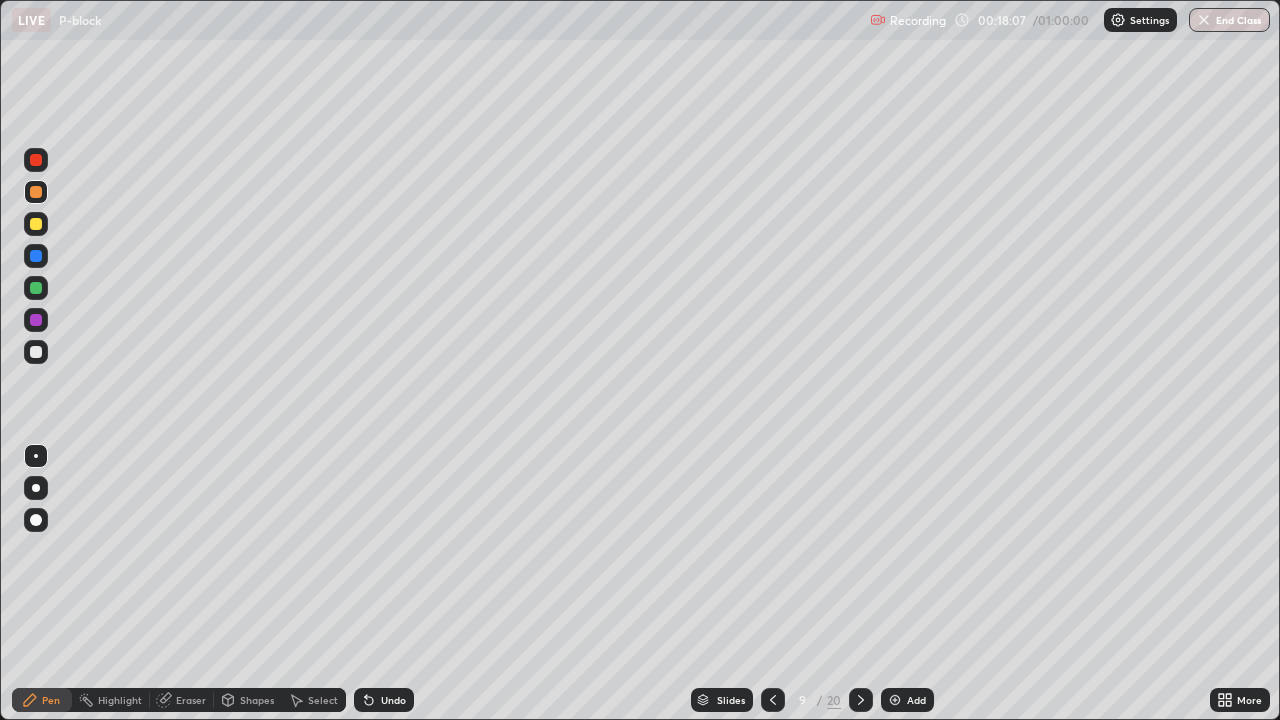 click at bounding box center (36, 352) 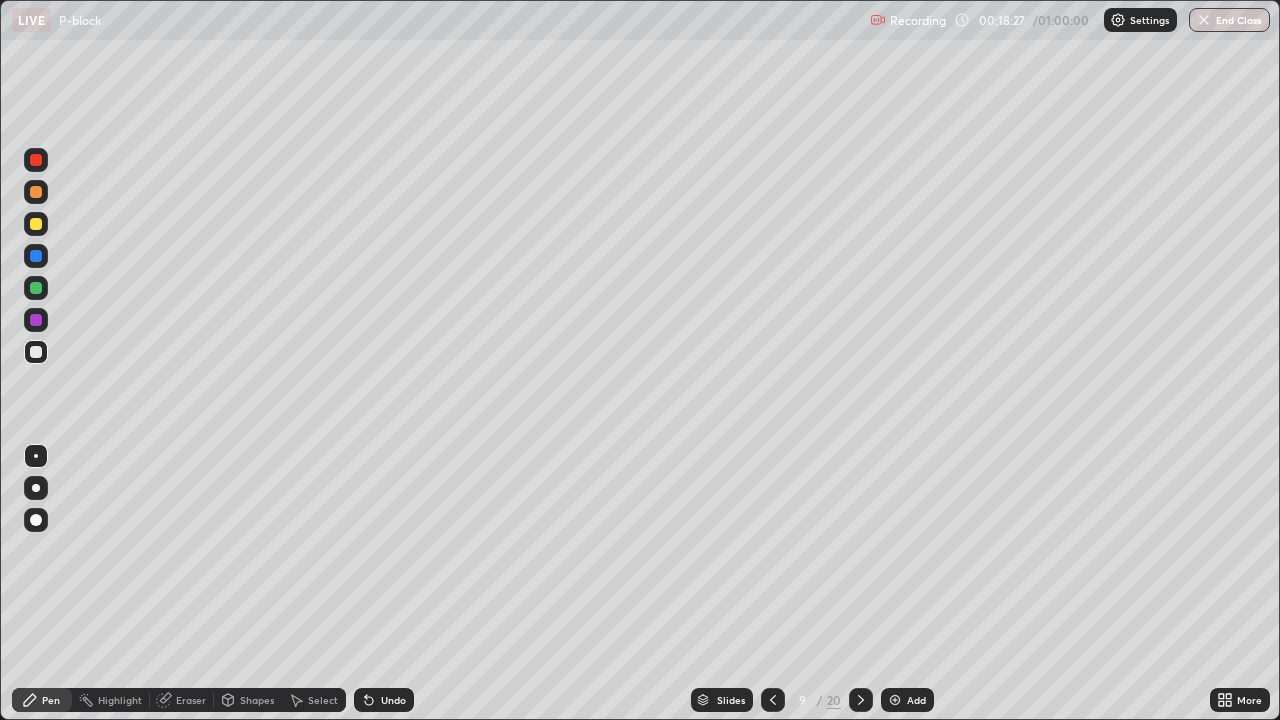 click at bounding box center (36, 288) 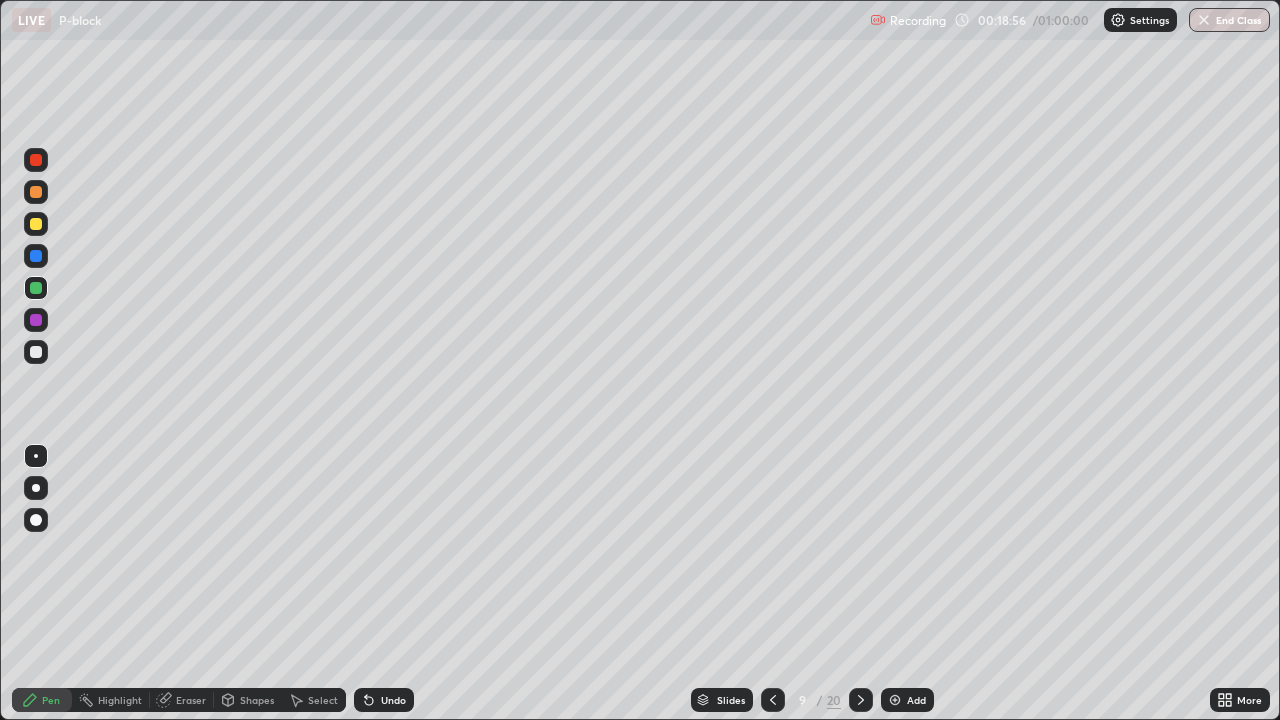 click on "Shapes" at bounding box center [248, 700] 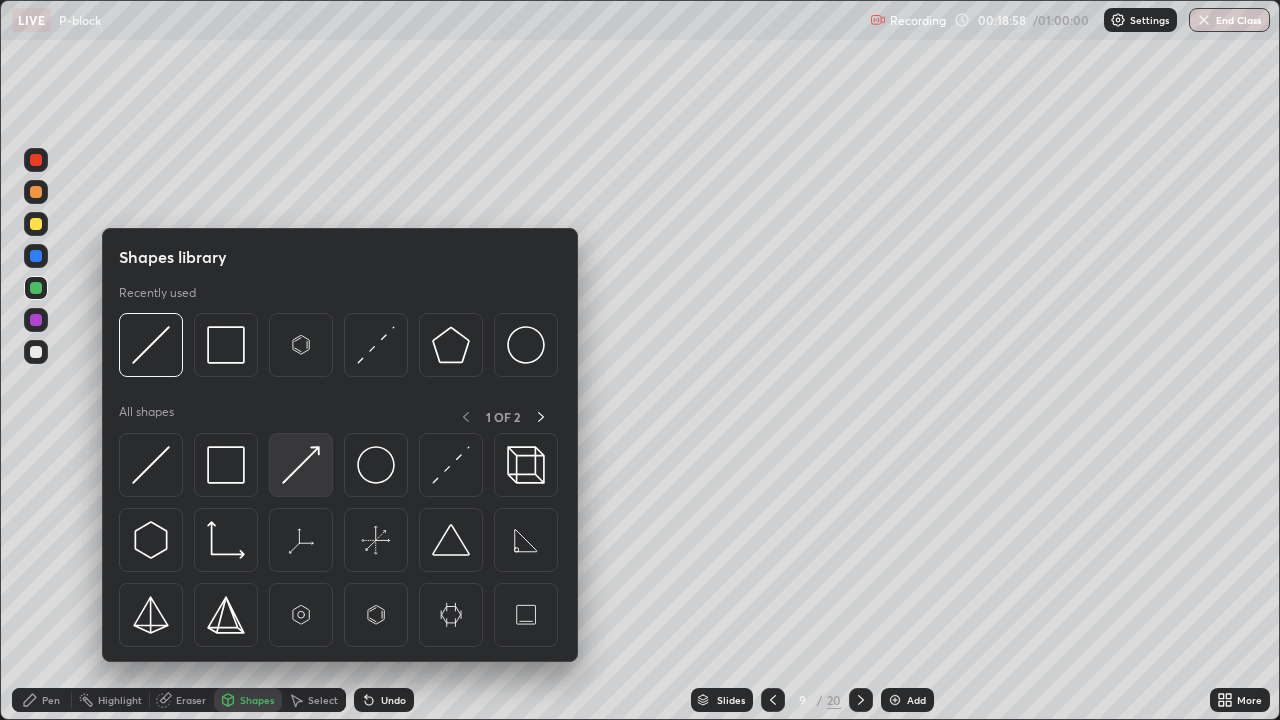 click at bounding box center (301, 465) 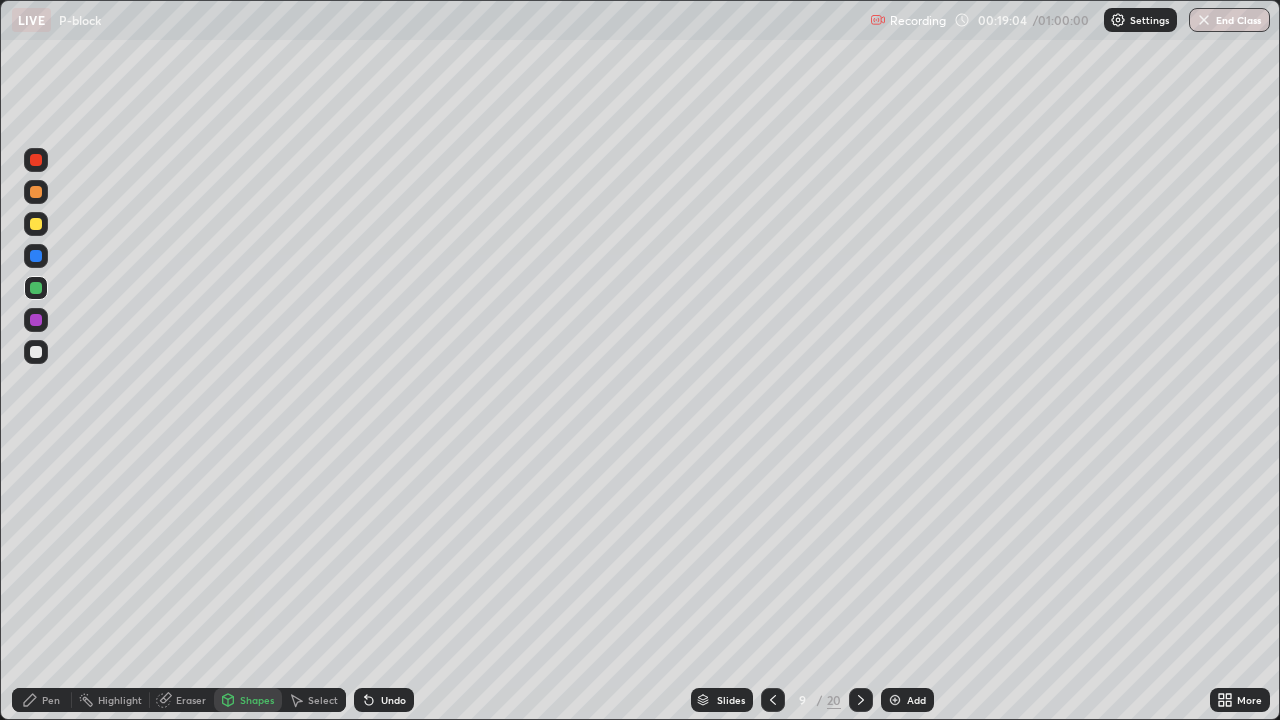 click at bounding box center (36, 224) 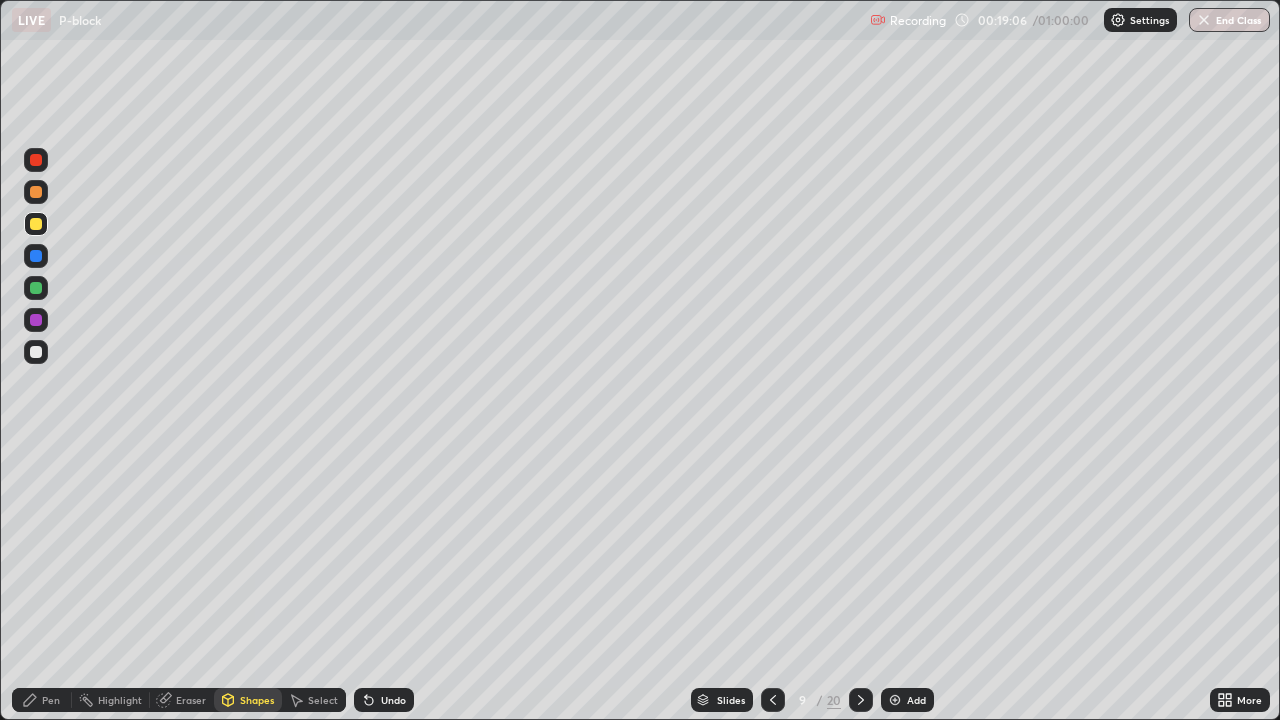 click on "Undo" at bounding box center (393, 700) 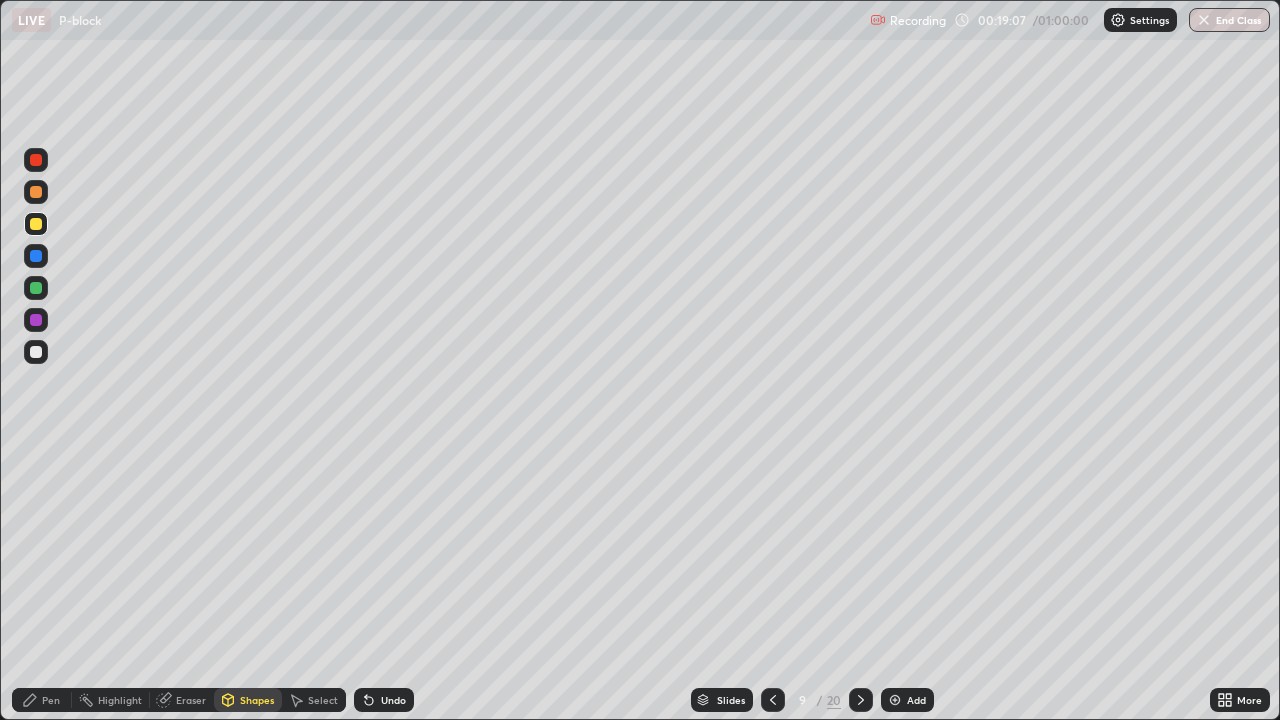 click on "Pen" at bounding box center (51, 700) 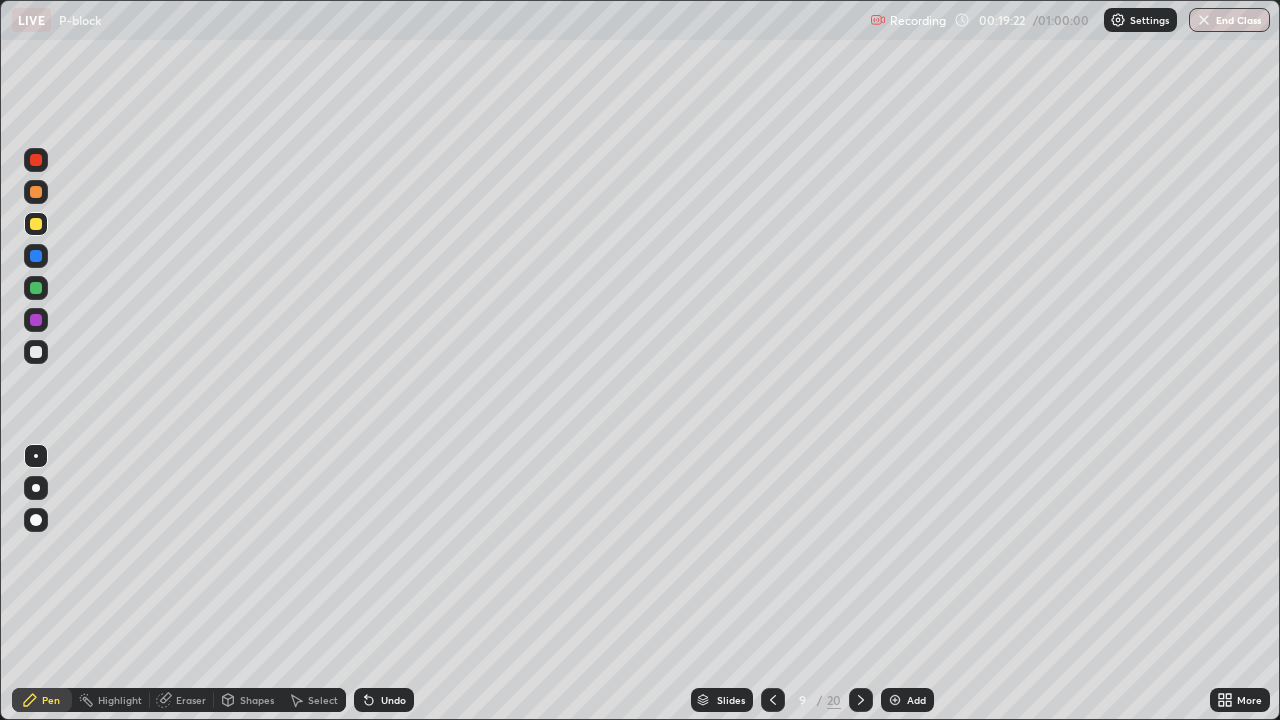 click on "Shapes" at bounding box center [257, 700] 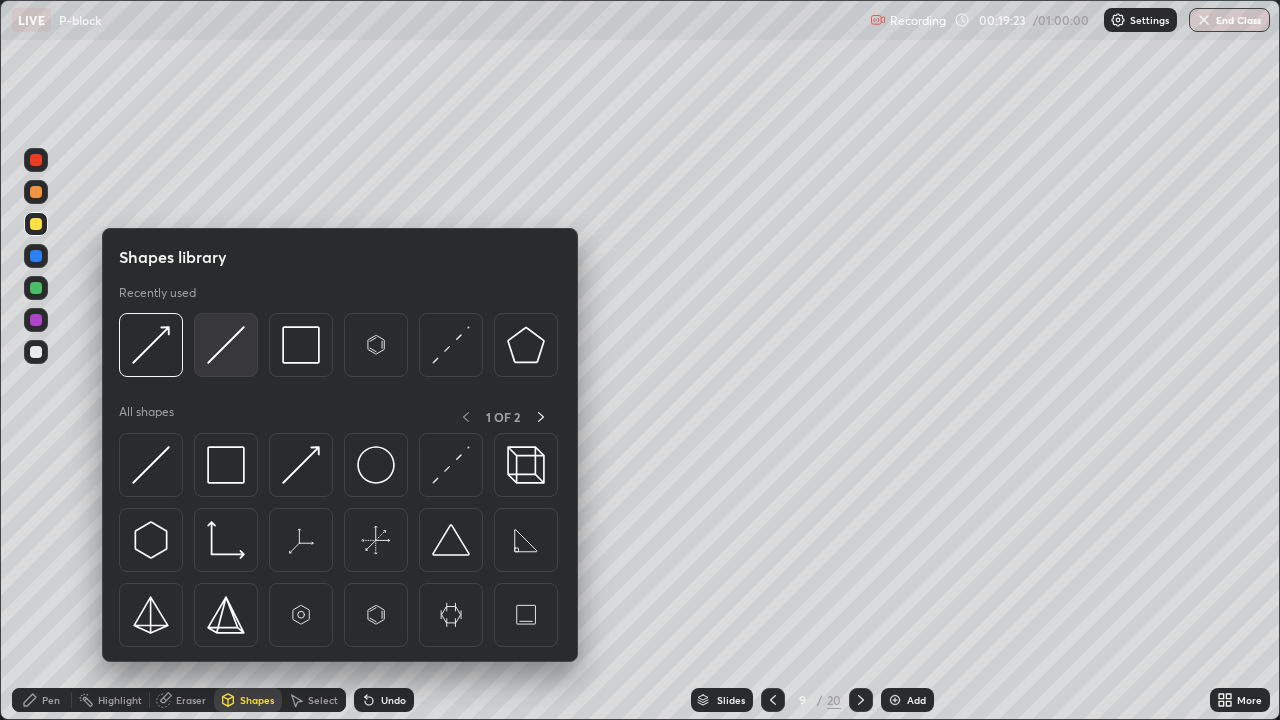 click at bounding box center (226, 345) 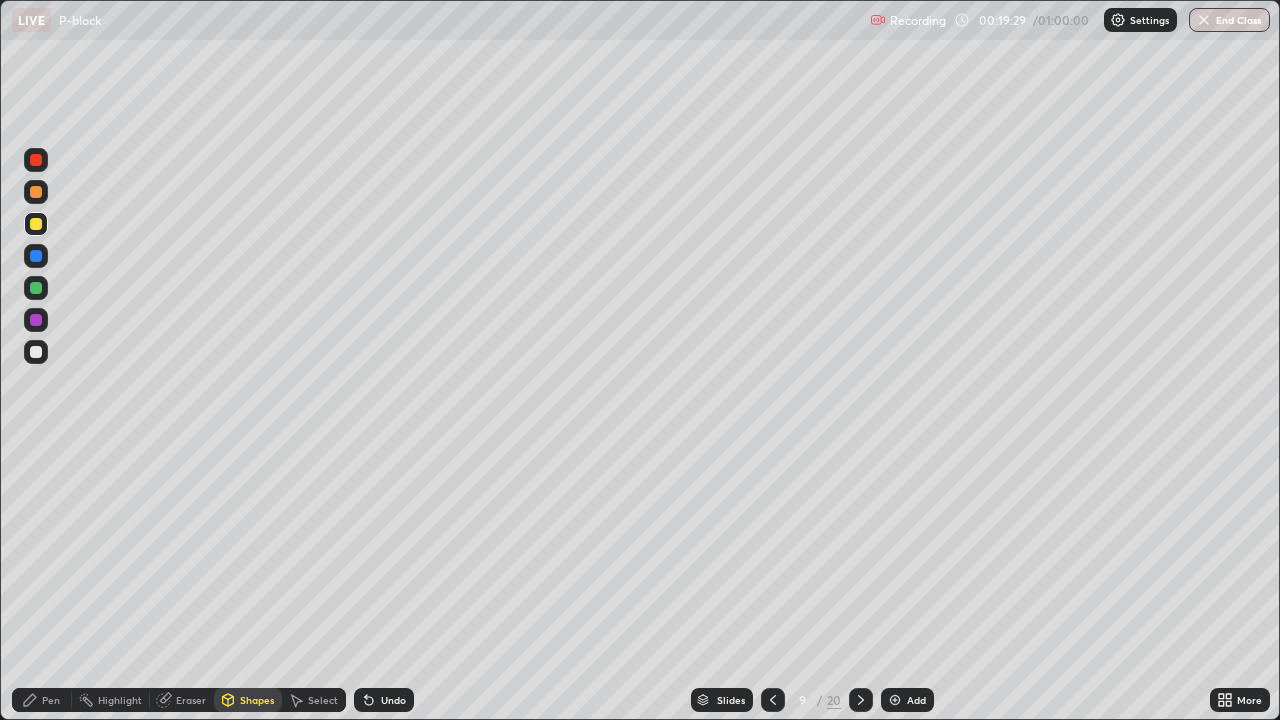 click on "Undo" at bounding box center (393, 700) 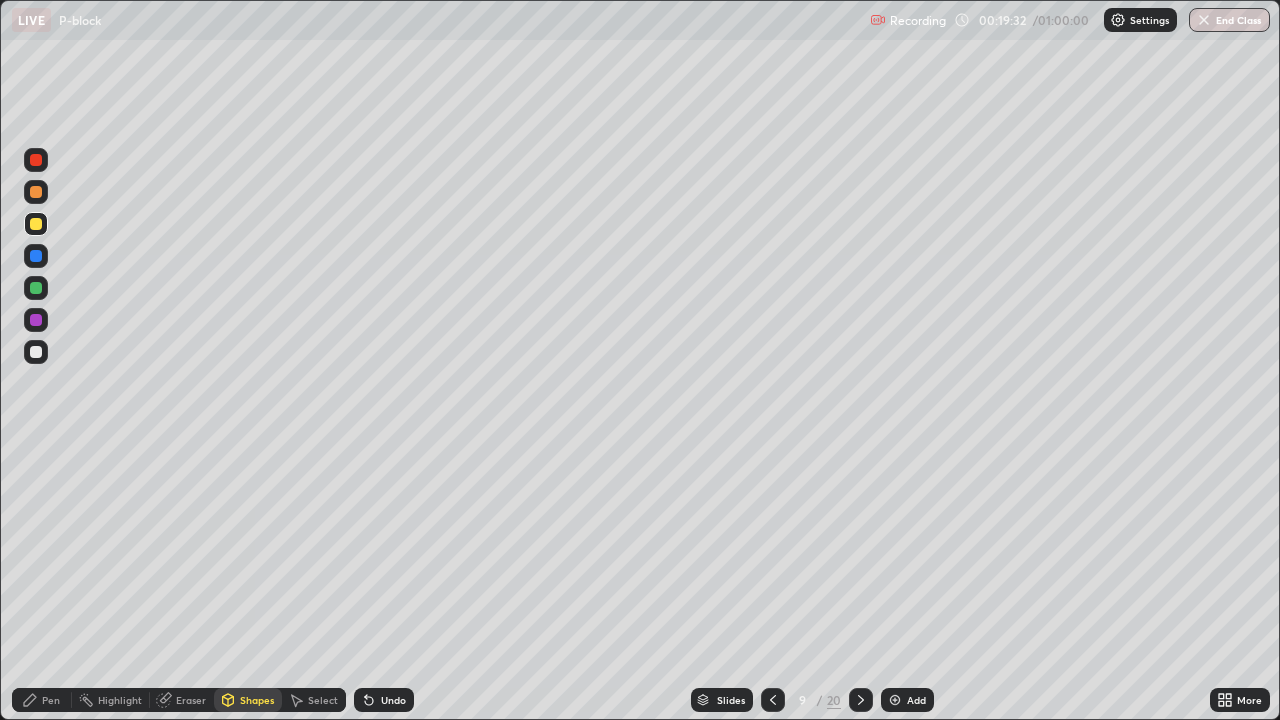 click on "Undo" at bounding box center [393, 700] 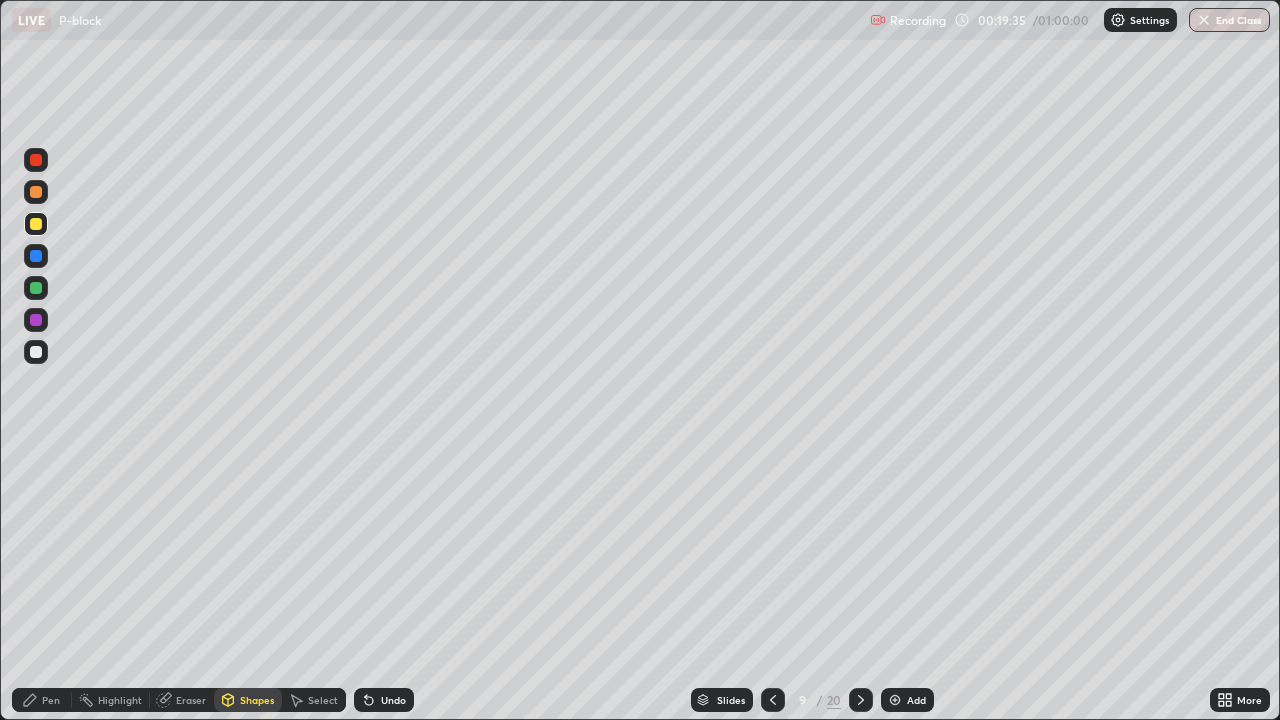 click on "Undo" at bounding box center (384, 700) 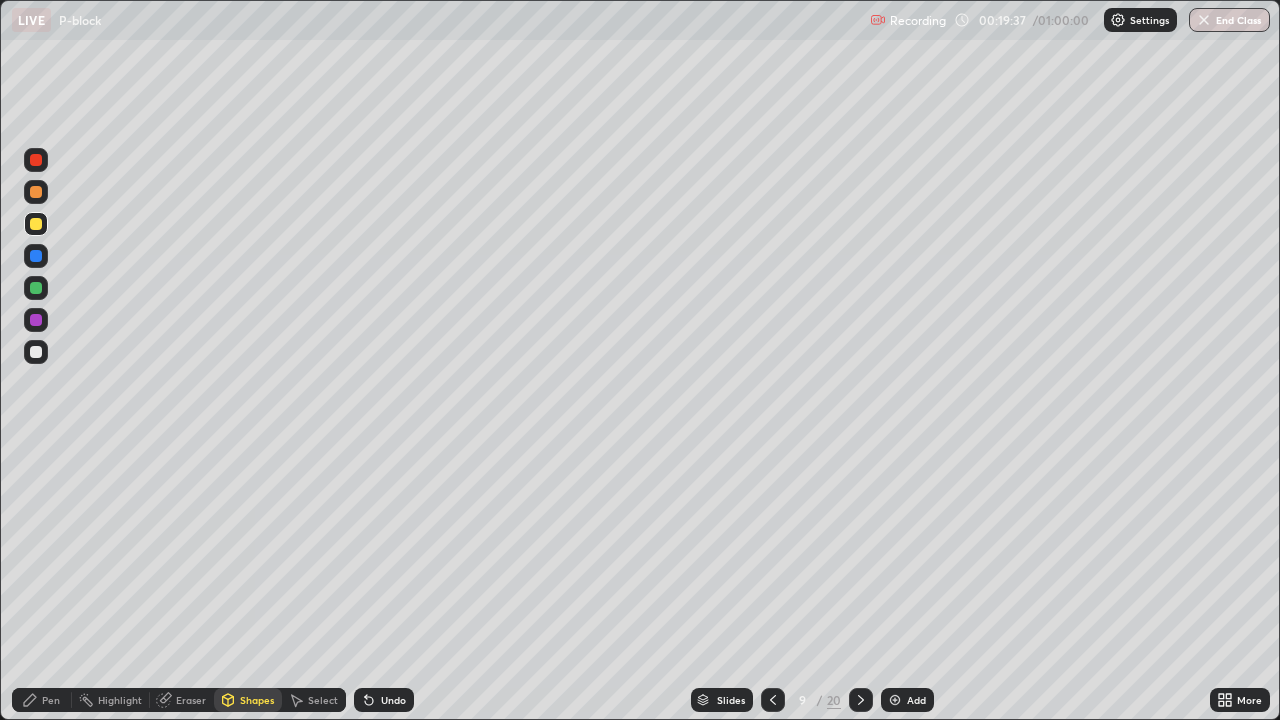 click on "Undo" at bounding box center [393, 700] 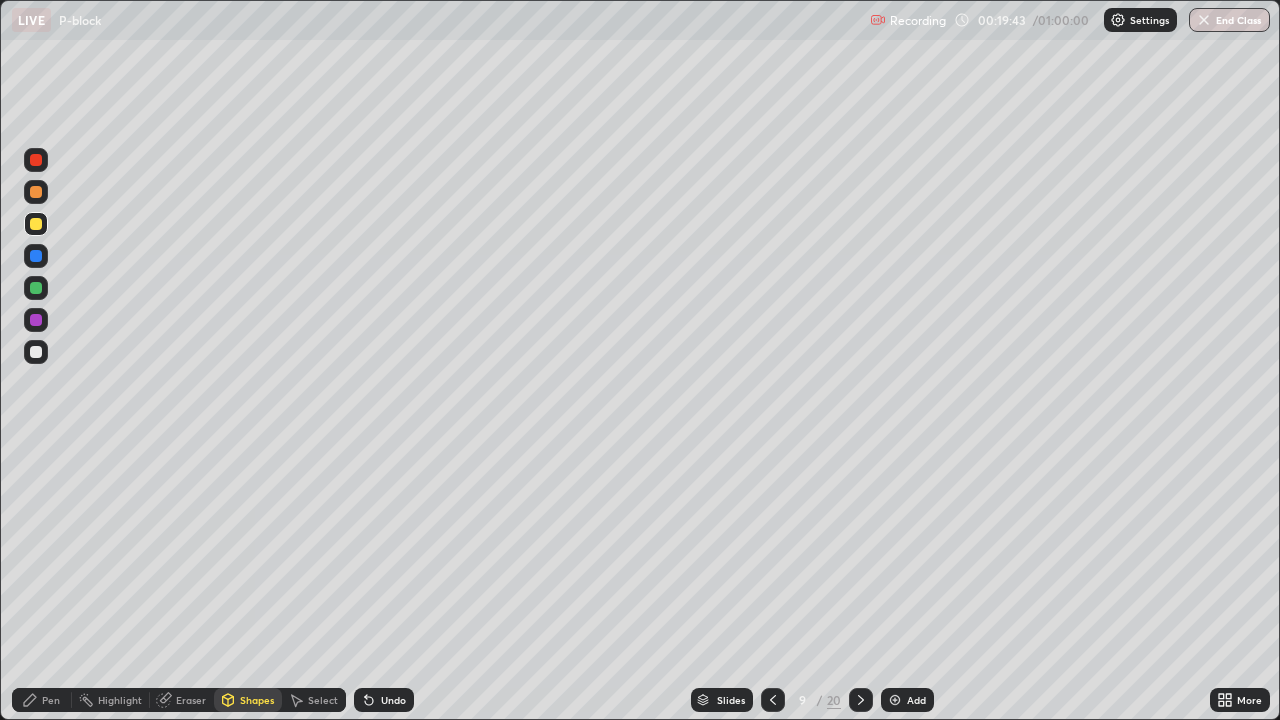 click on "Undo" at bounding box center (393, 700) 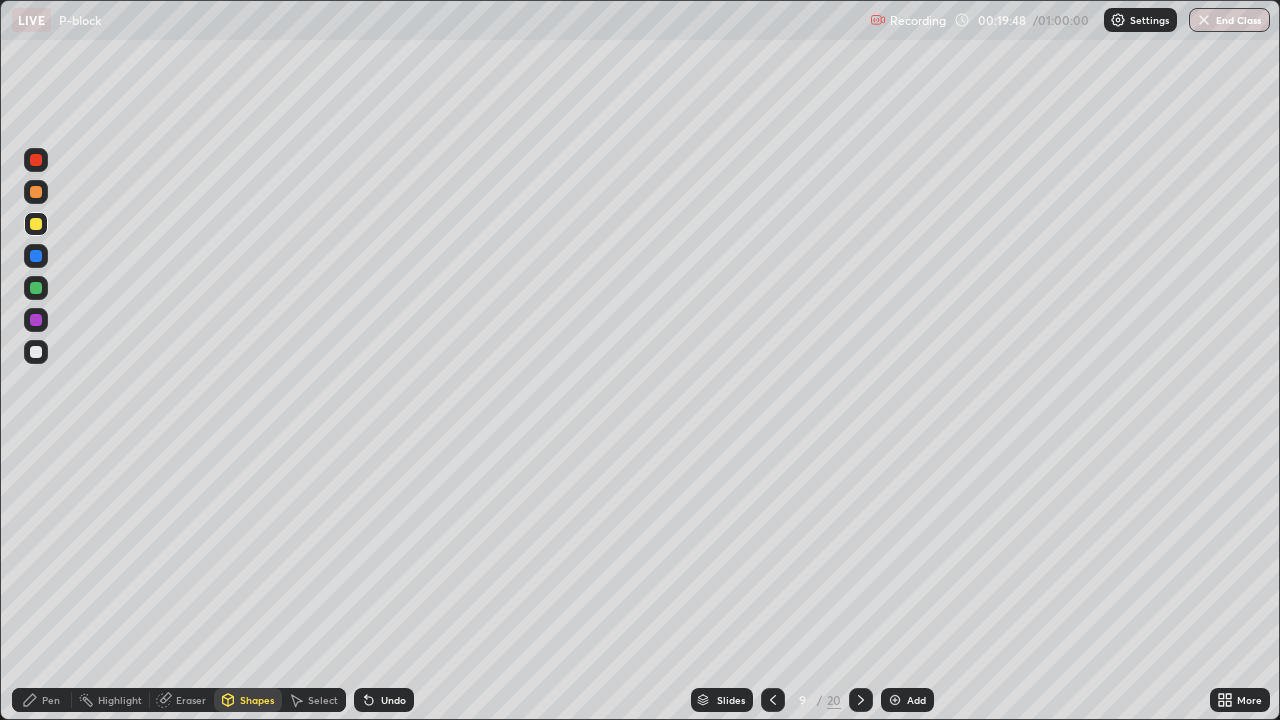 click on "Pen" at bounding box center (51, 700) 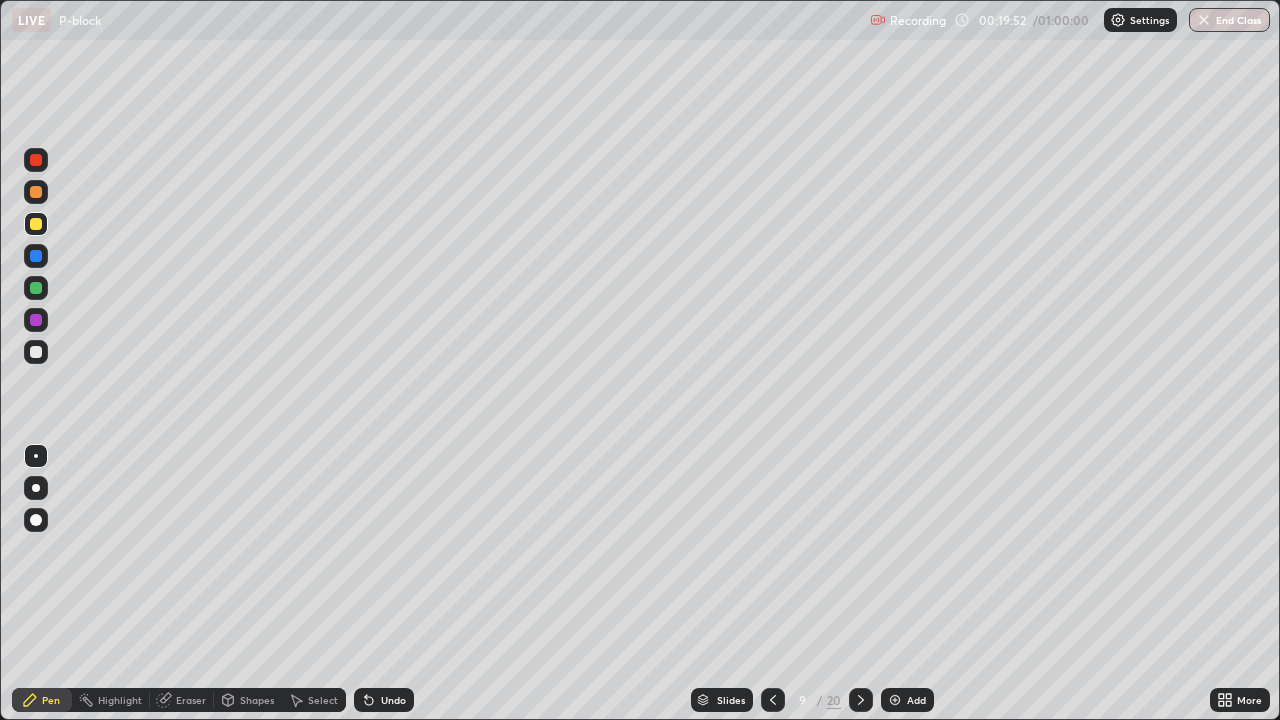 click 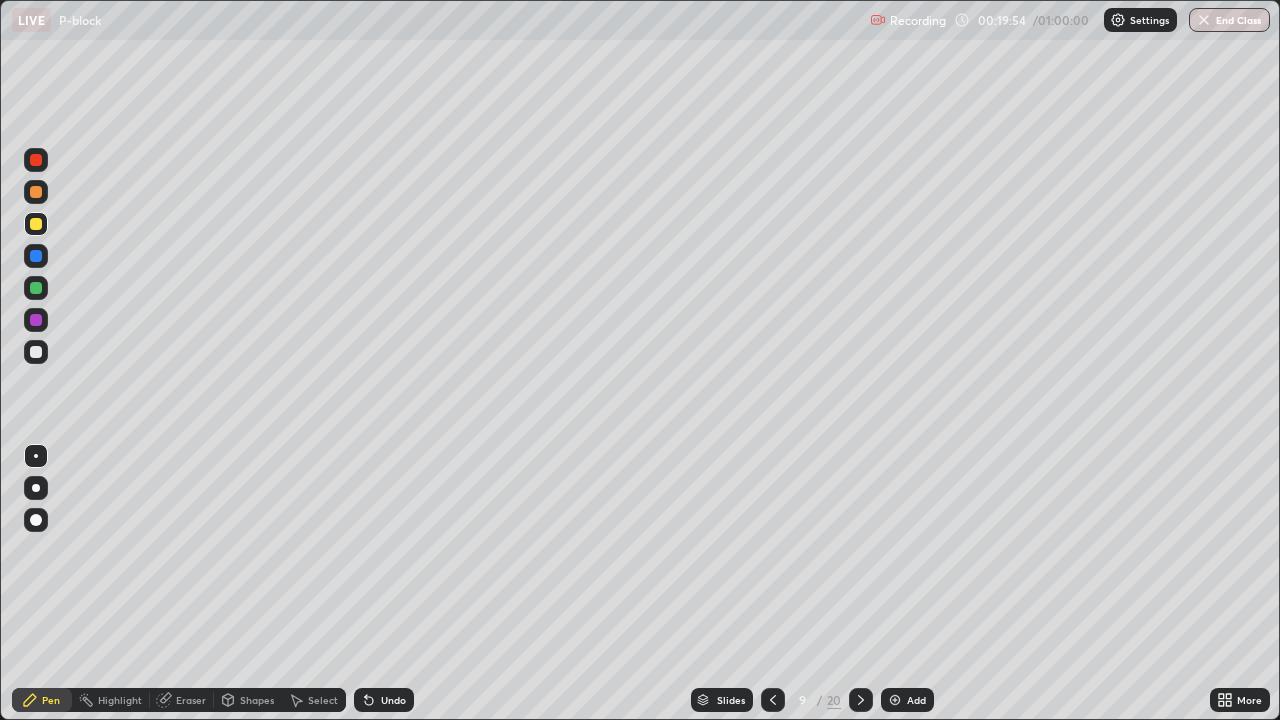 click on "Pen" at bounding box center [51, 700] 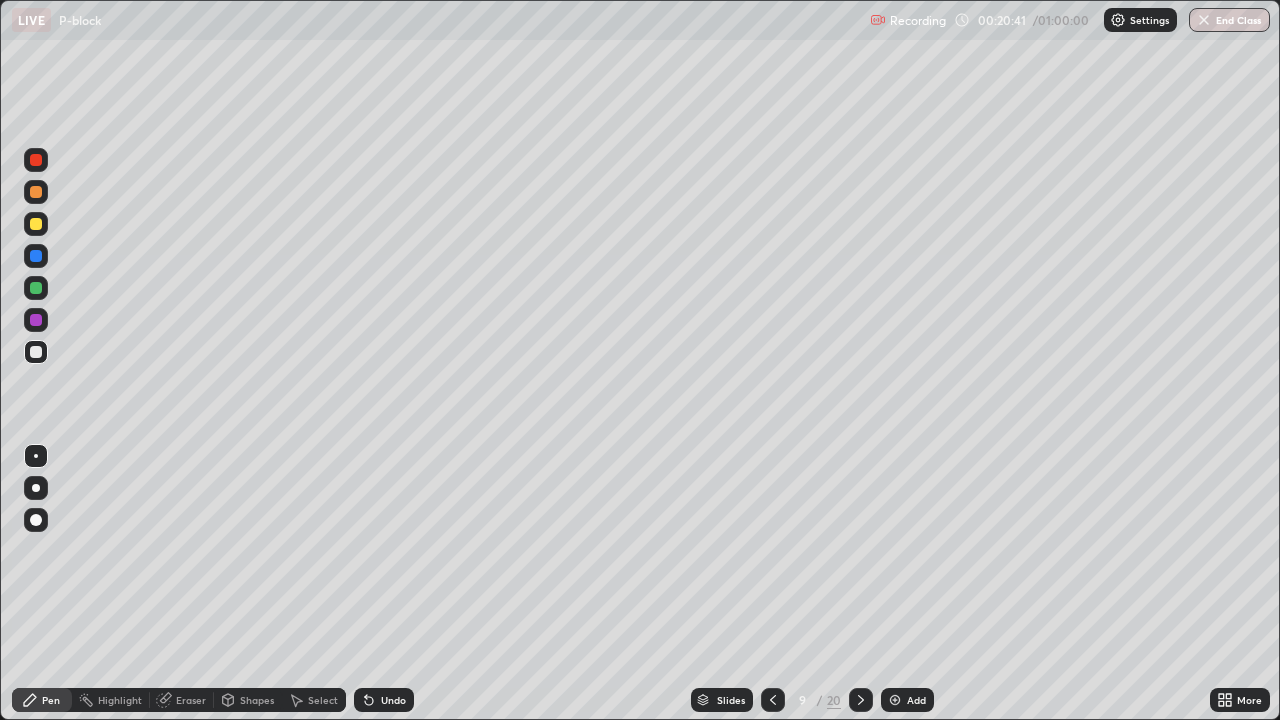 click on "Eraser" at bounding box center [191, 700] 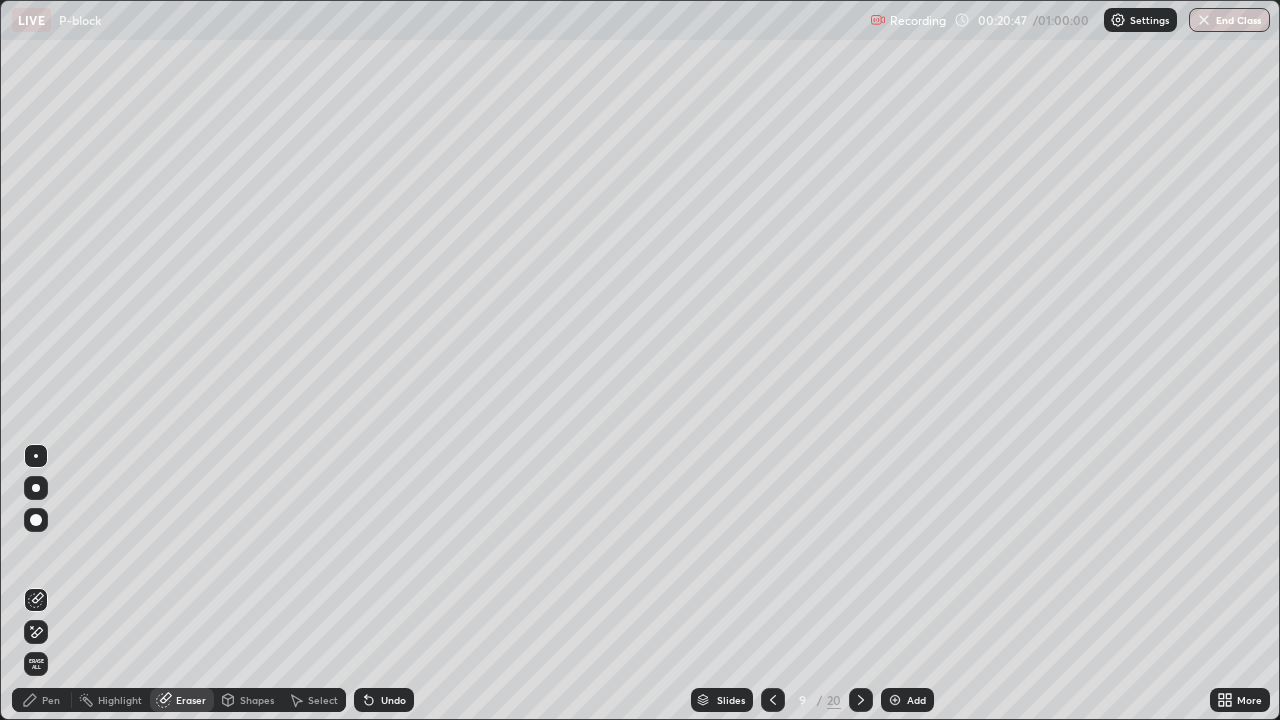 click 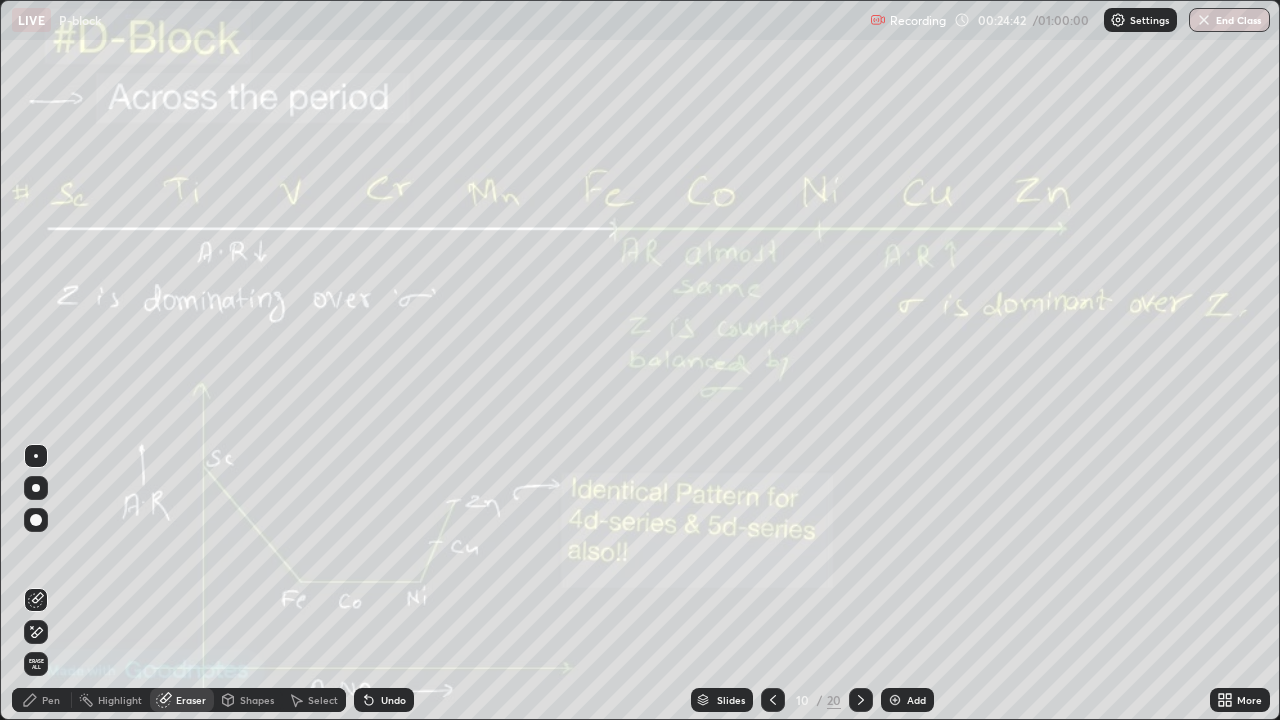 click 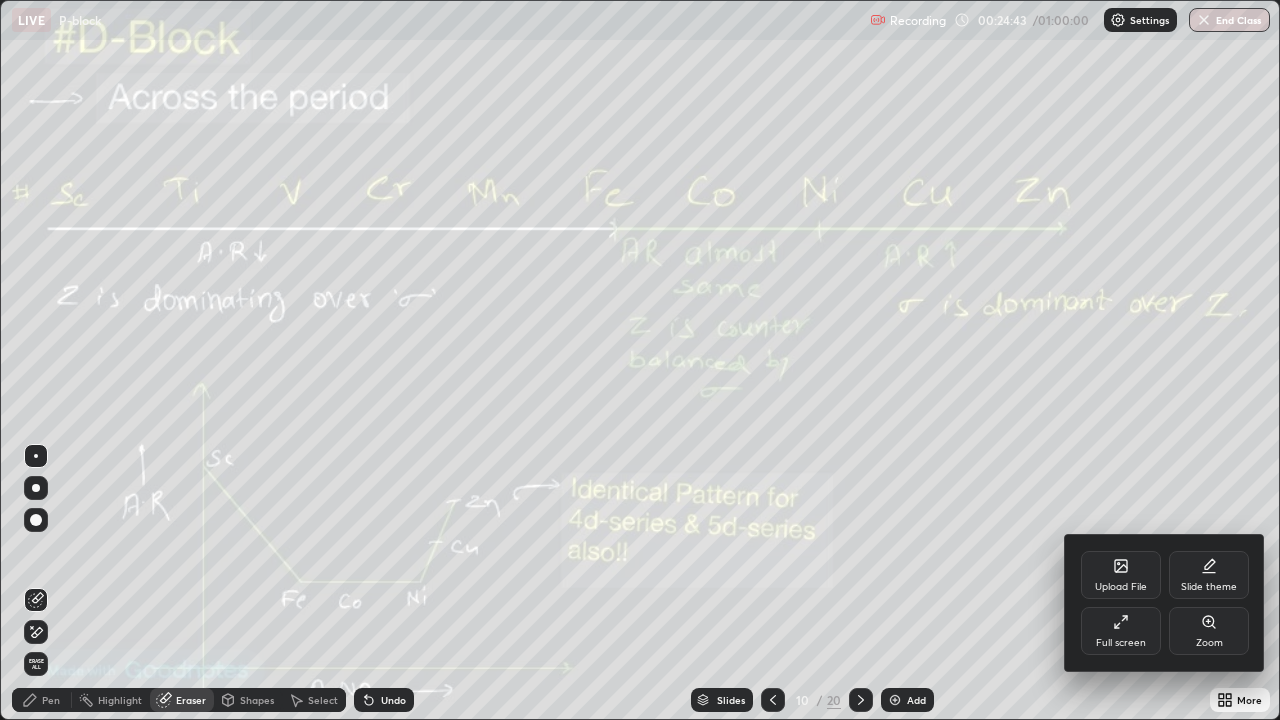 click on "Full screen" at bounding box center (1121, 643) 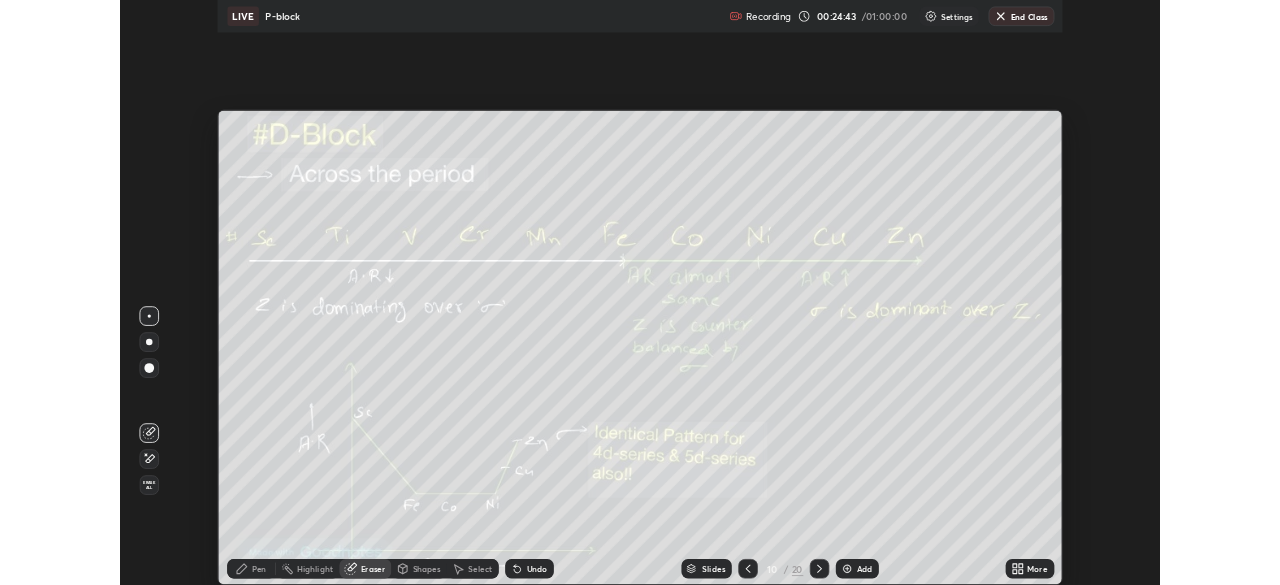 scroll, scrollTop: 585, scrollLeft: 1280, axis: both 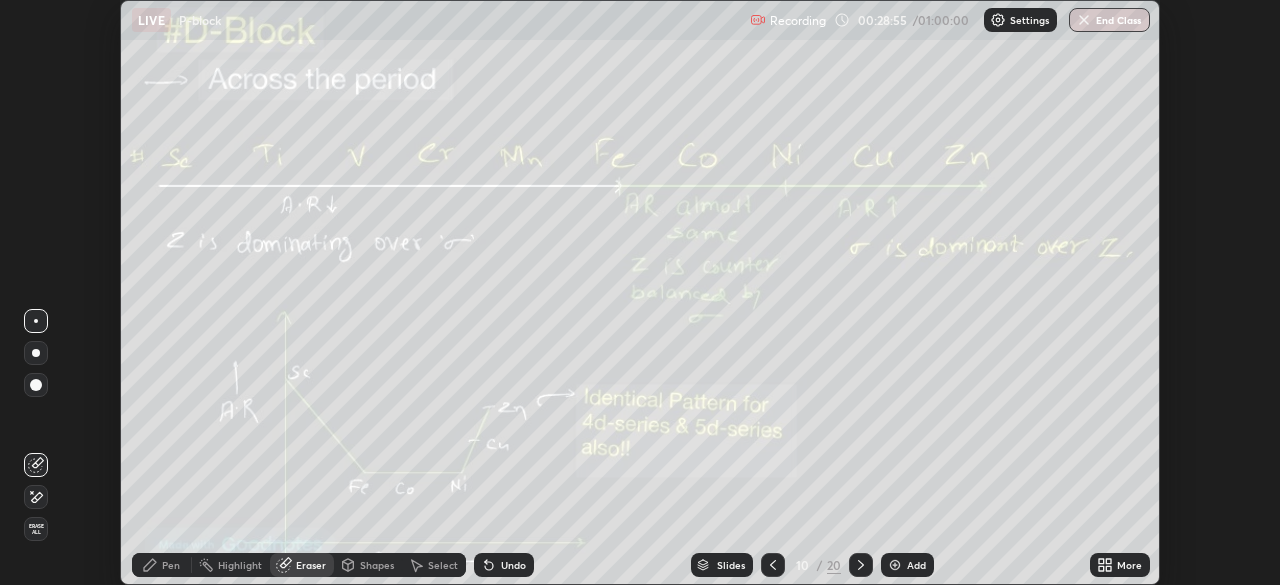 click at bounding box center [895, 565] 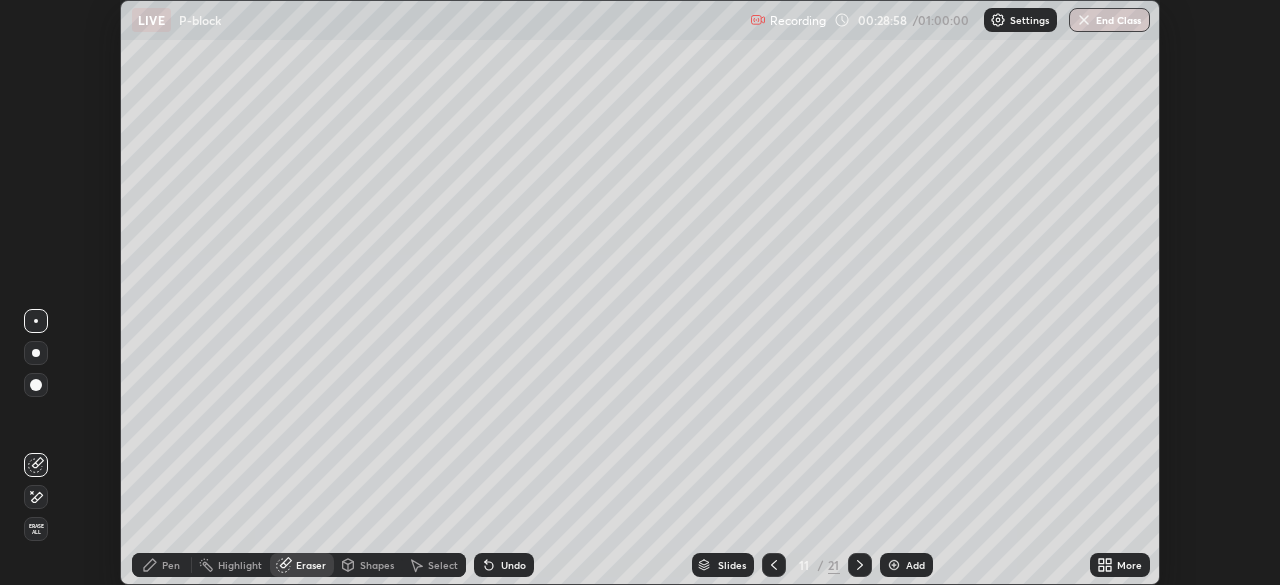 click 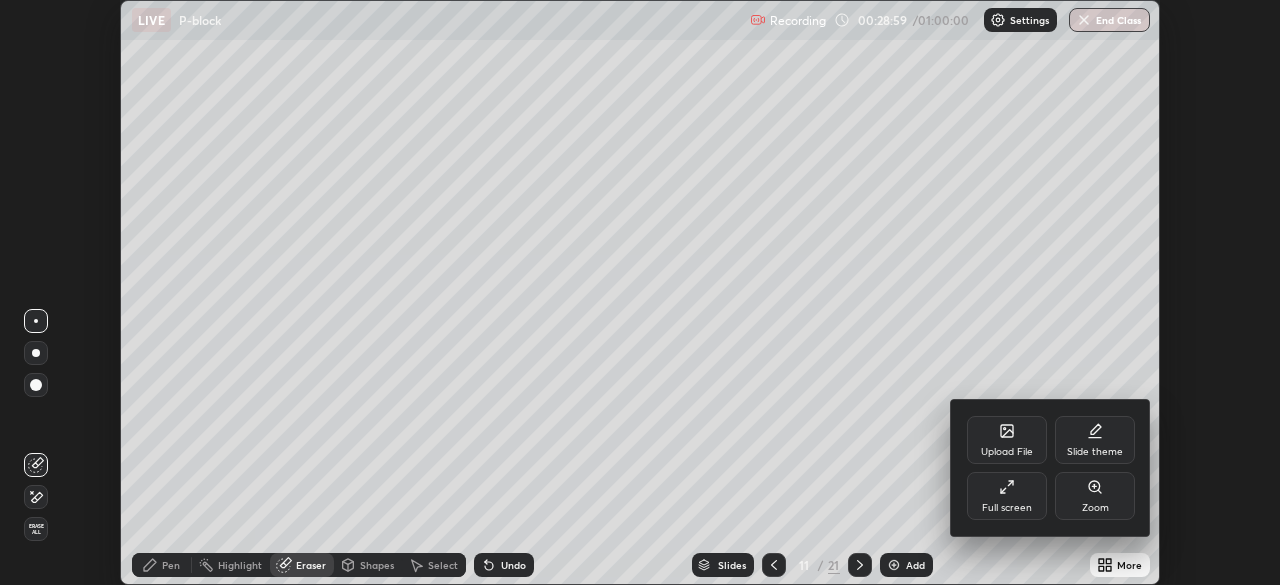 click on "Full screen" at bounding box center [1007, 496] 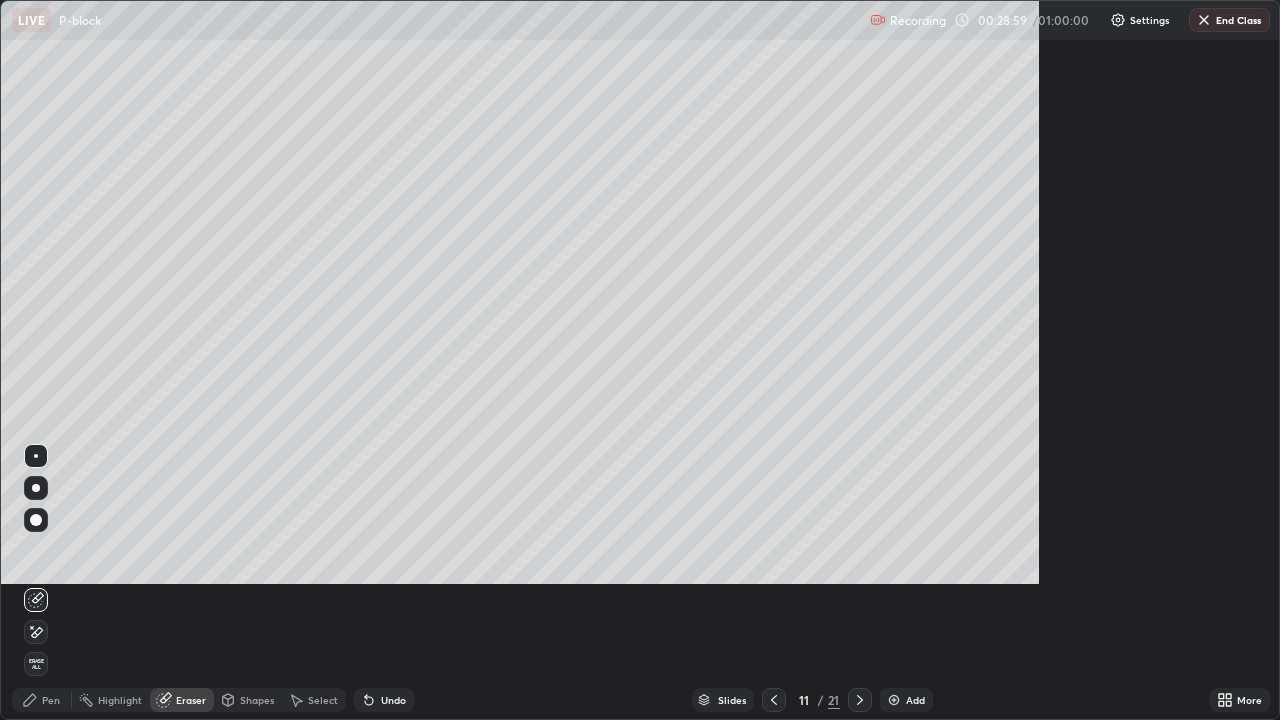 scroll, scrollTop: 99280, scrollLeft: 98720, axis: both 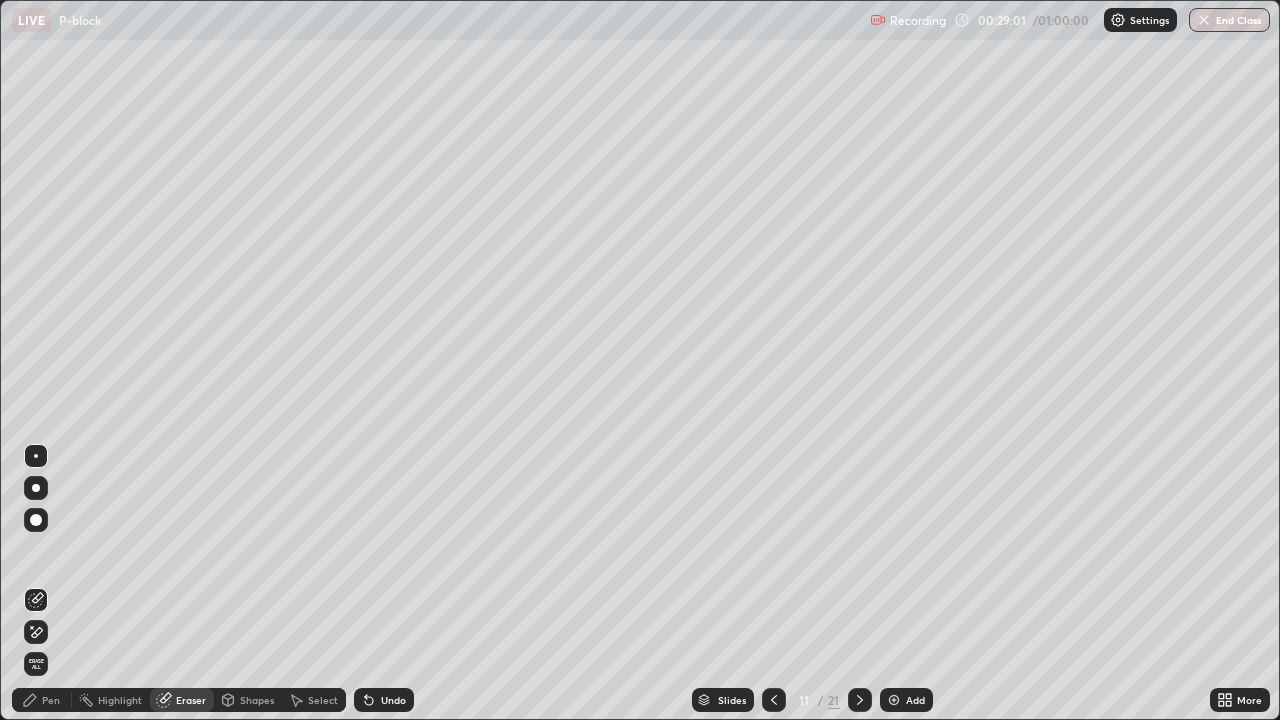 click on "Pen" at bounding box center [42, 700] 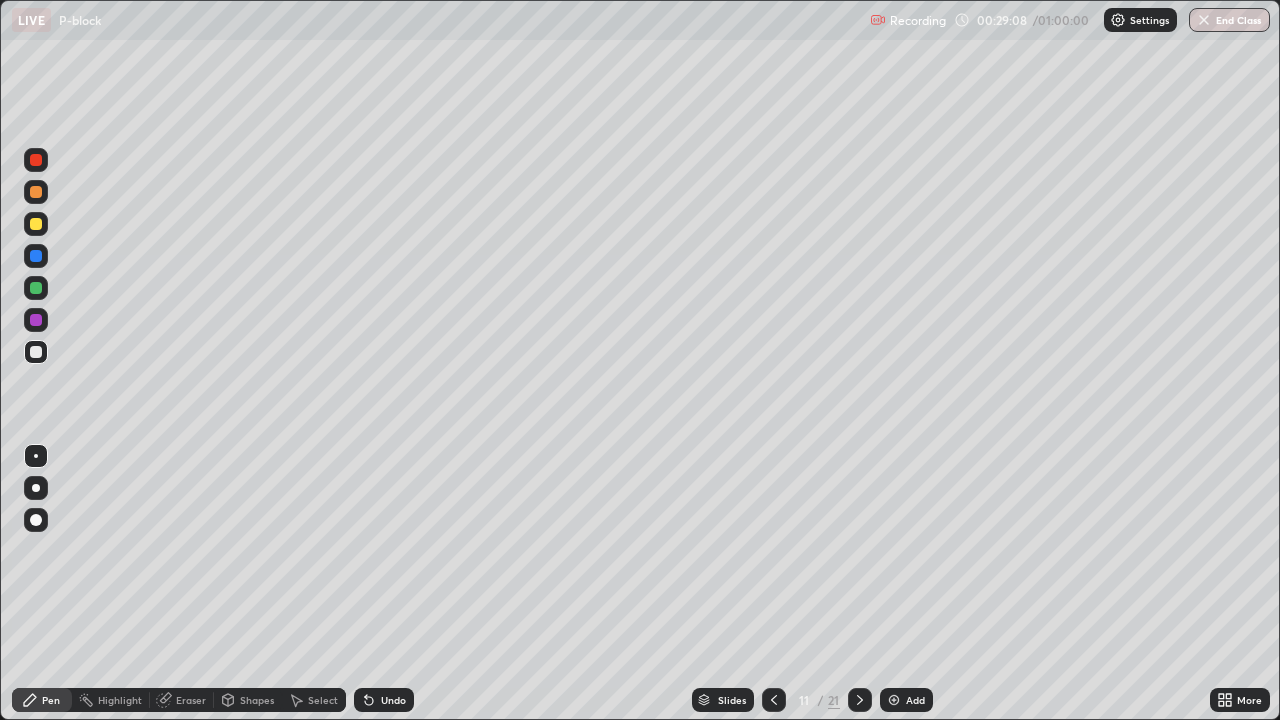 click at bounding box center [36, 192] 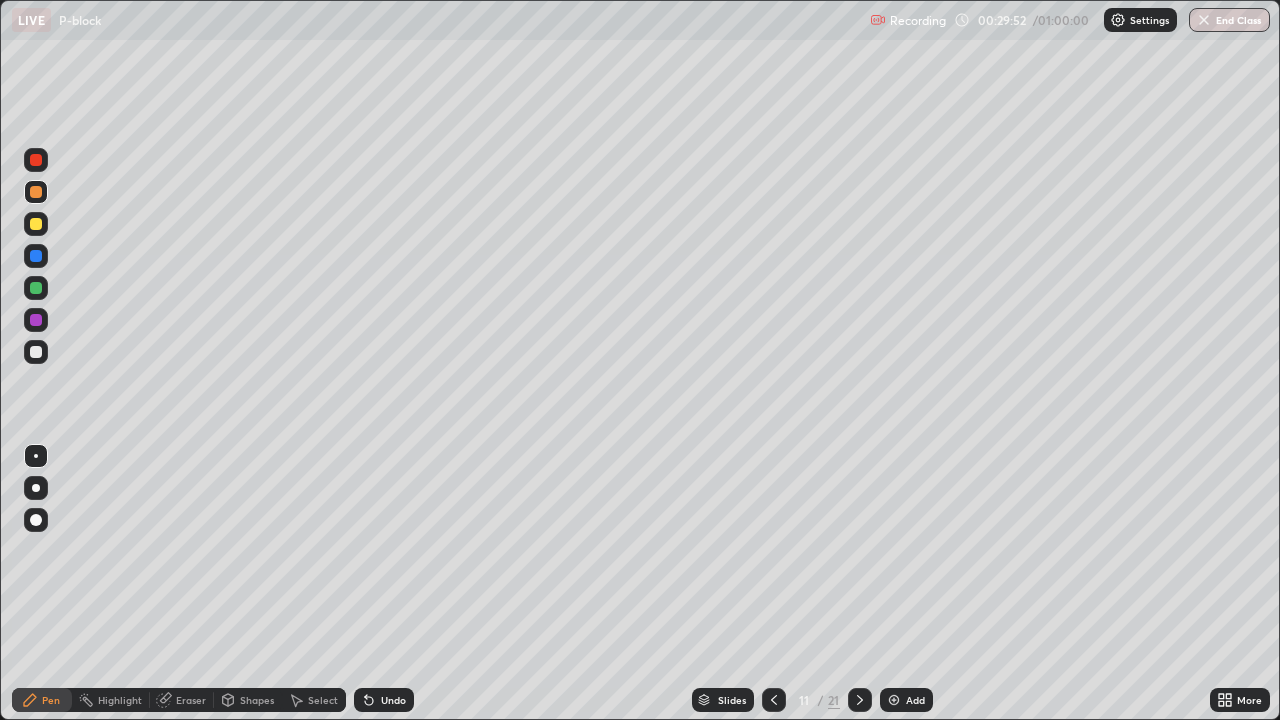 click on "Eraser" at bounding box center [191, 700] 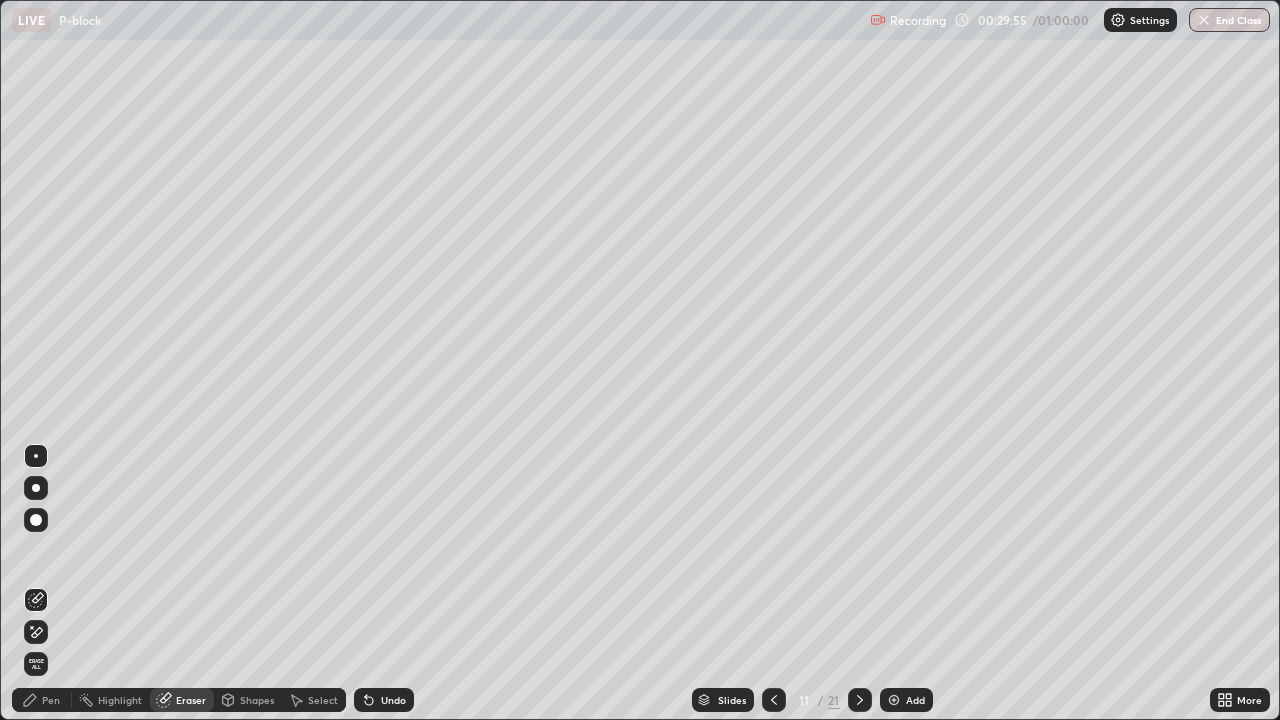 click on "Pen" at bounding box center (42, 700) 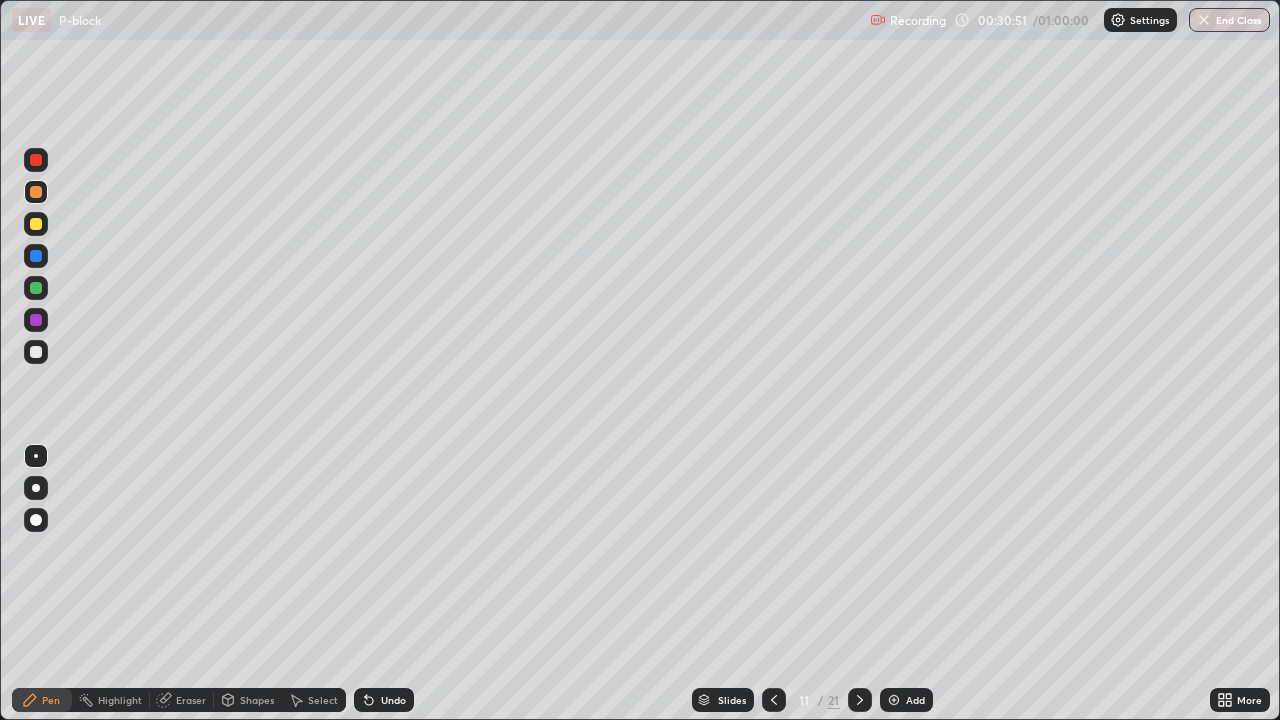 click at bounding box center (36, 352) 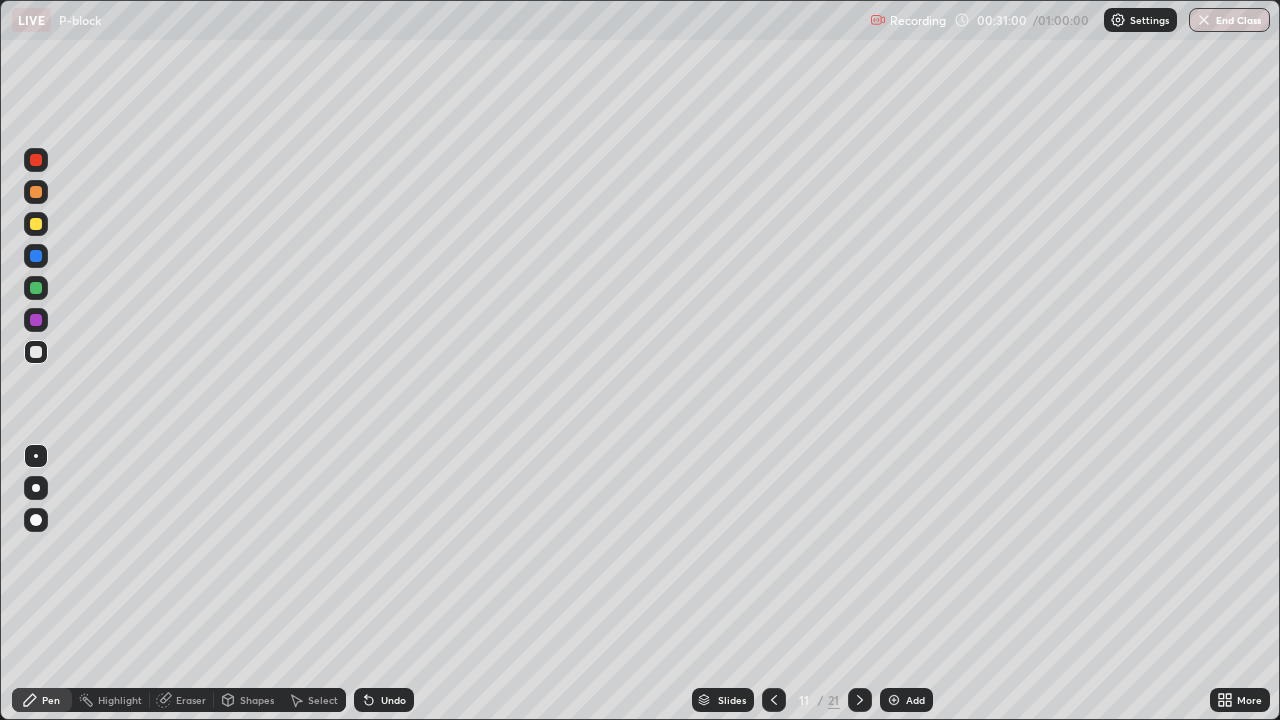 click at bounding box center (36, 224) 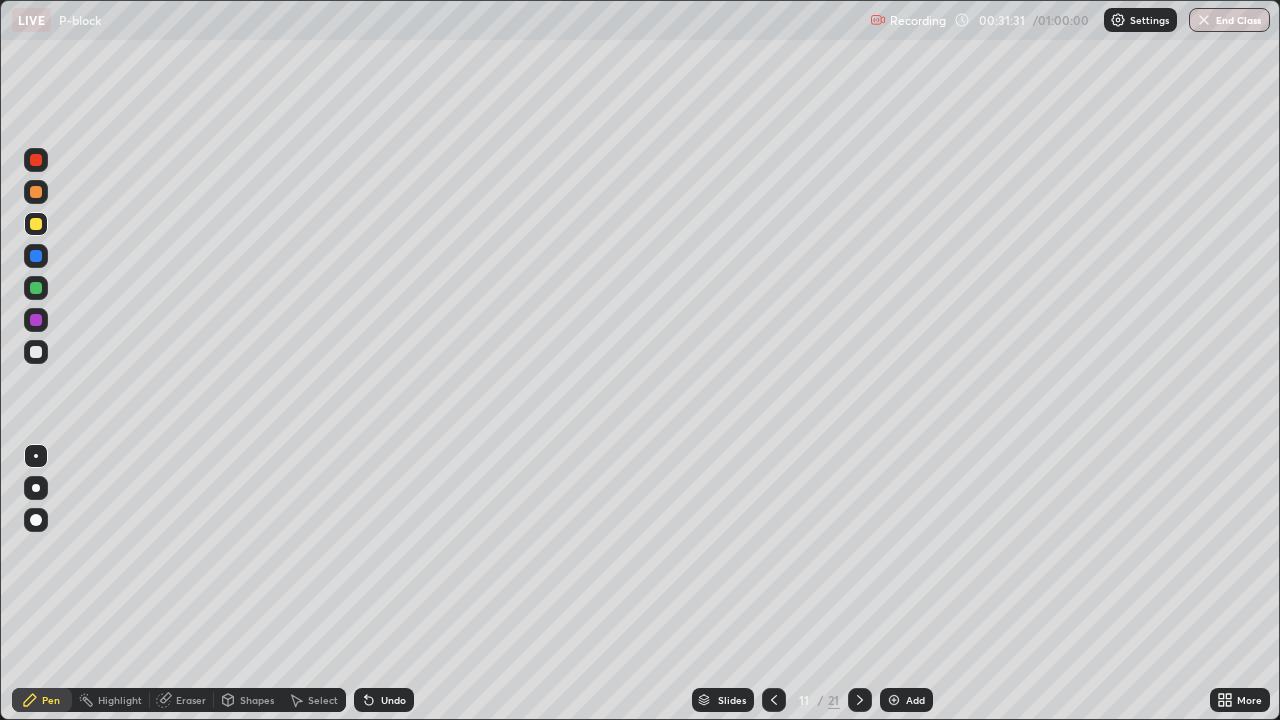 click on "Undo" at bounding box center (393, 700) 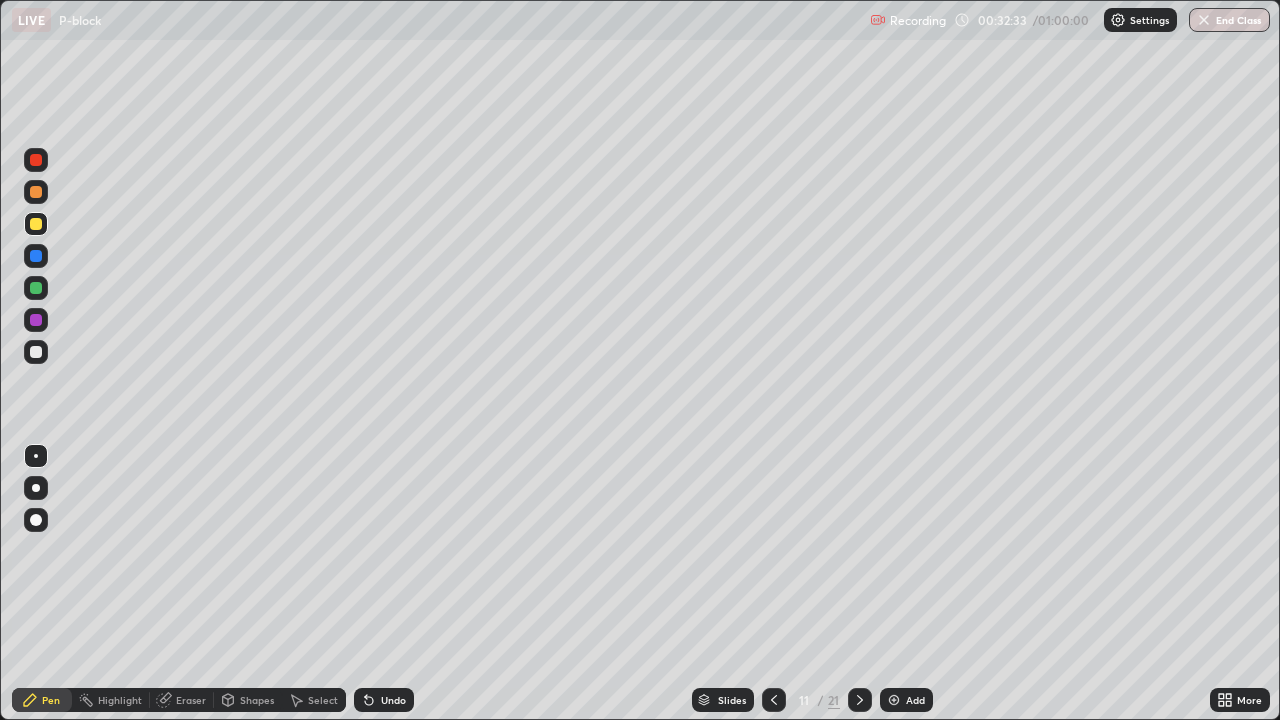 click at bounding box center [36, 352] 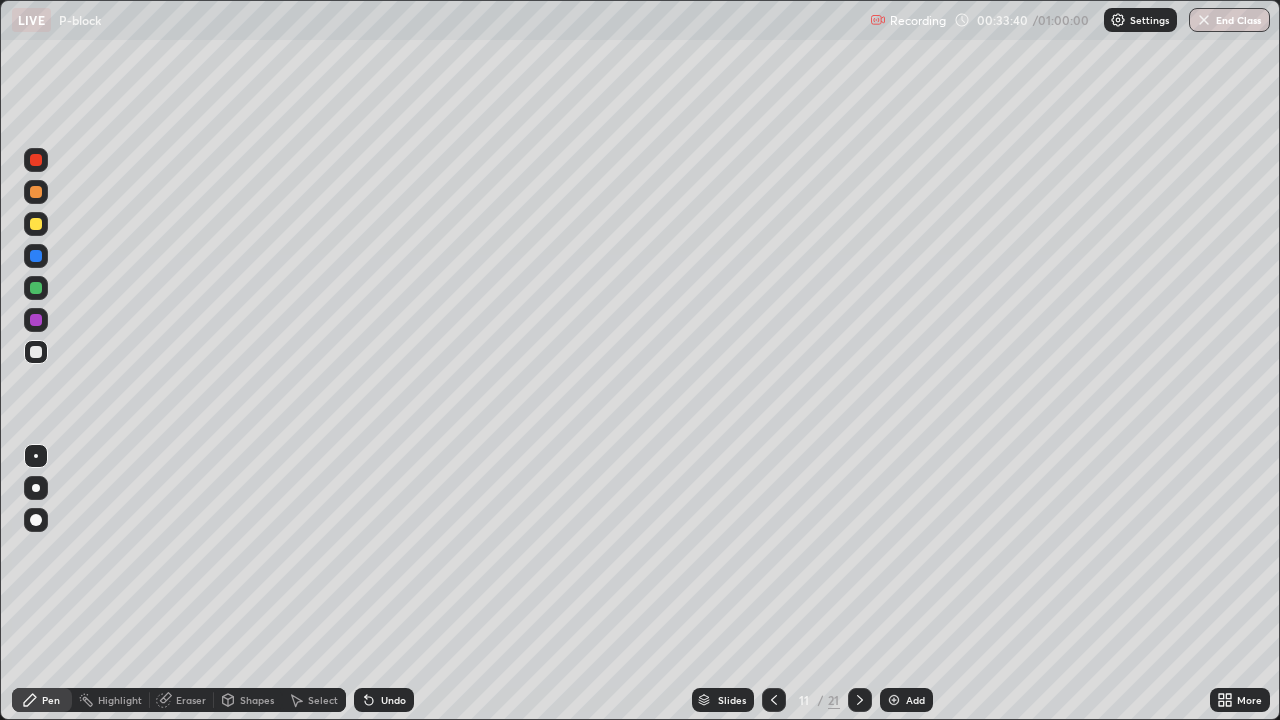 click at bounding box center (36, 288) 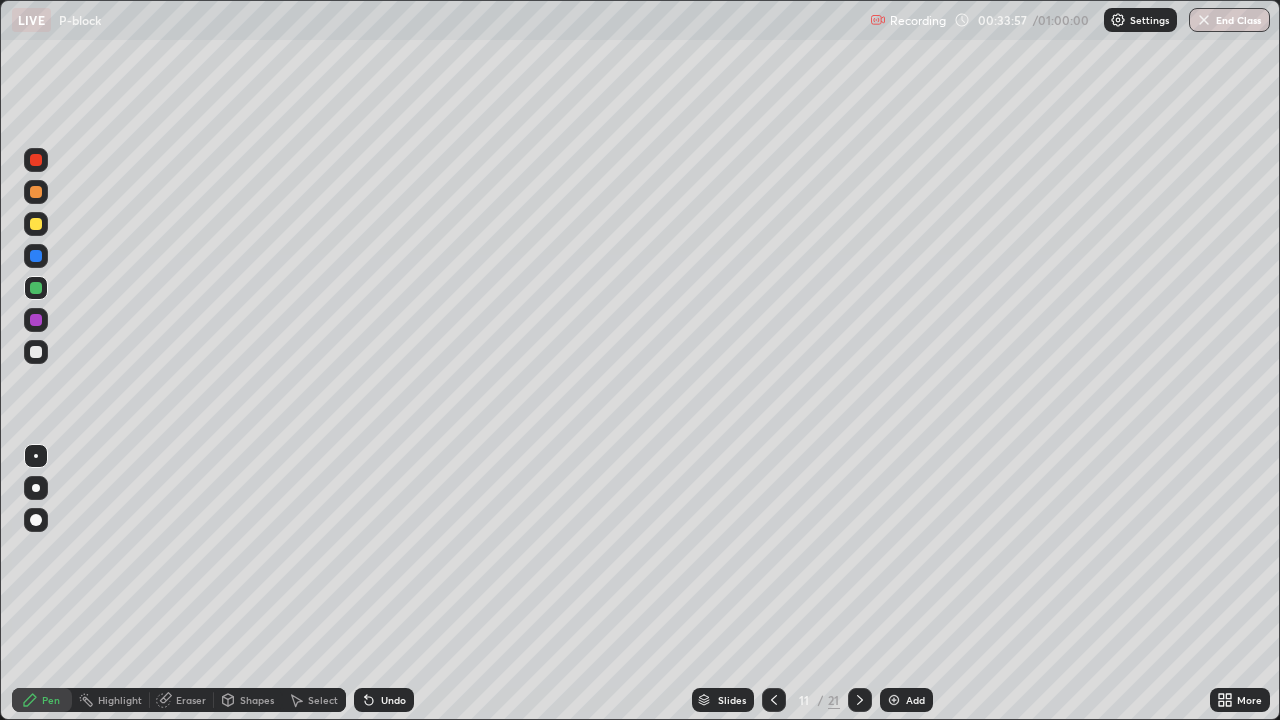 click 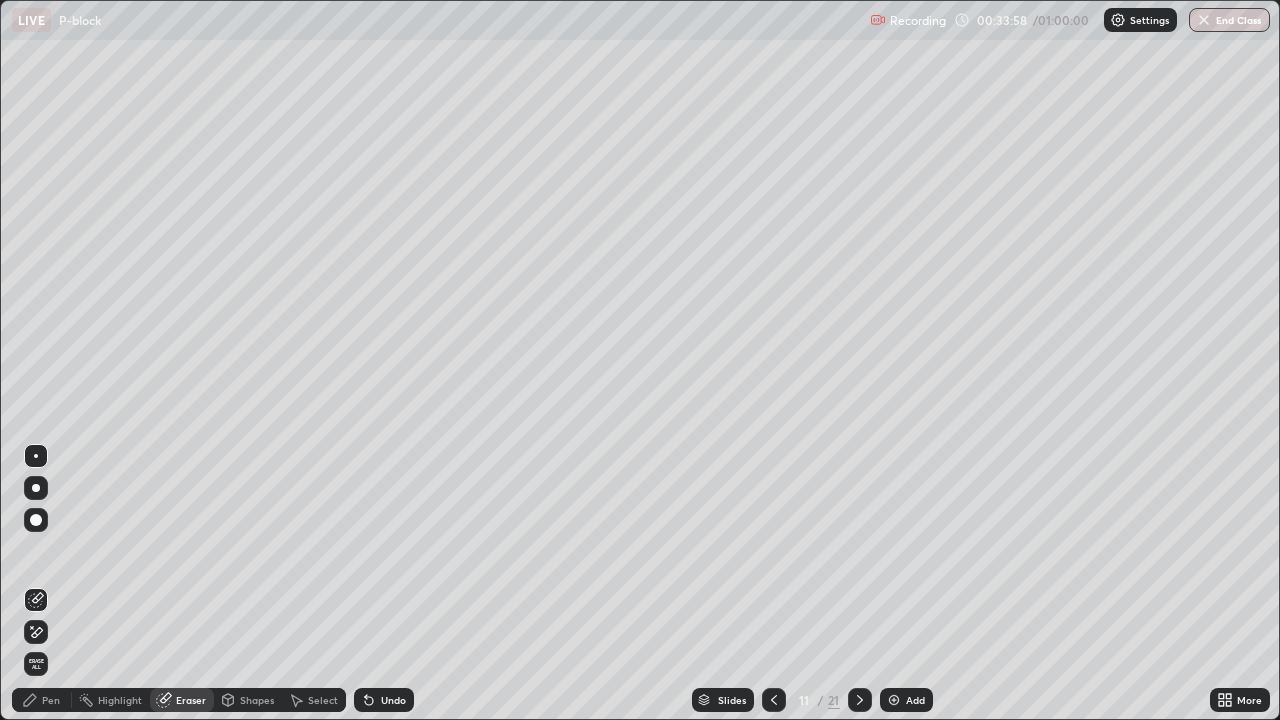 click 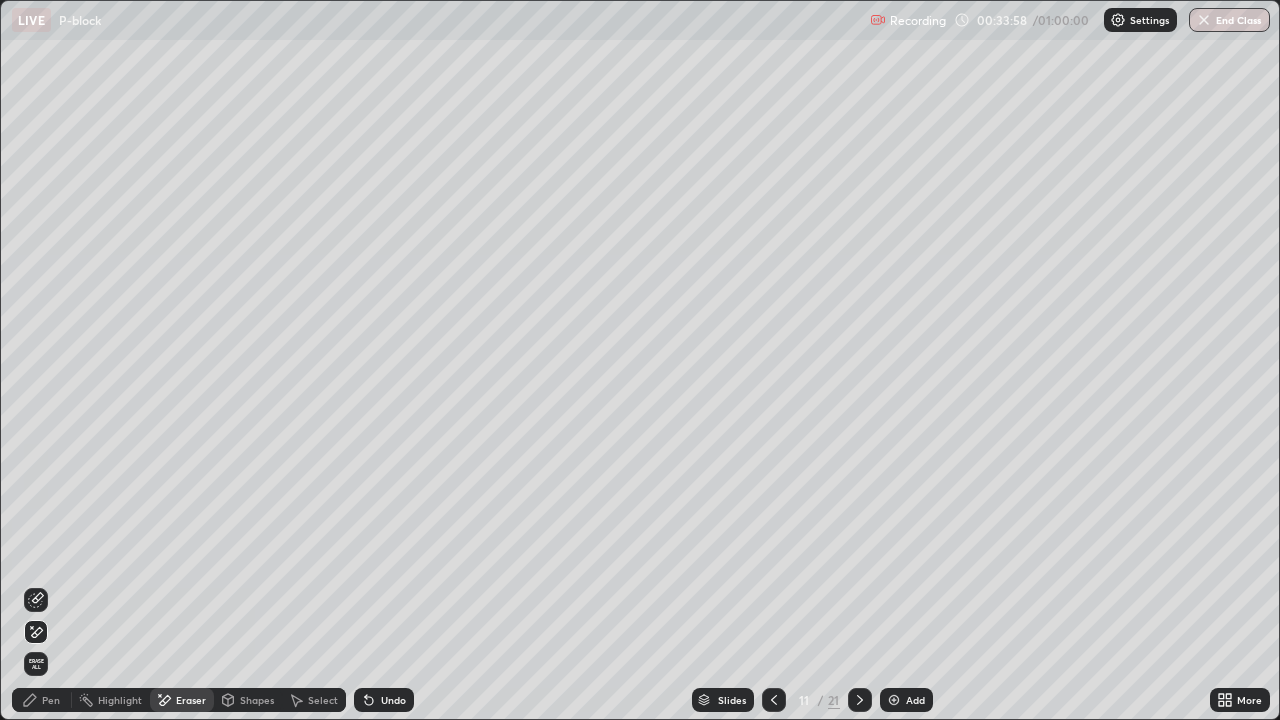 click 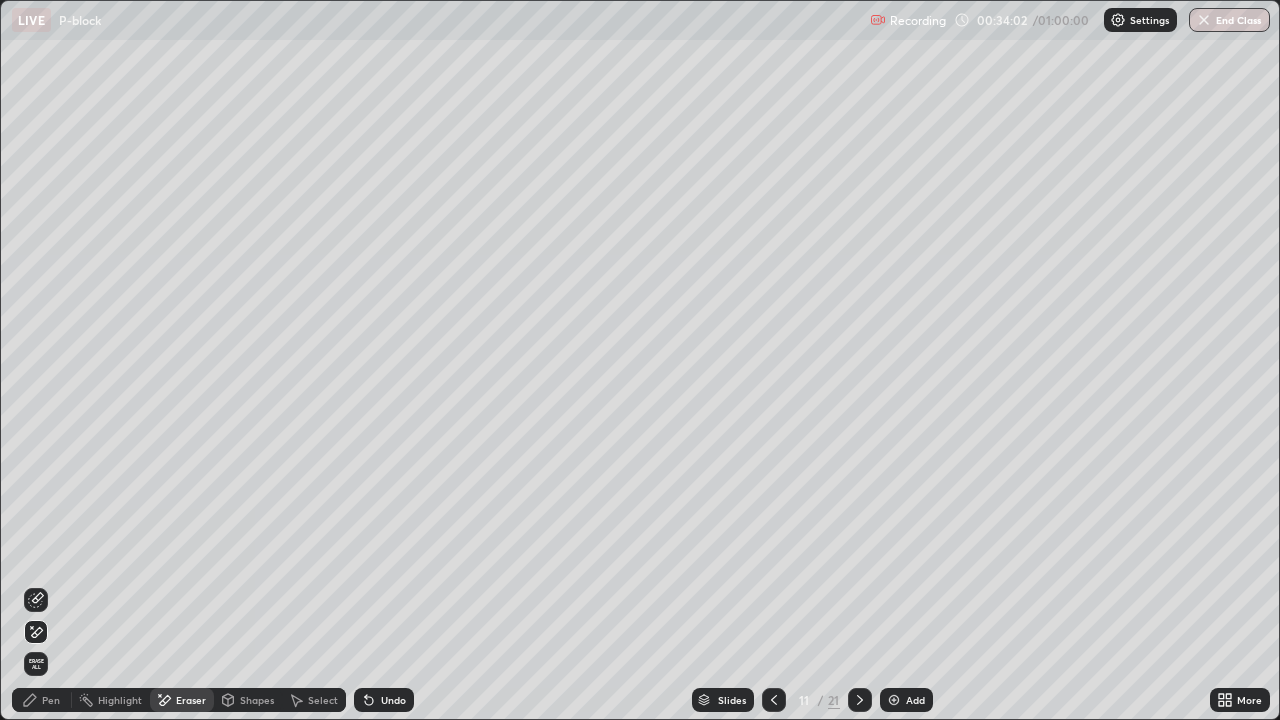 click on "Pen" at bounding box center (51, 700) 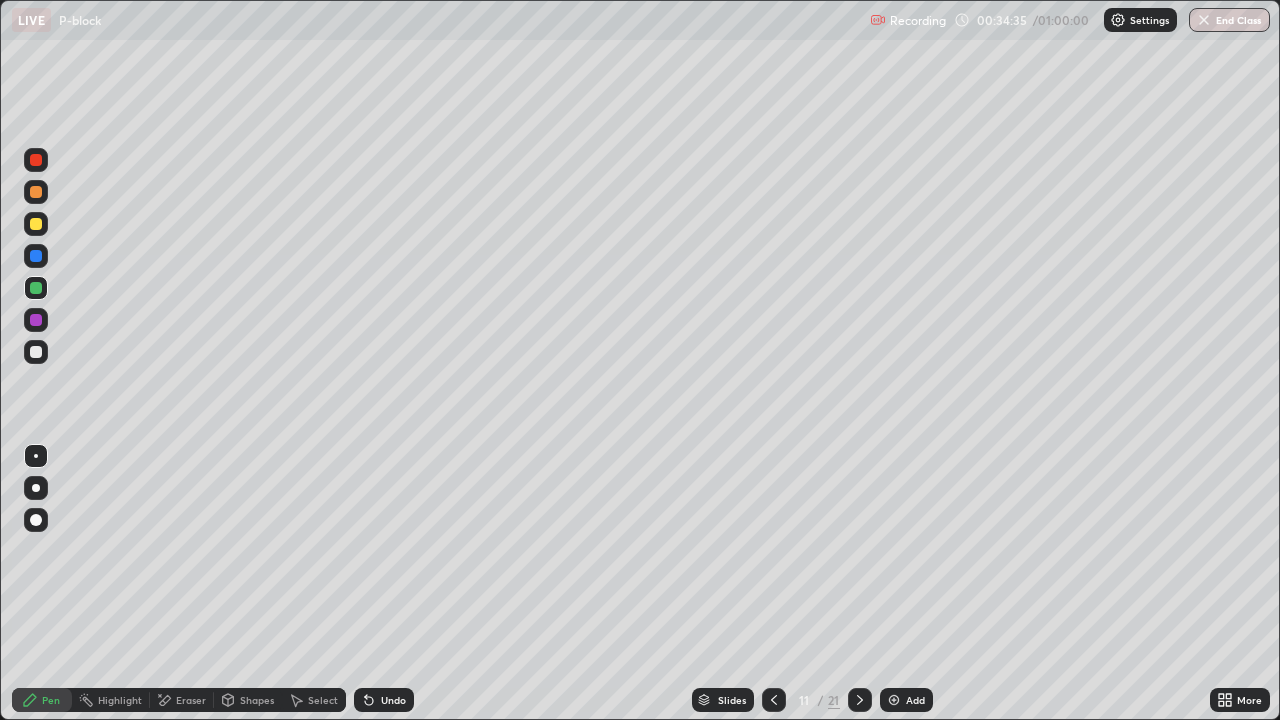 click 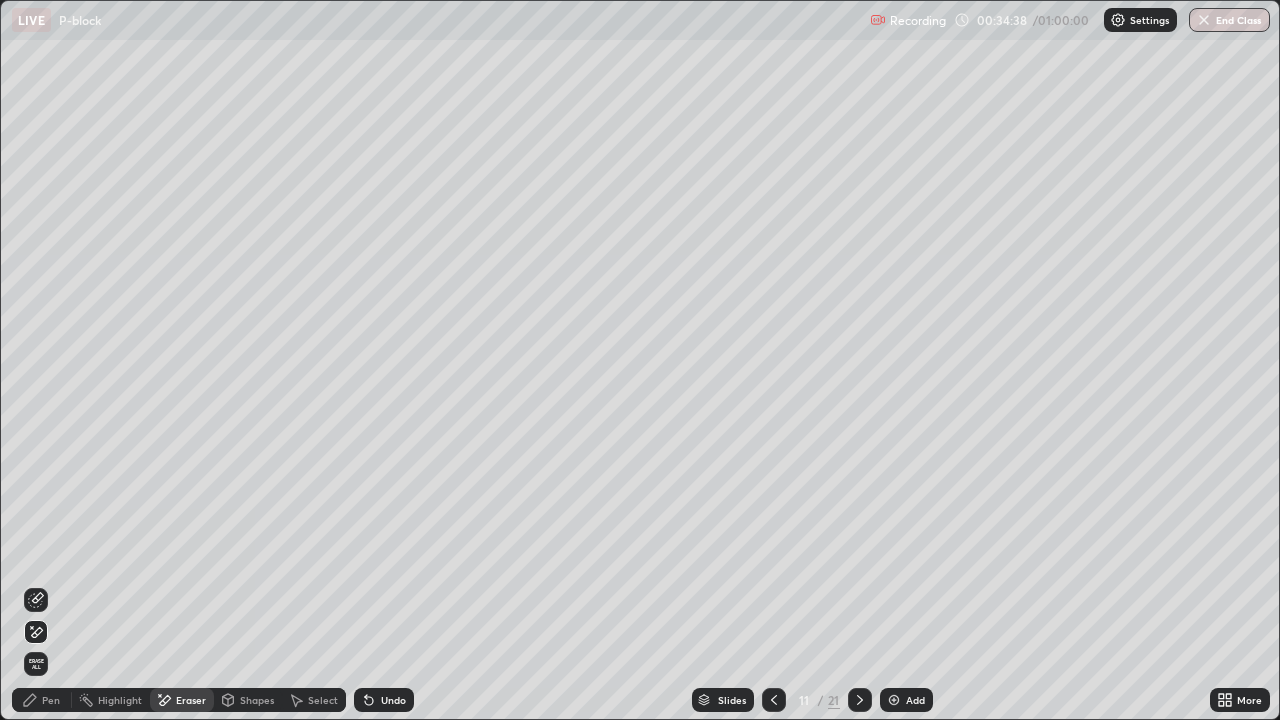 click on "Pen" at bounding box center [42, 700] 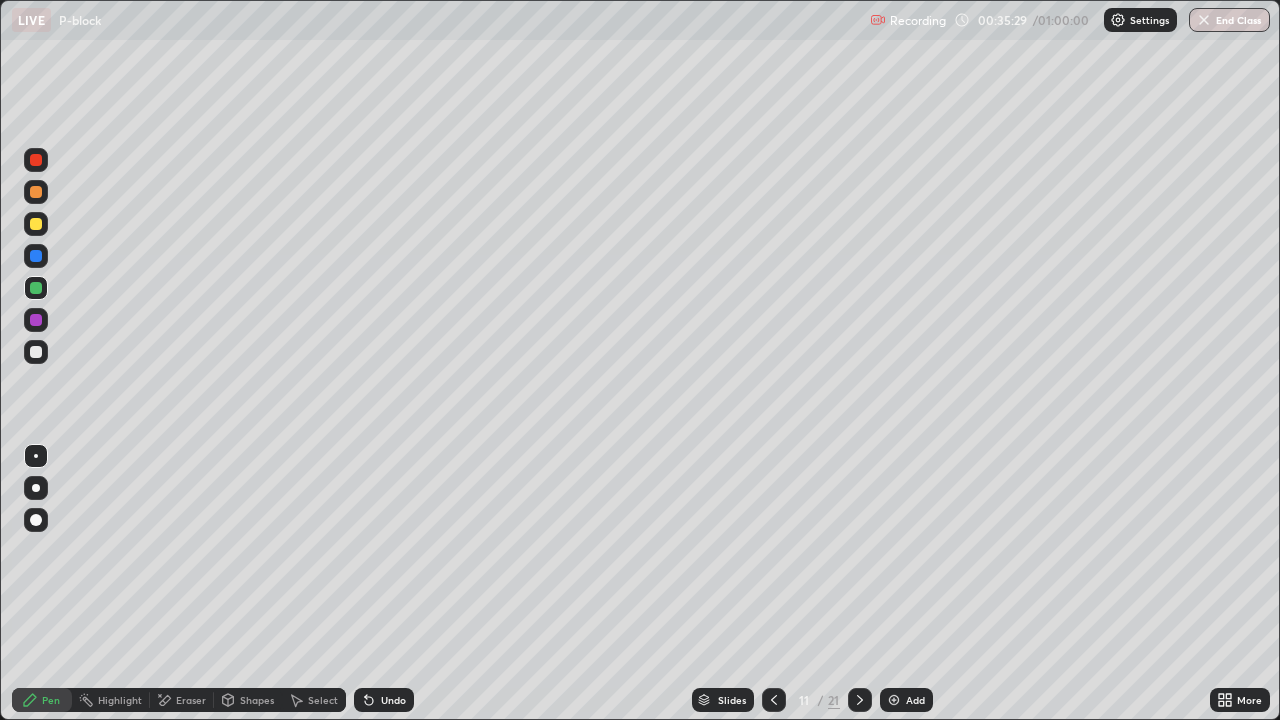 click 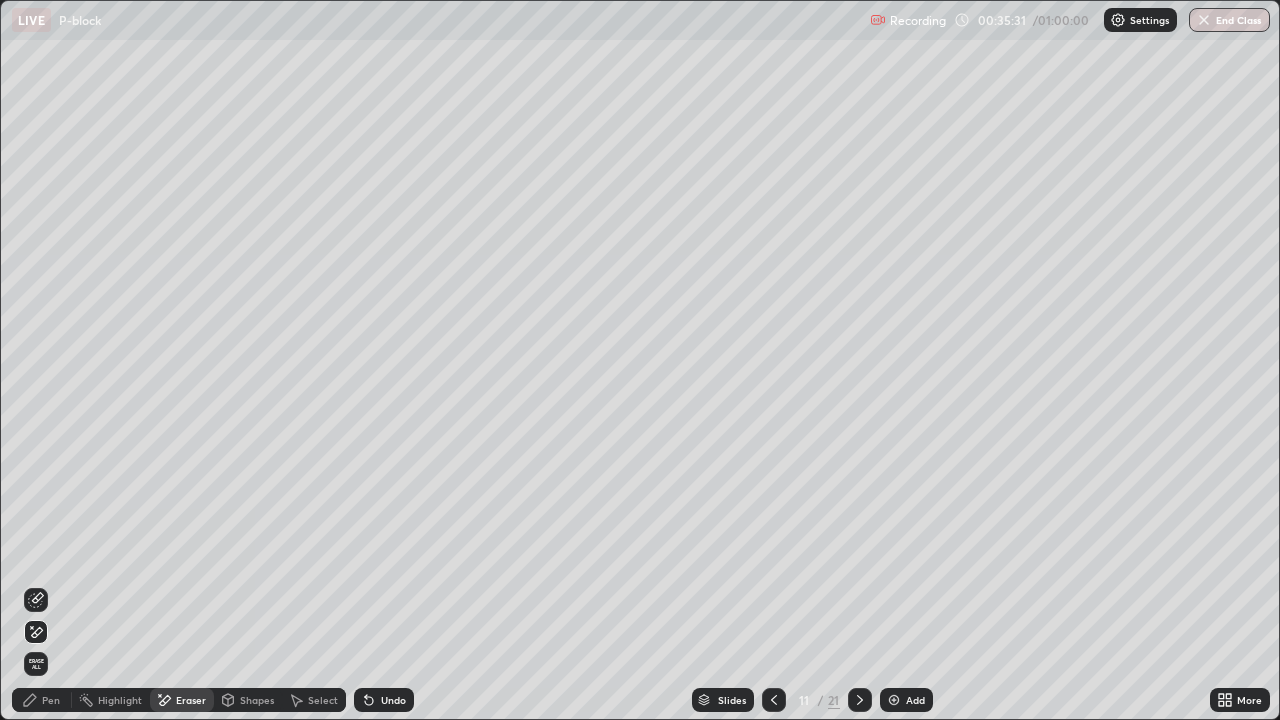 click on "Pen" at bounding box center (42, 700) 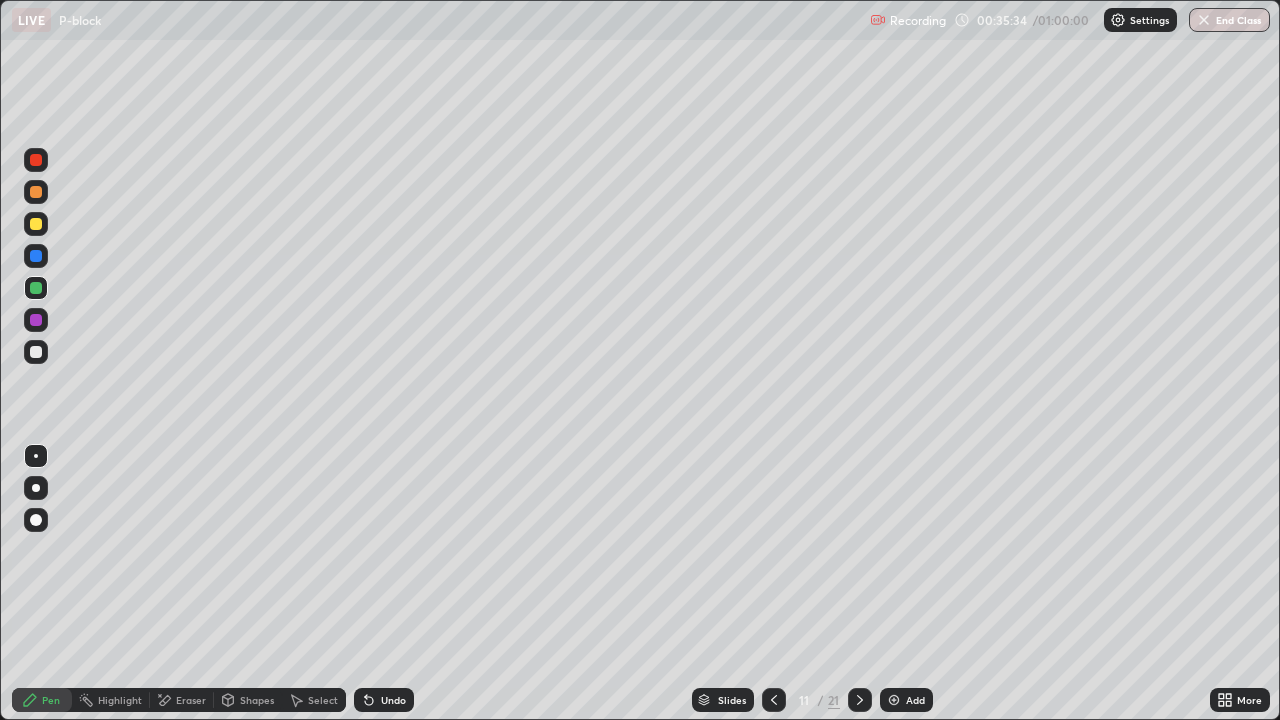 click on "Undo" at bounding box center (384, 700) 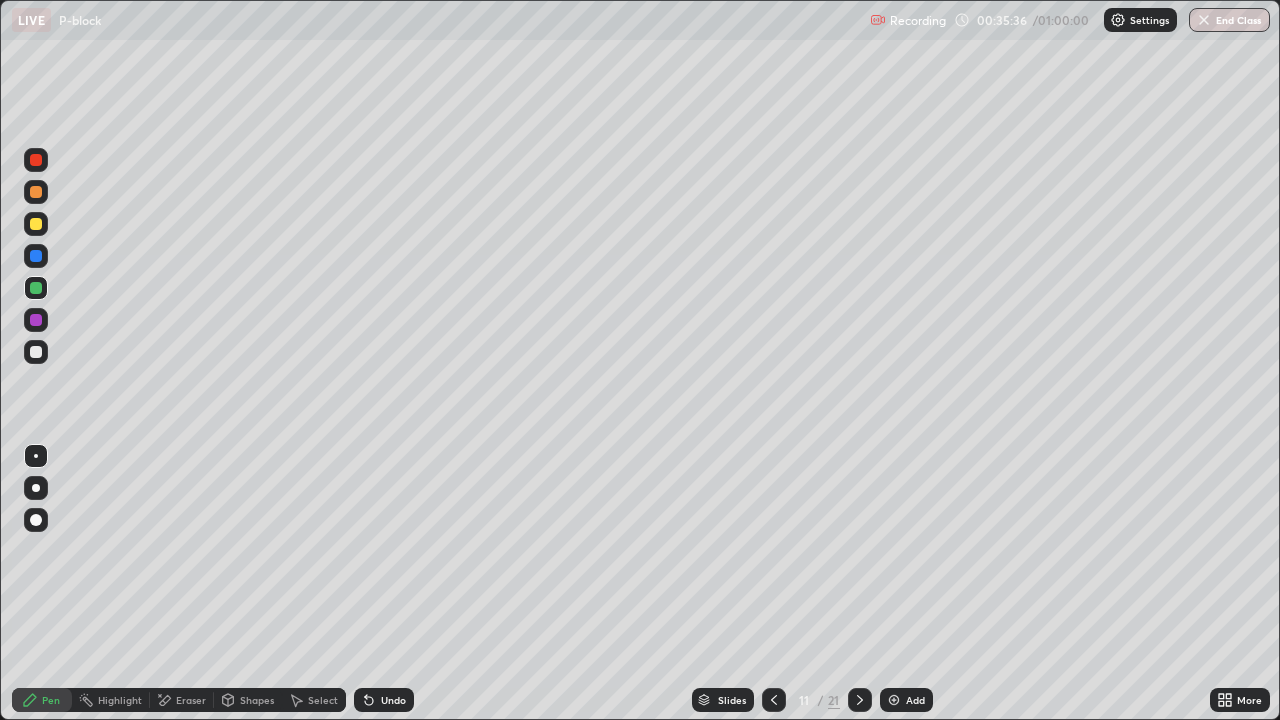 click on "Undo" at bounding box center [384, 700] 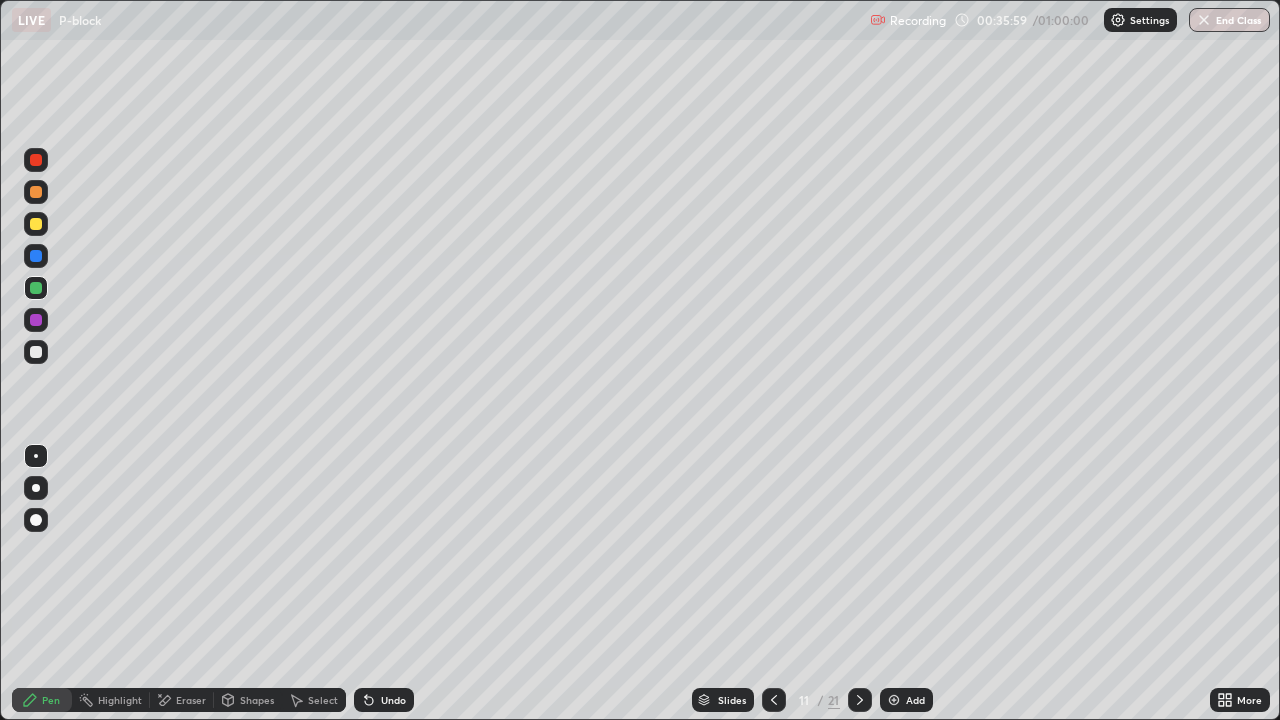 click 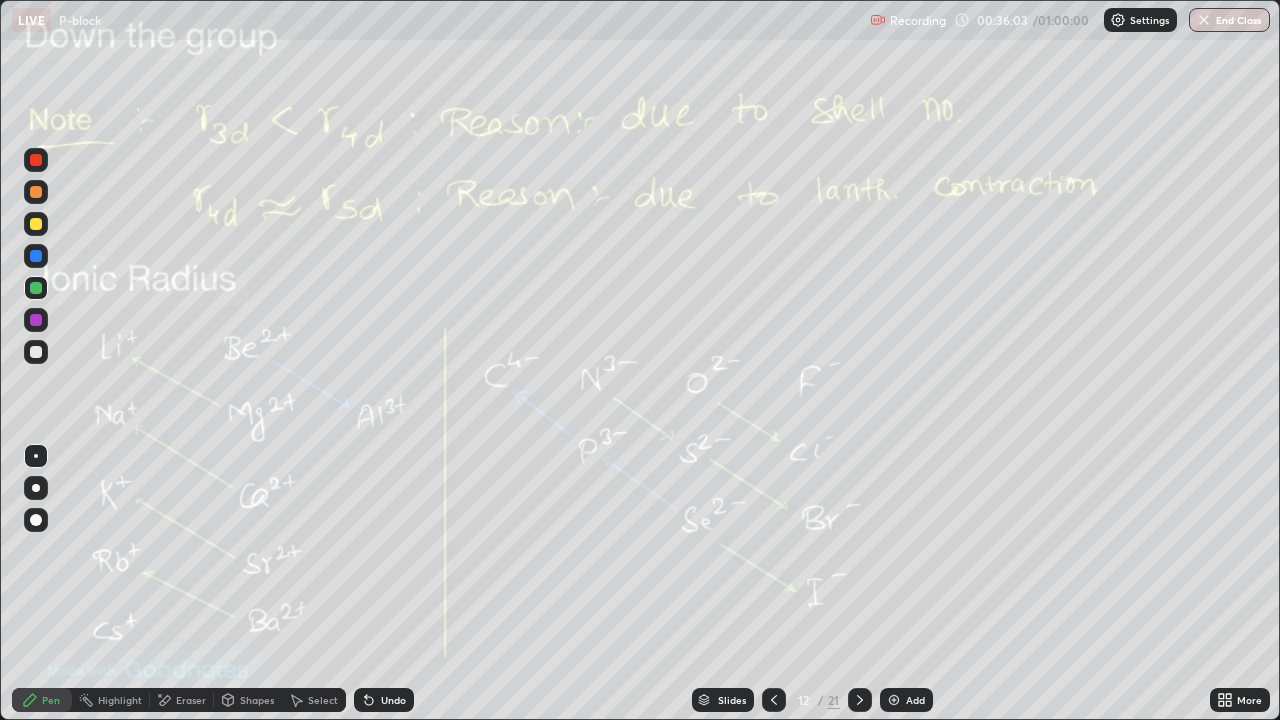 click at bounding box center [774, 700] 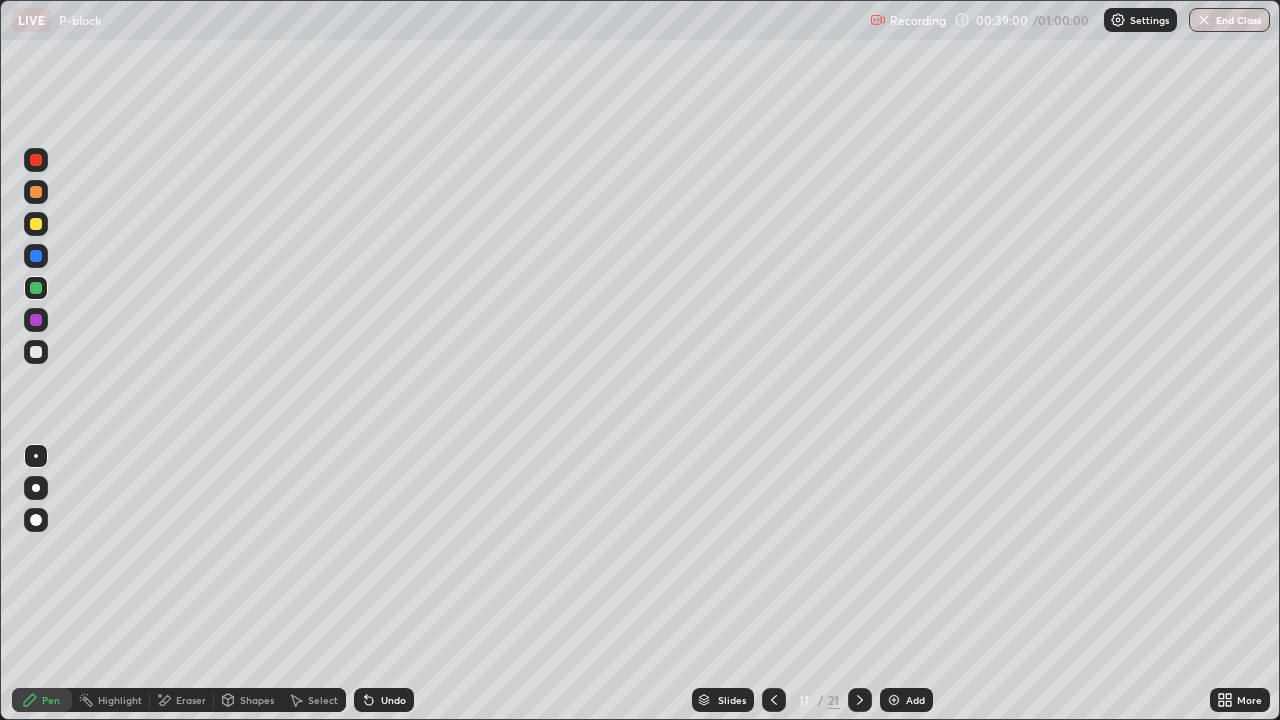 click 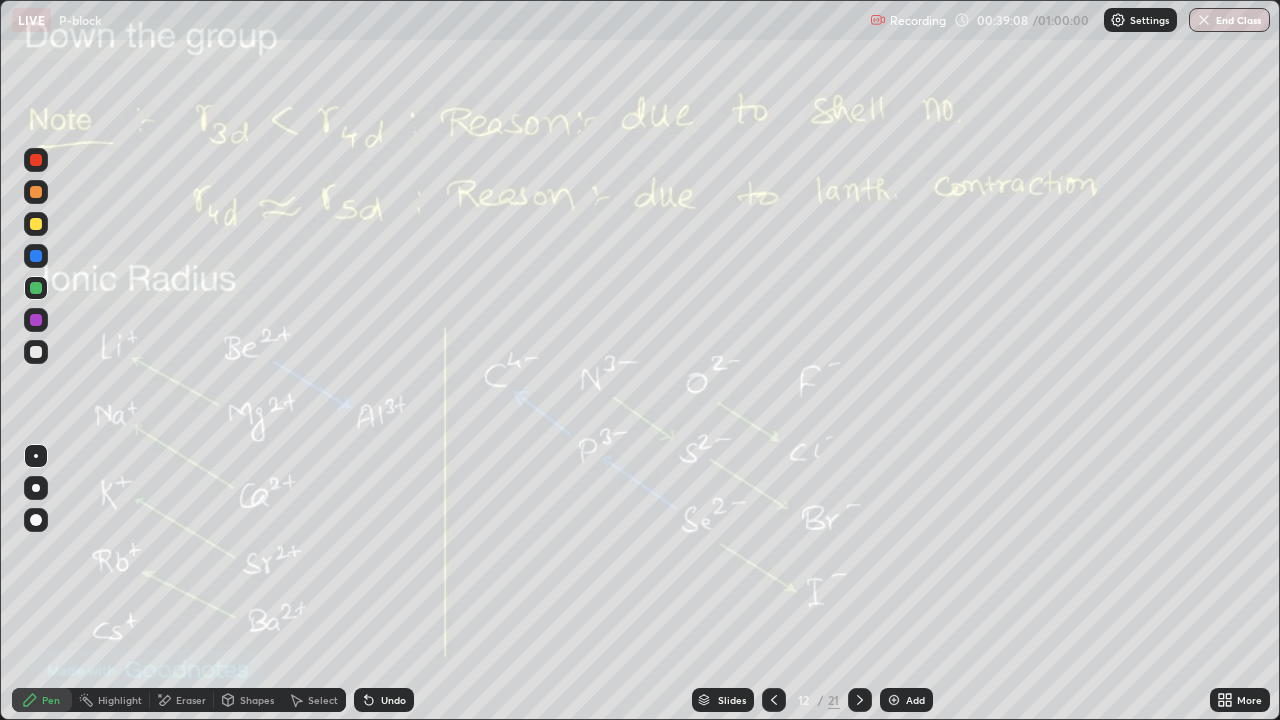 click at bounding box center (36, 224) 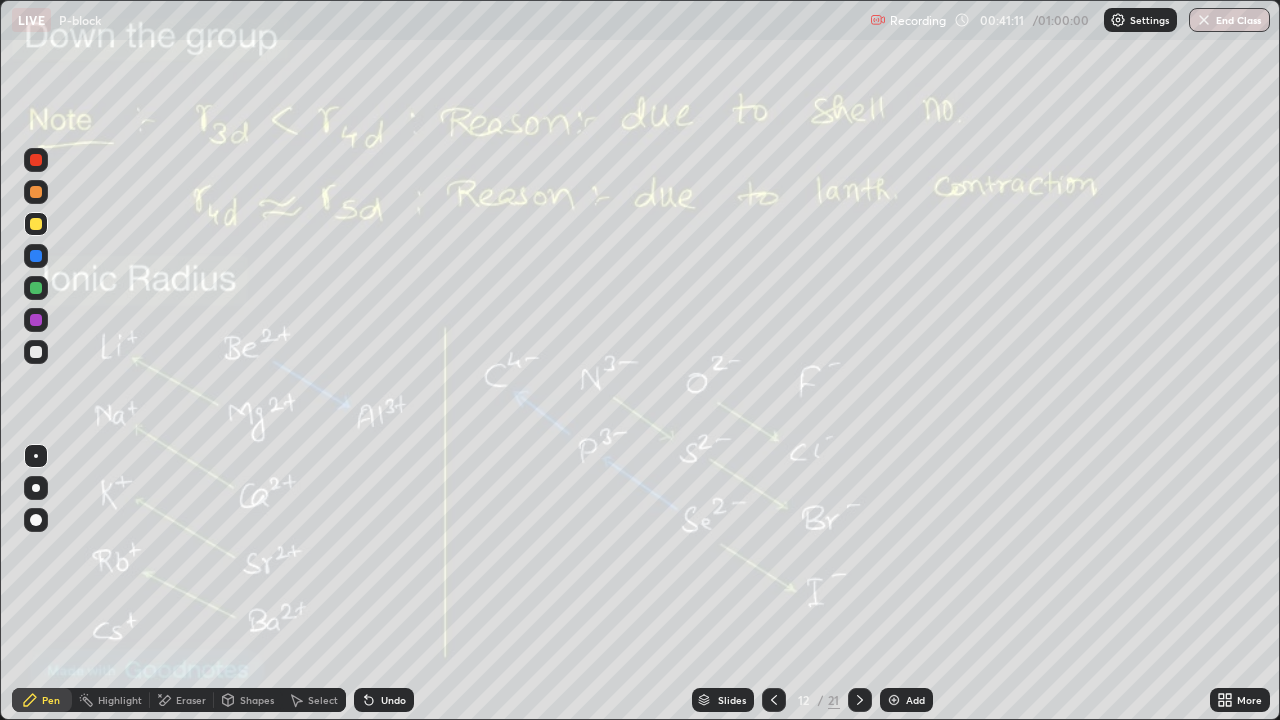 click 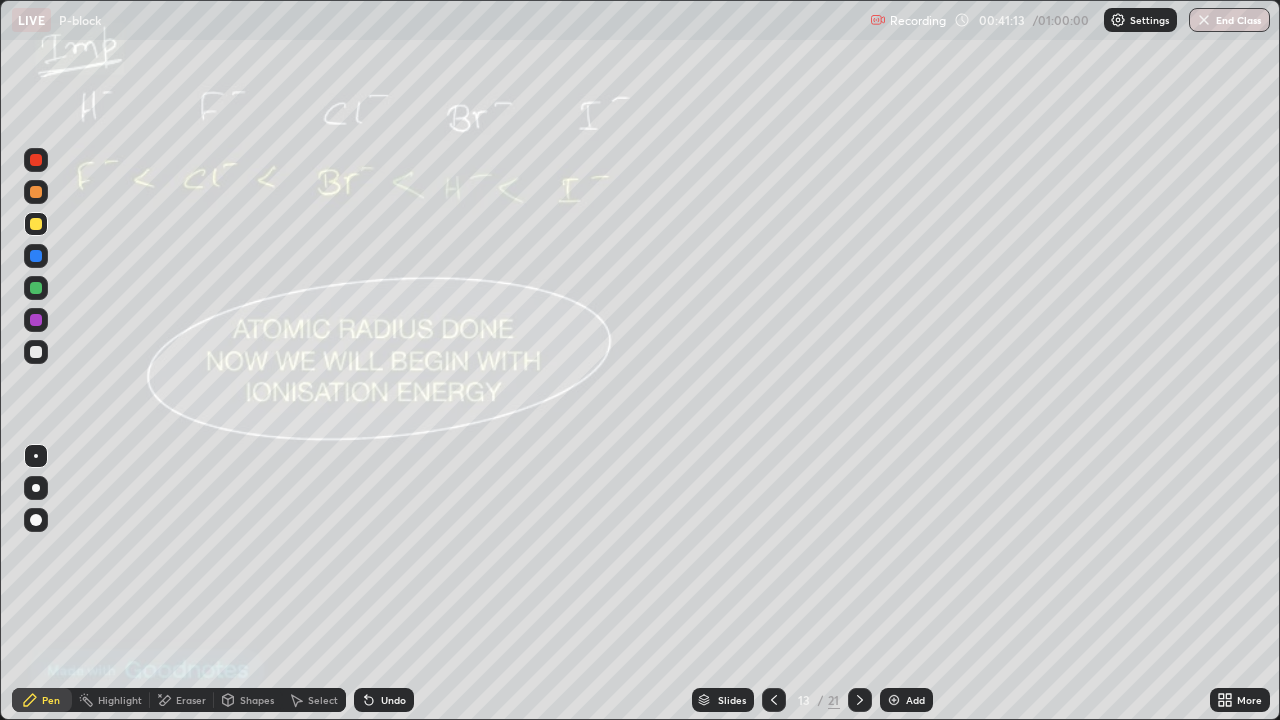 click 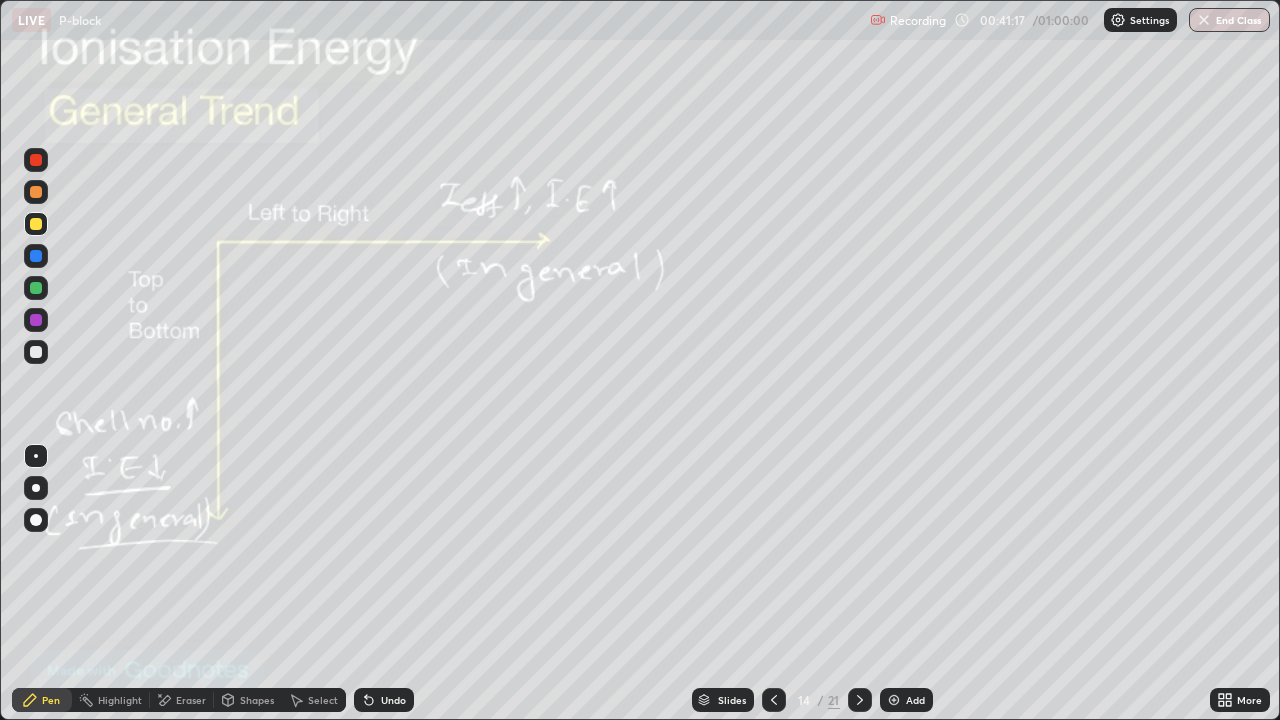 click 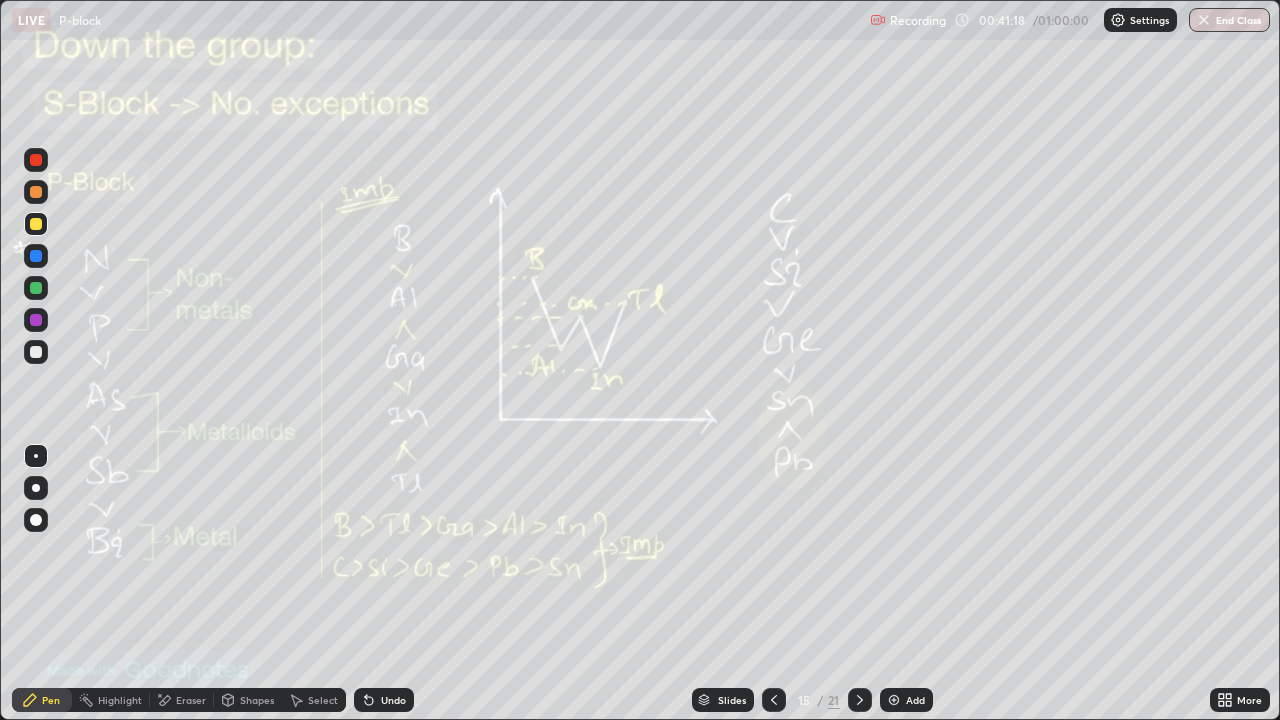 click 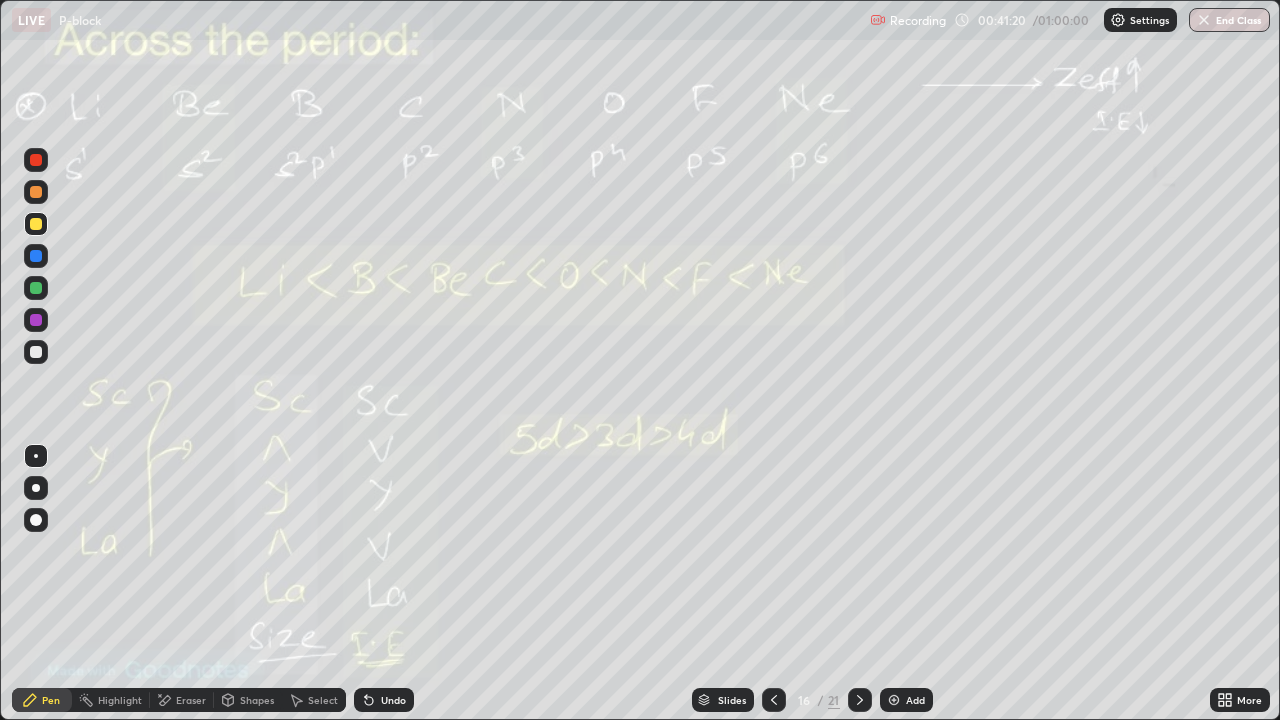 click 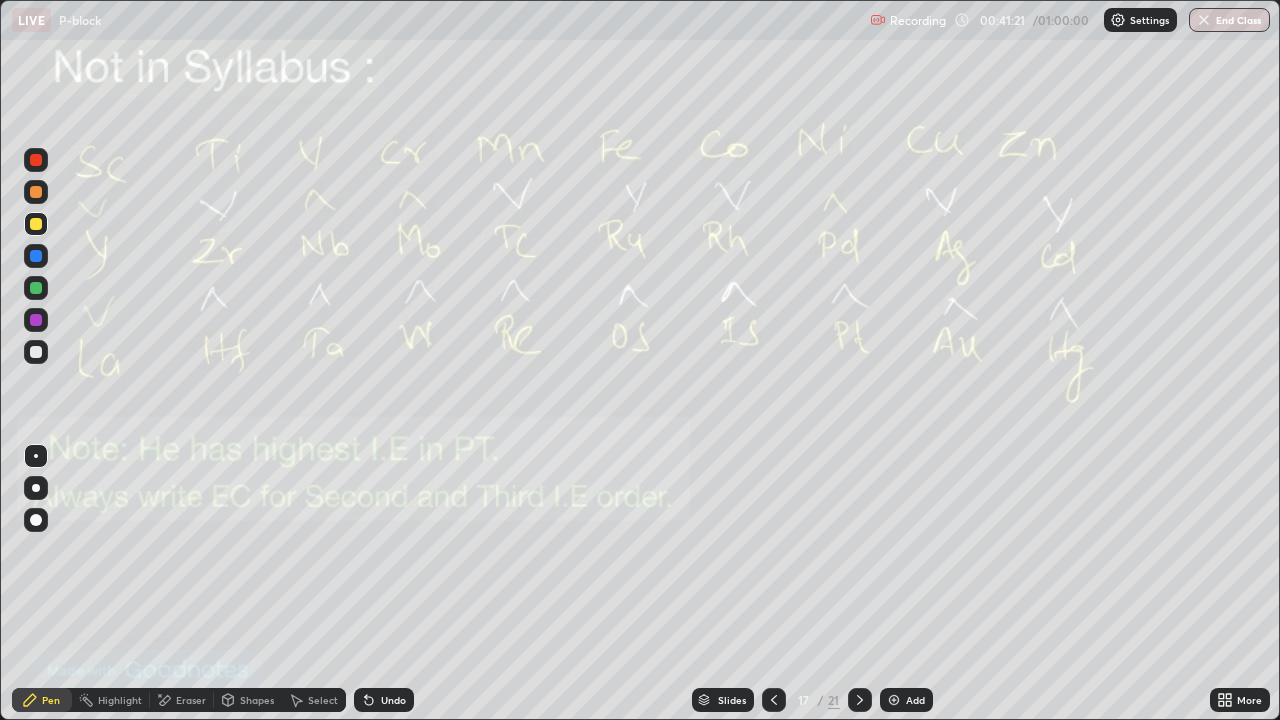 click 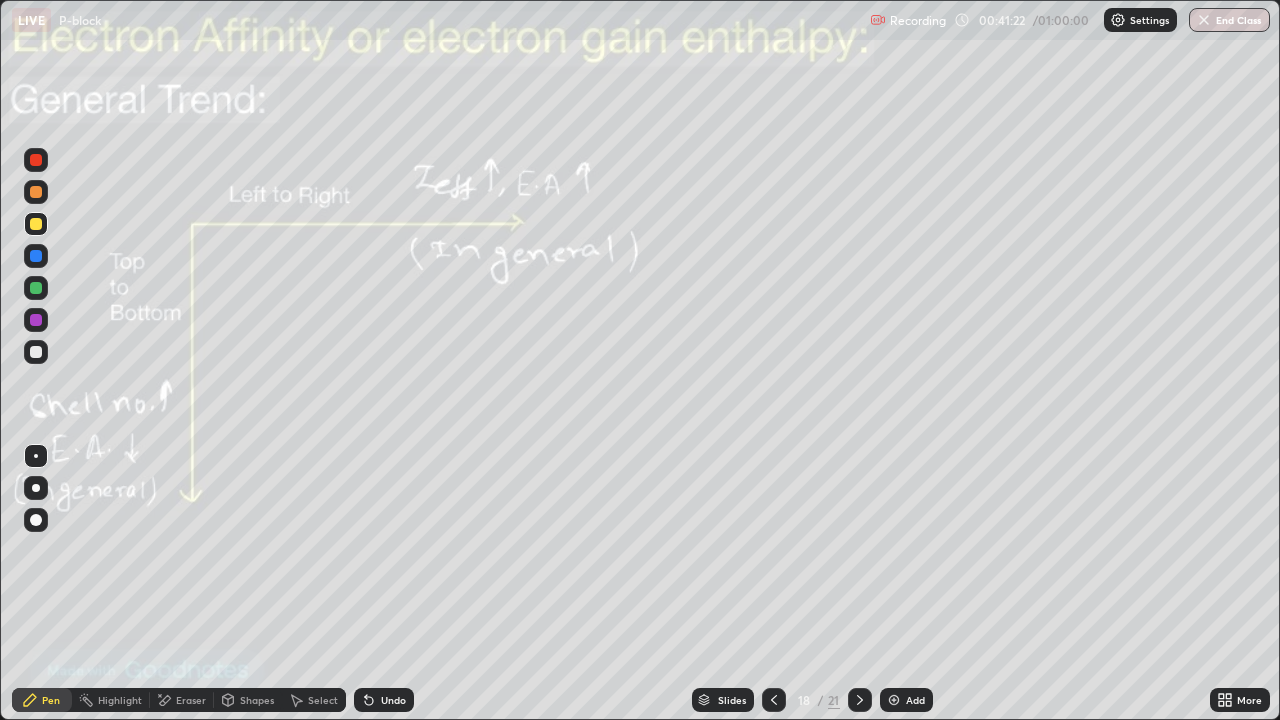 click 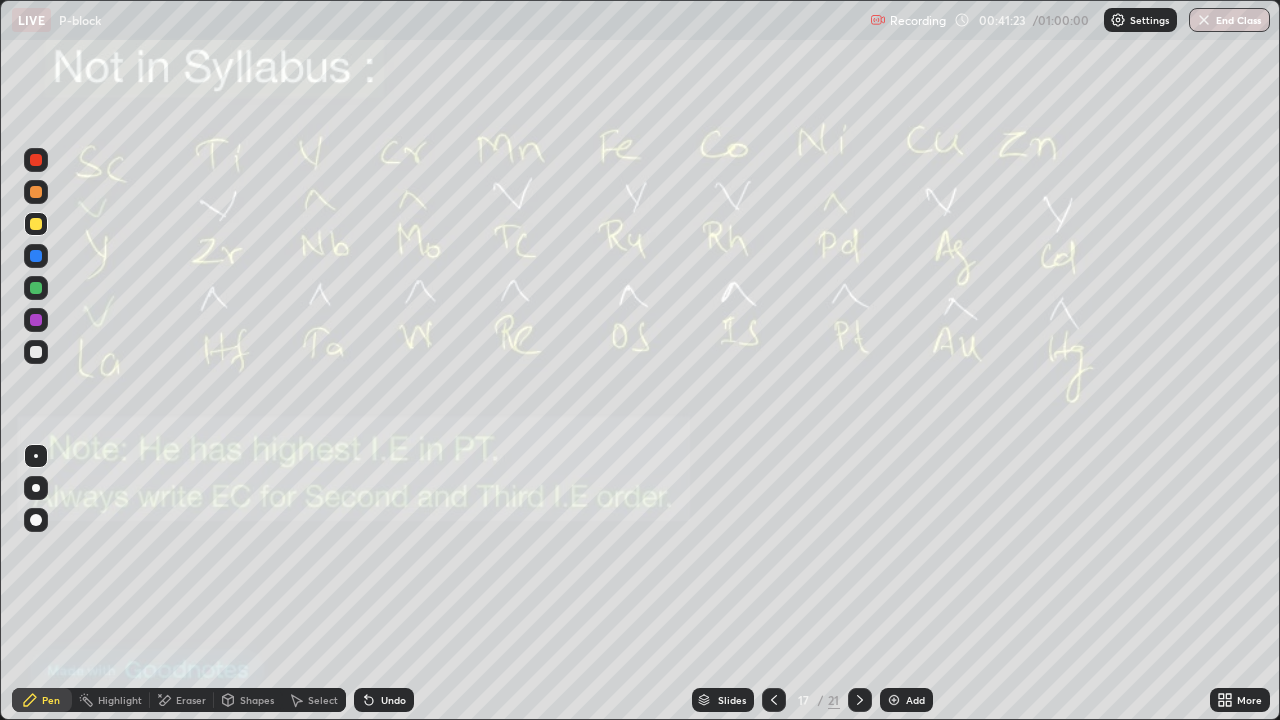 click on "Add" at bounding box center (915, 700) 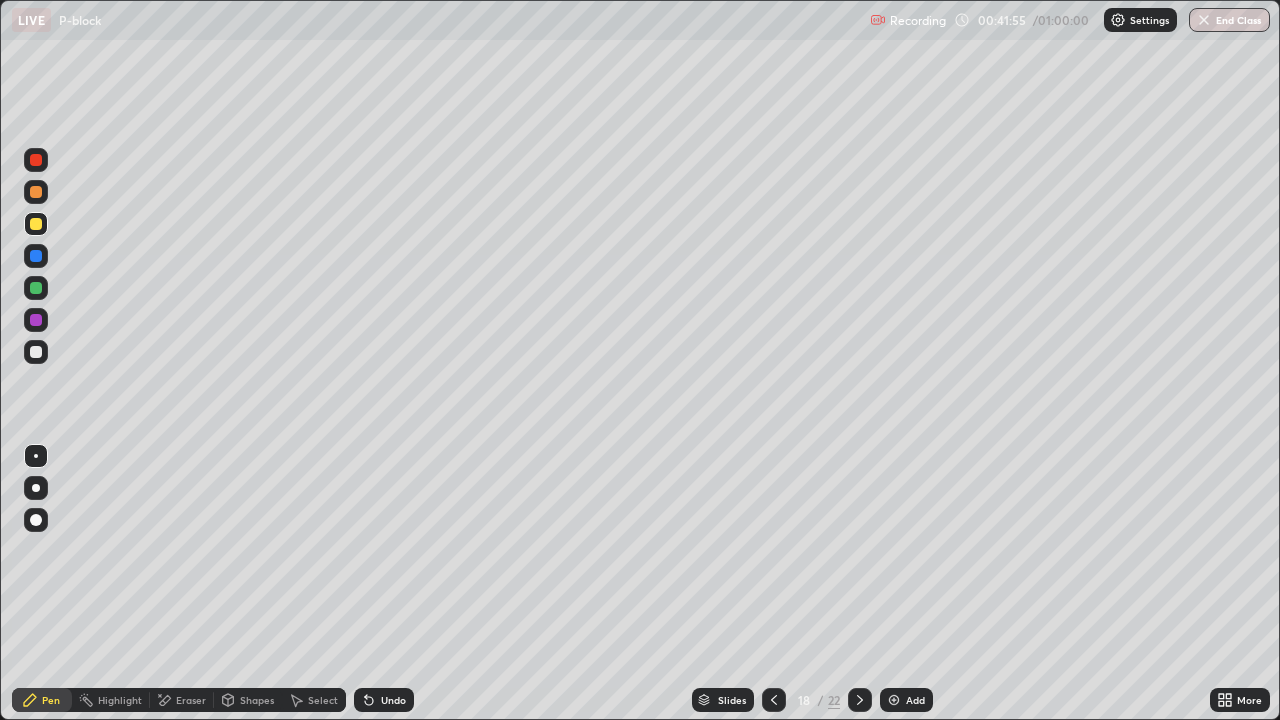 click at bounding box center [36, 352] 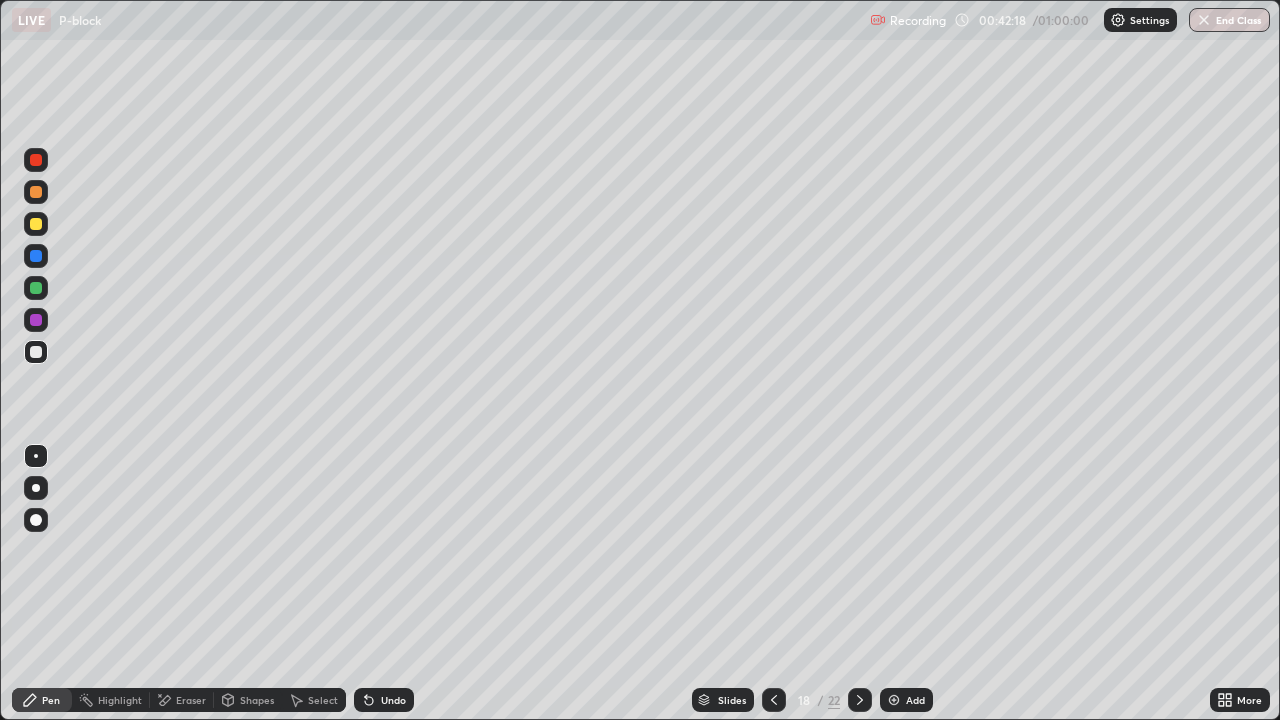 click on "Eraser" at bounding box center [191, 700] 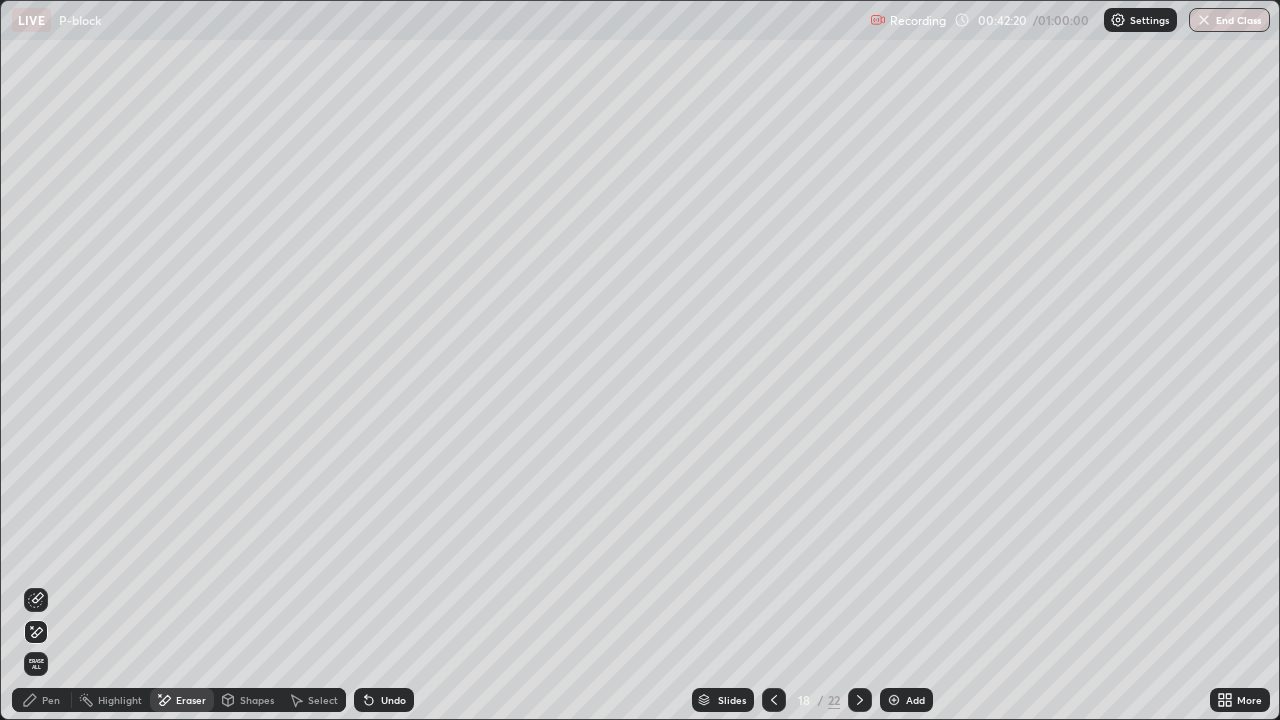 click on "Pen" at bounding box center (51, 700) 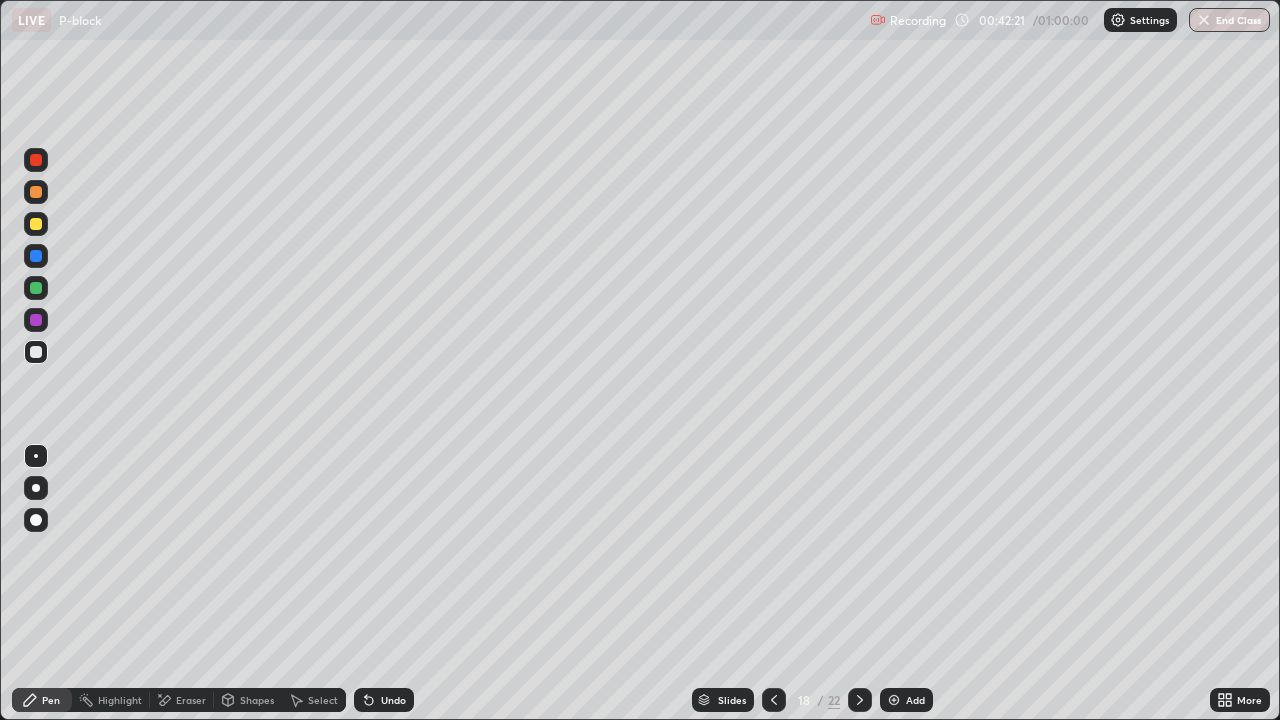 click at bounding box center [36, 224] 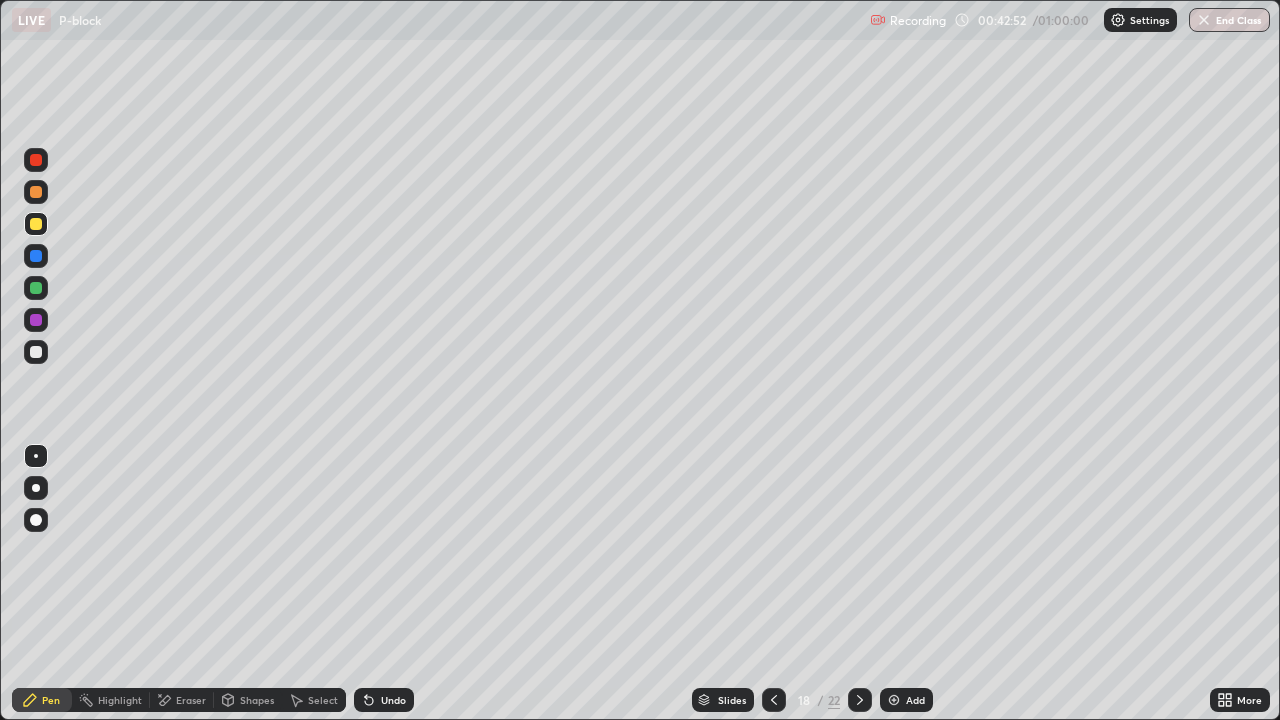 click 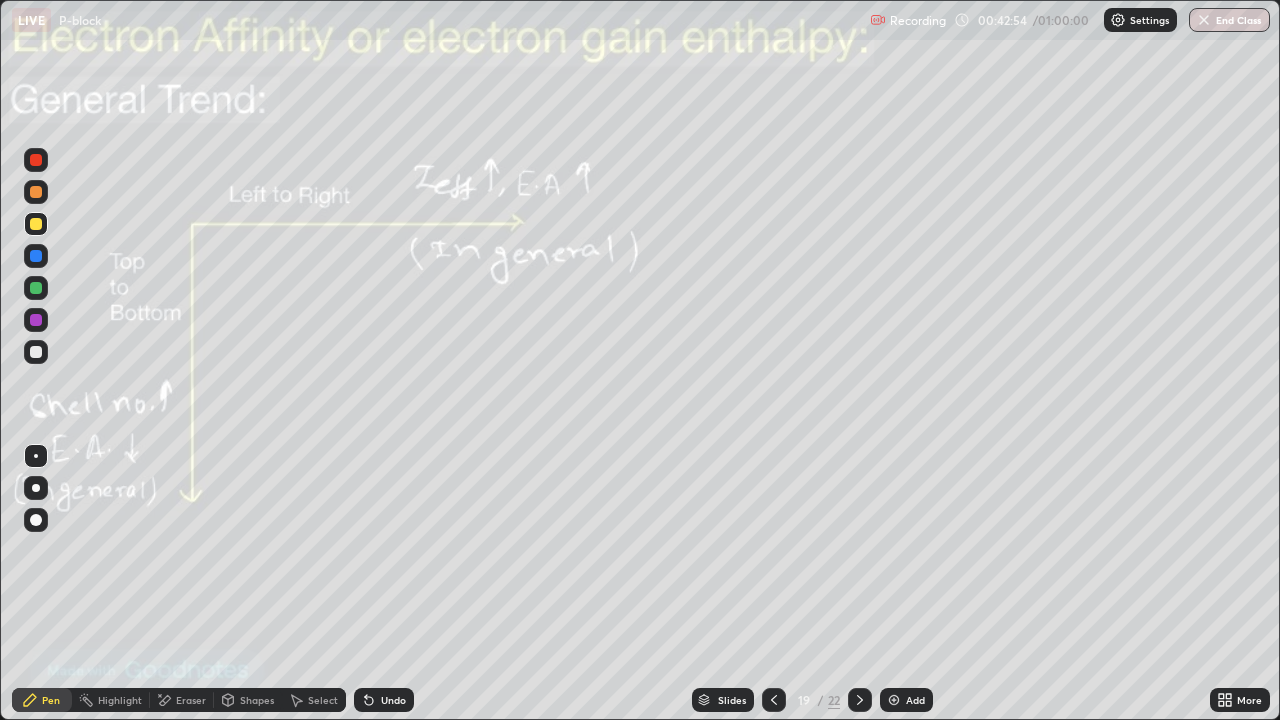 click 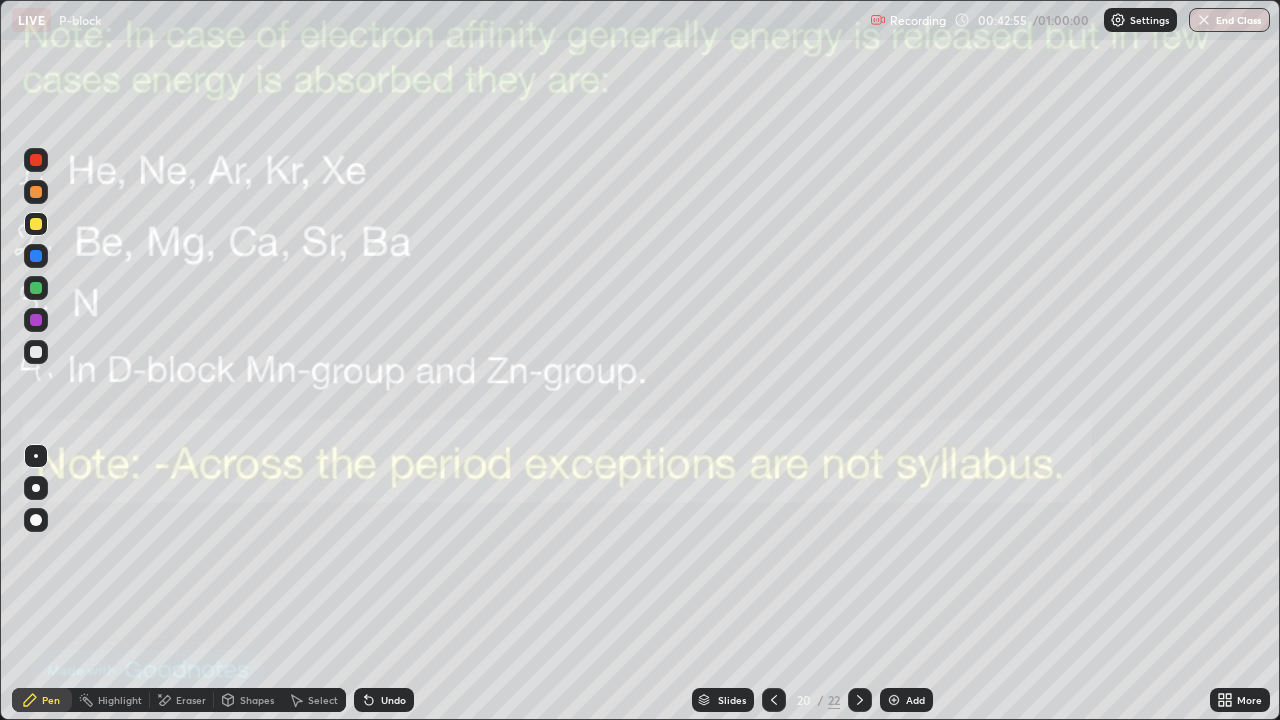 click 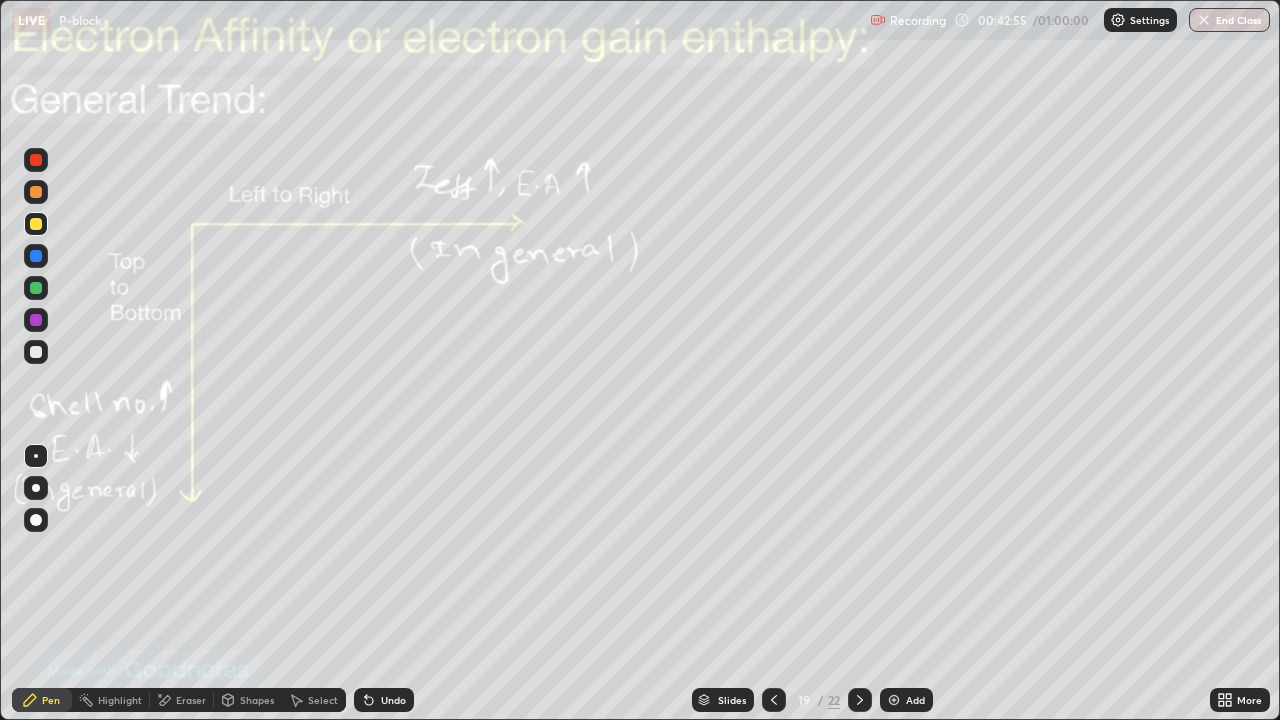 click 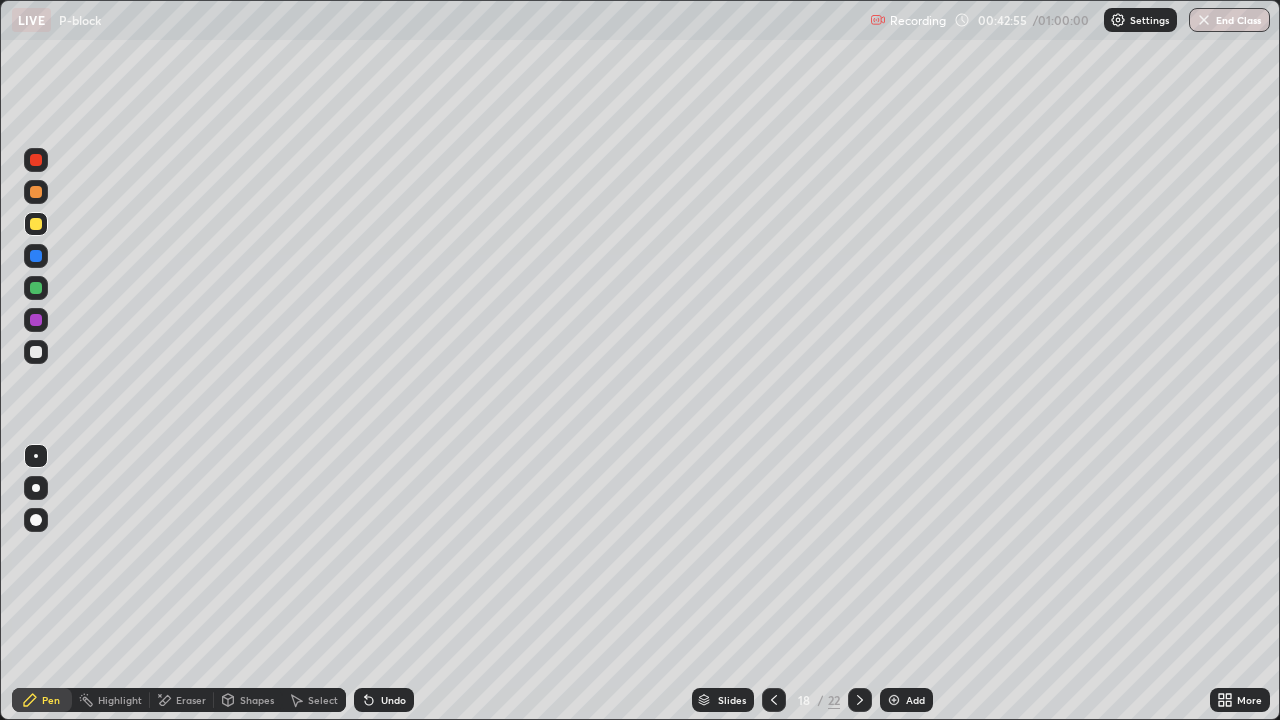 click 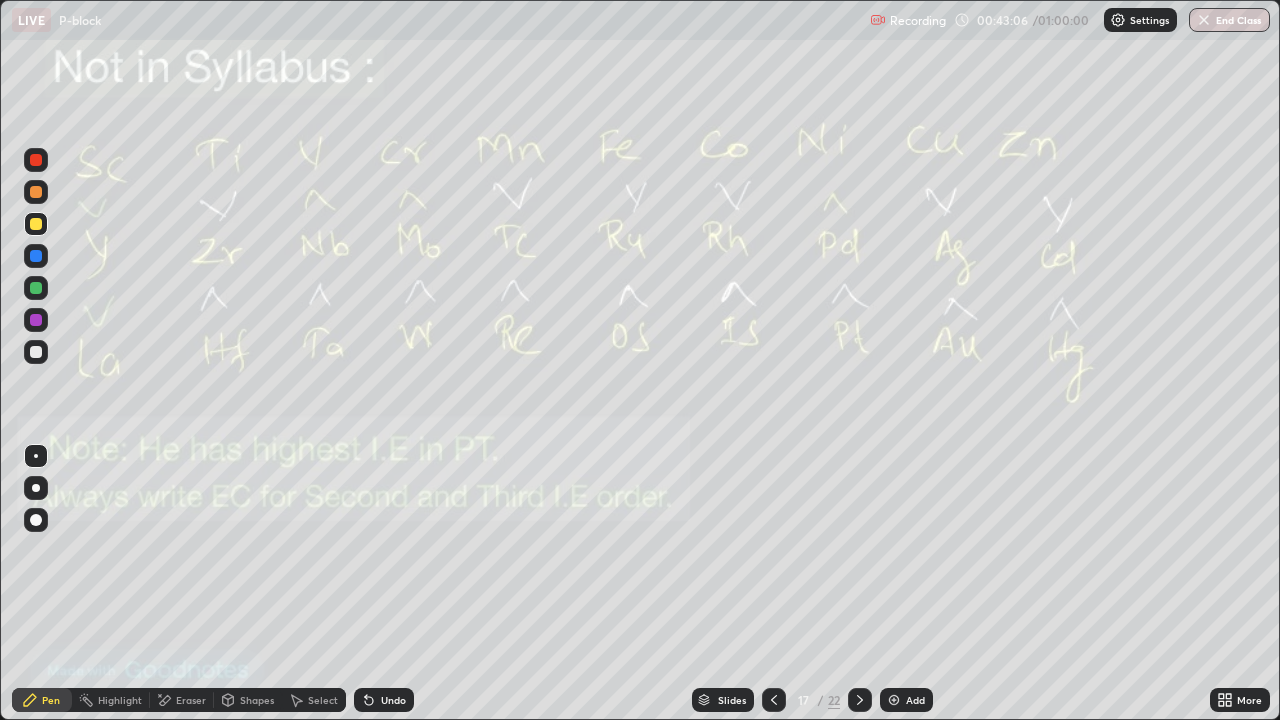 click on "Eraser" at bounding box center [191, 700] 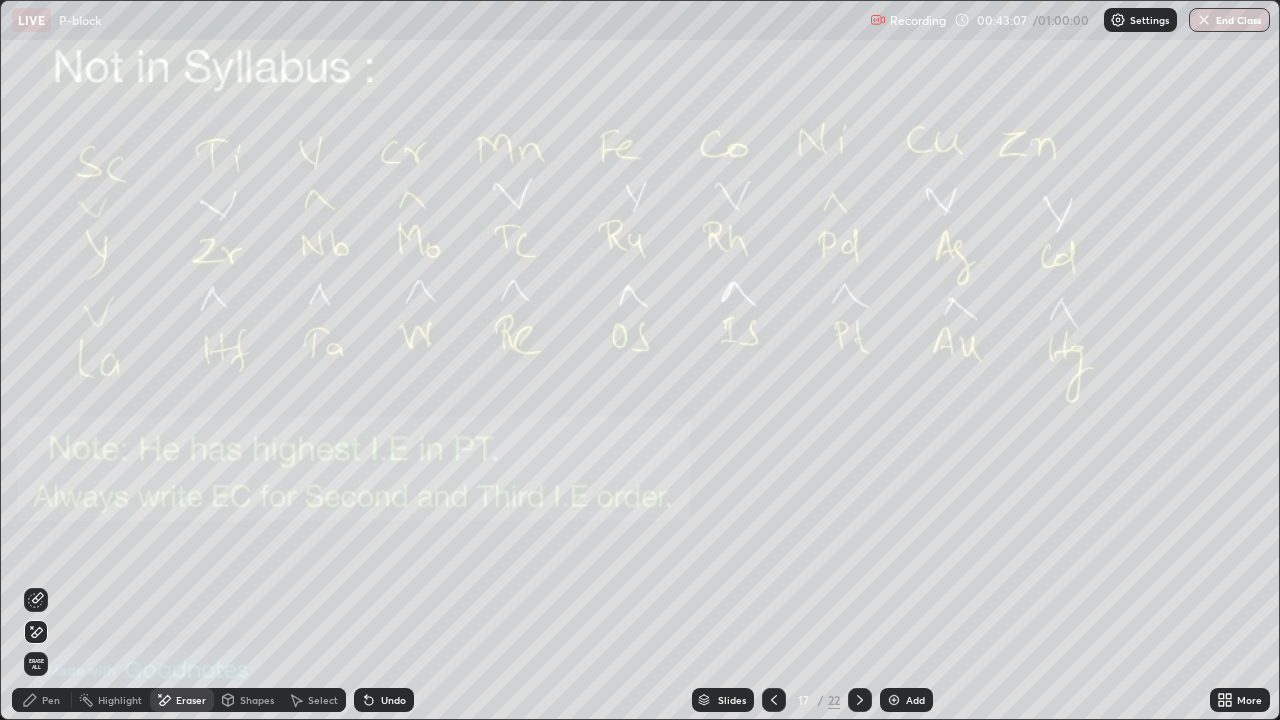 click on "Pen" at bounding box center [42, 700] 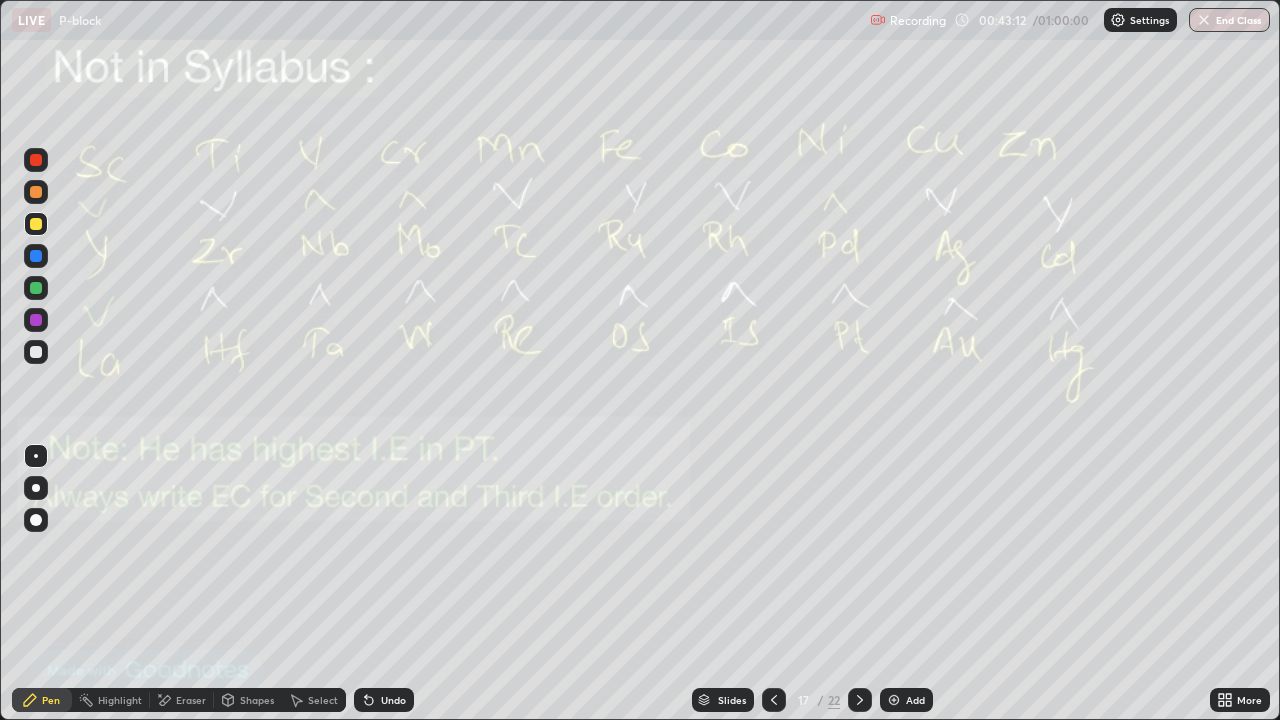 click on "Undo" at bounding box center [393, 700] 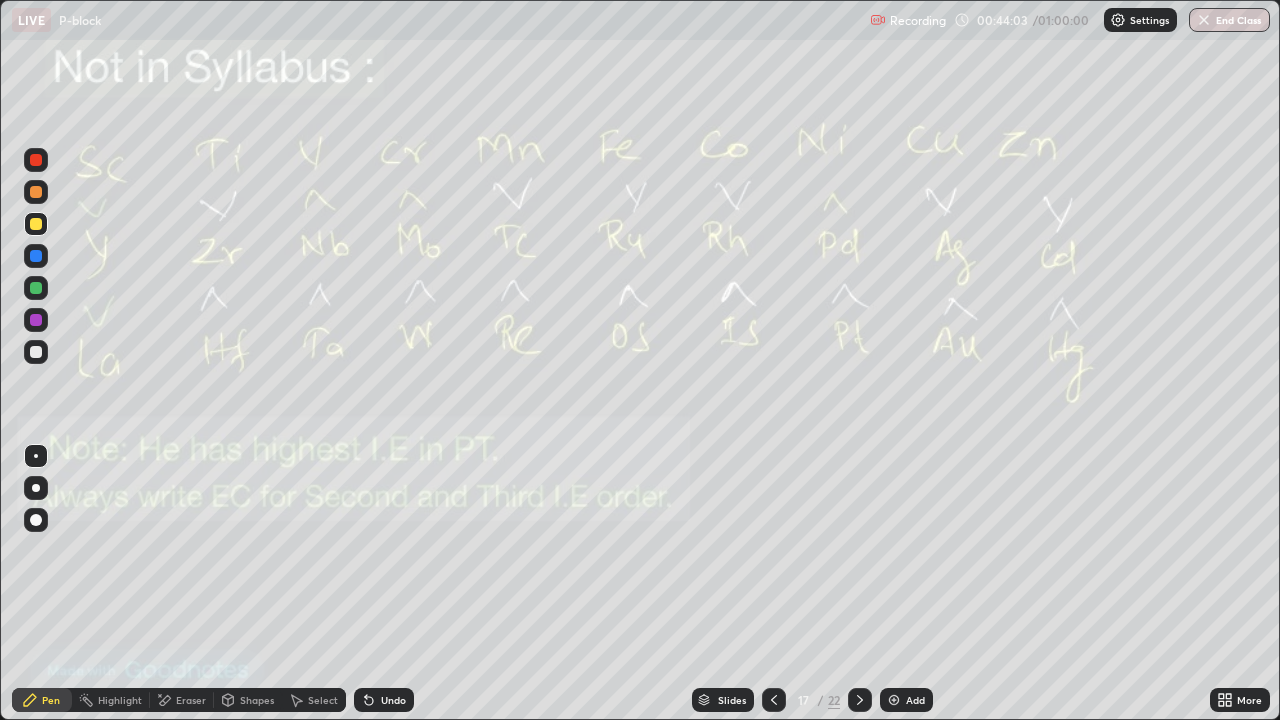 click 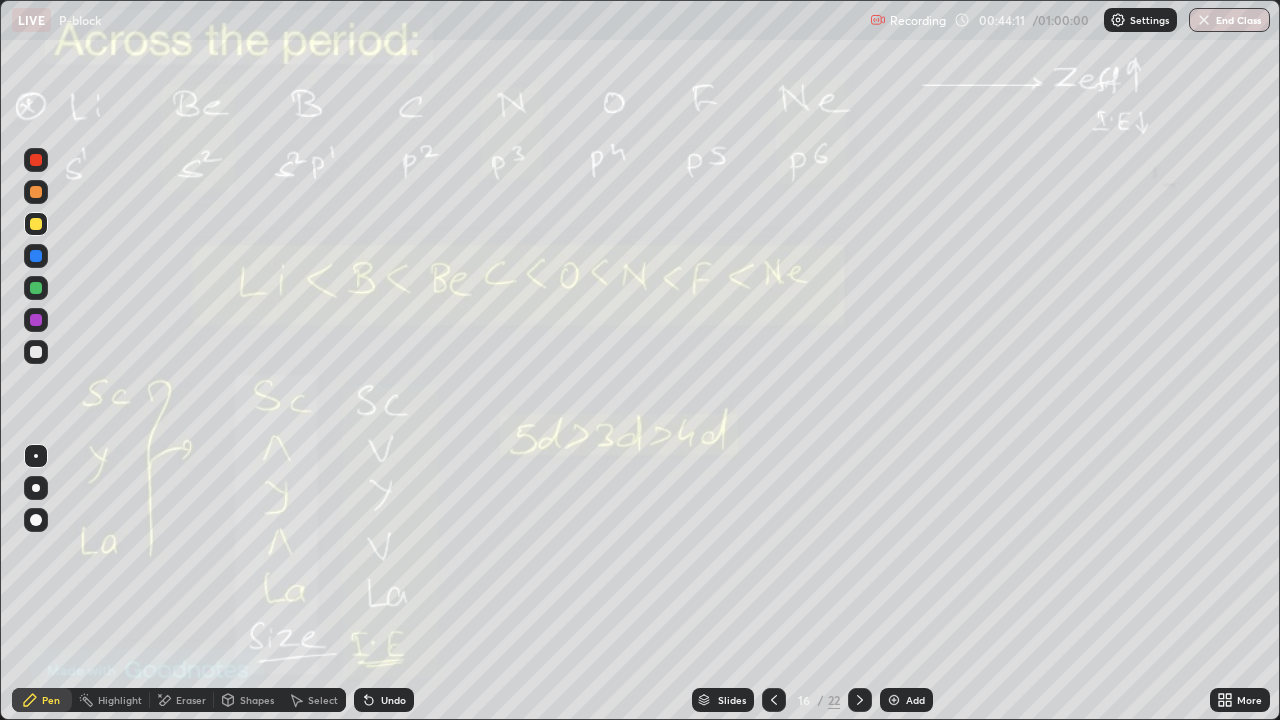 click on "Eraser" at bounding box center (182, 700) 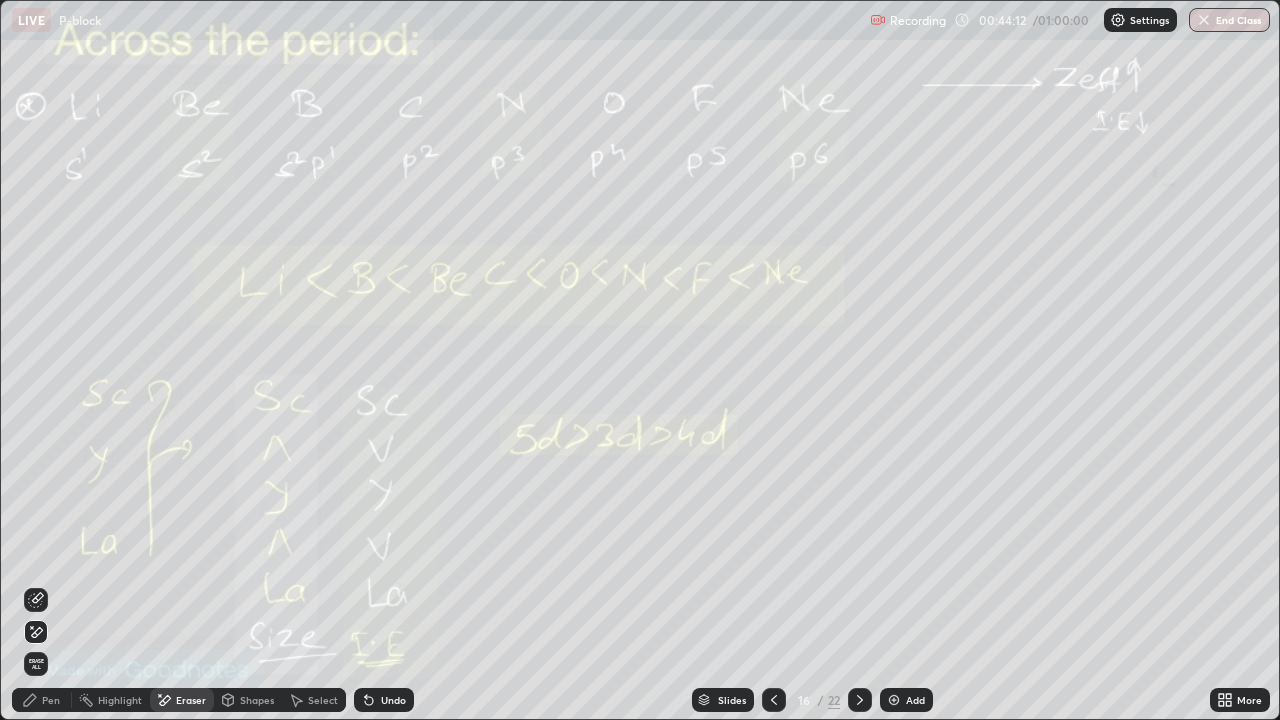 click on "Erase all" at bounding box center (36, 664) 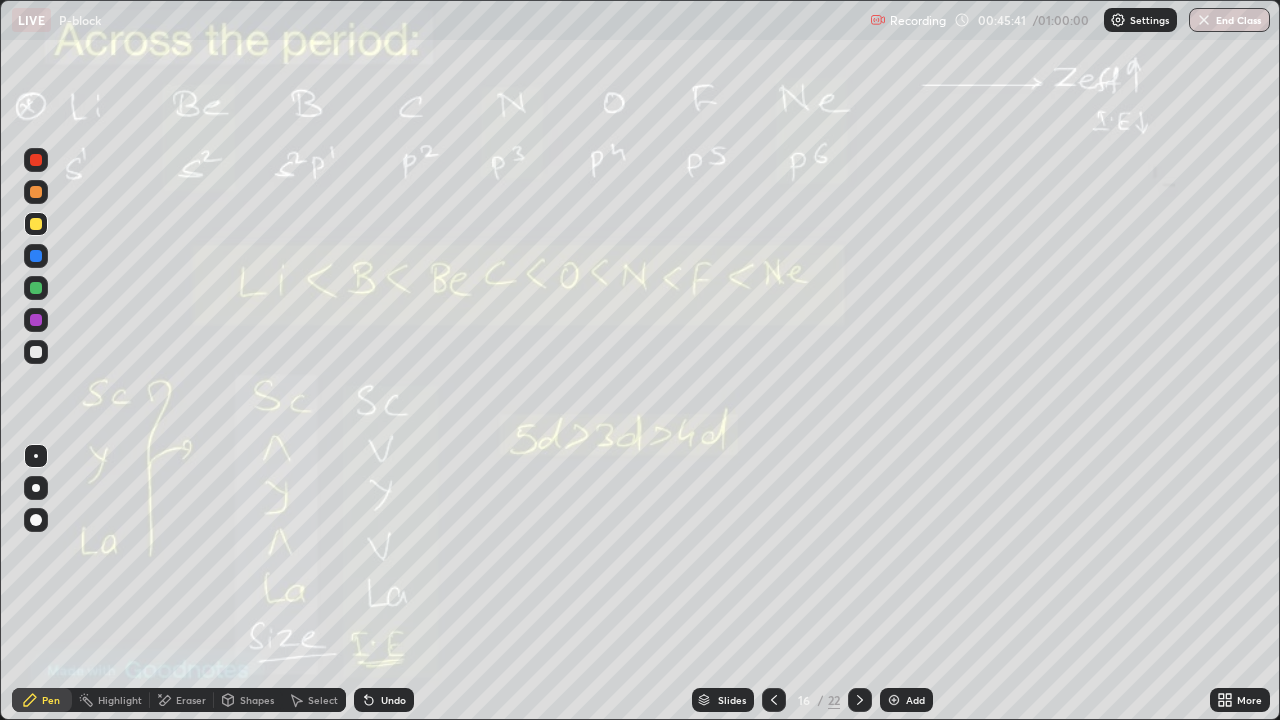 click 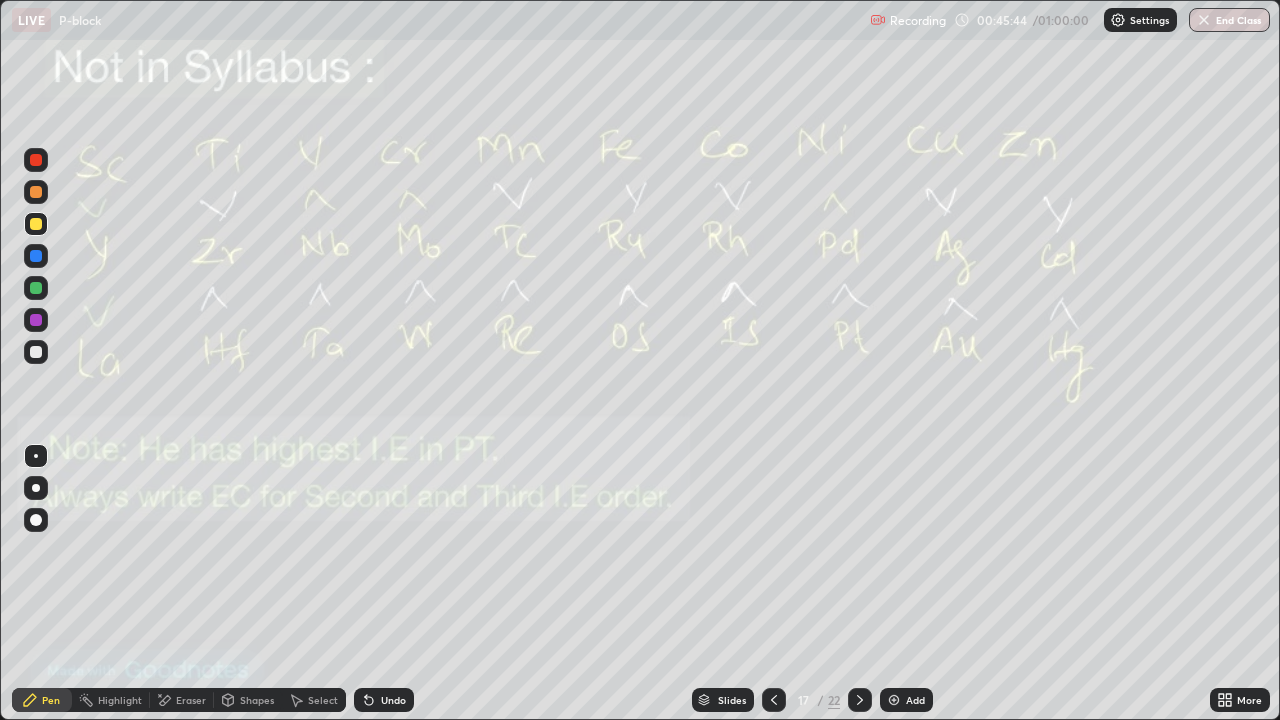 click on "Eraser" at bounding box center (191, 700) 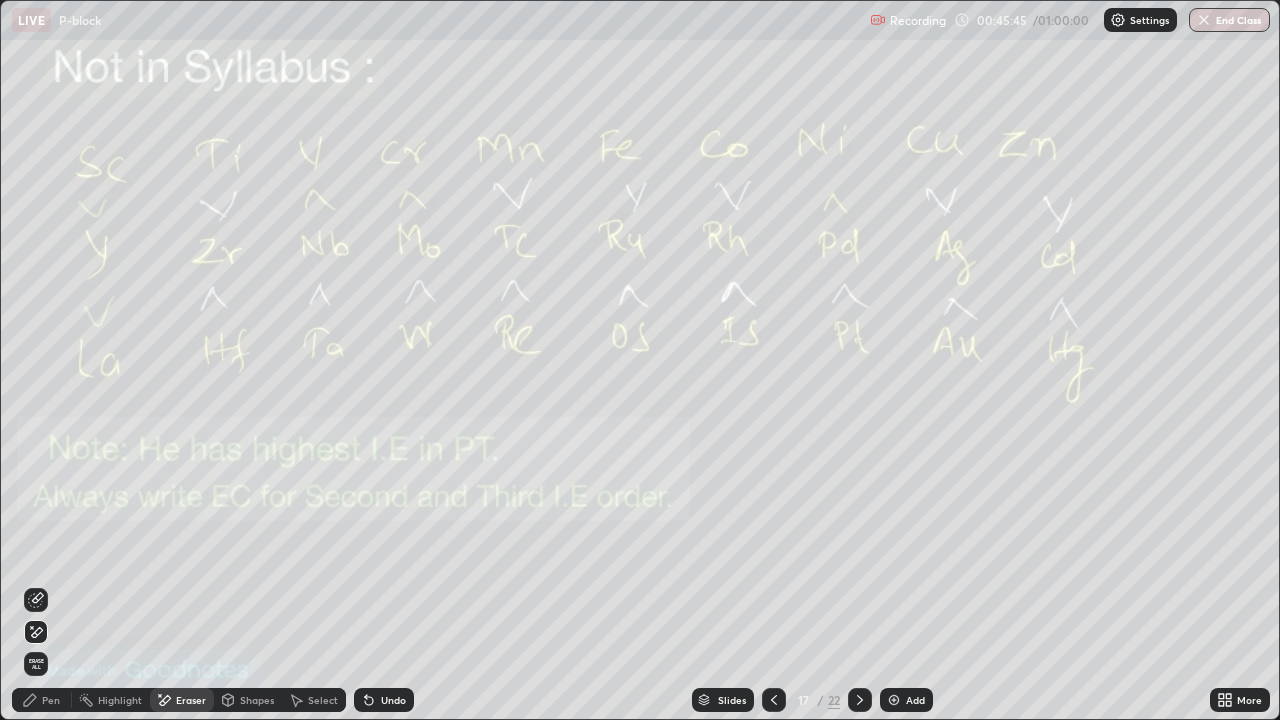 click on "Erase all" at bounding box center (36, 664) 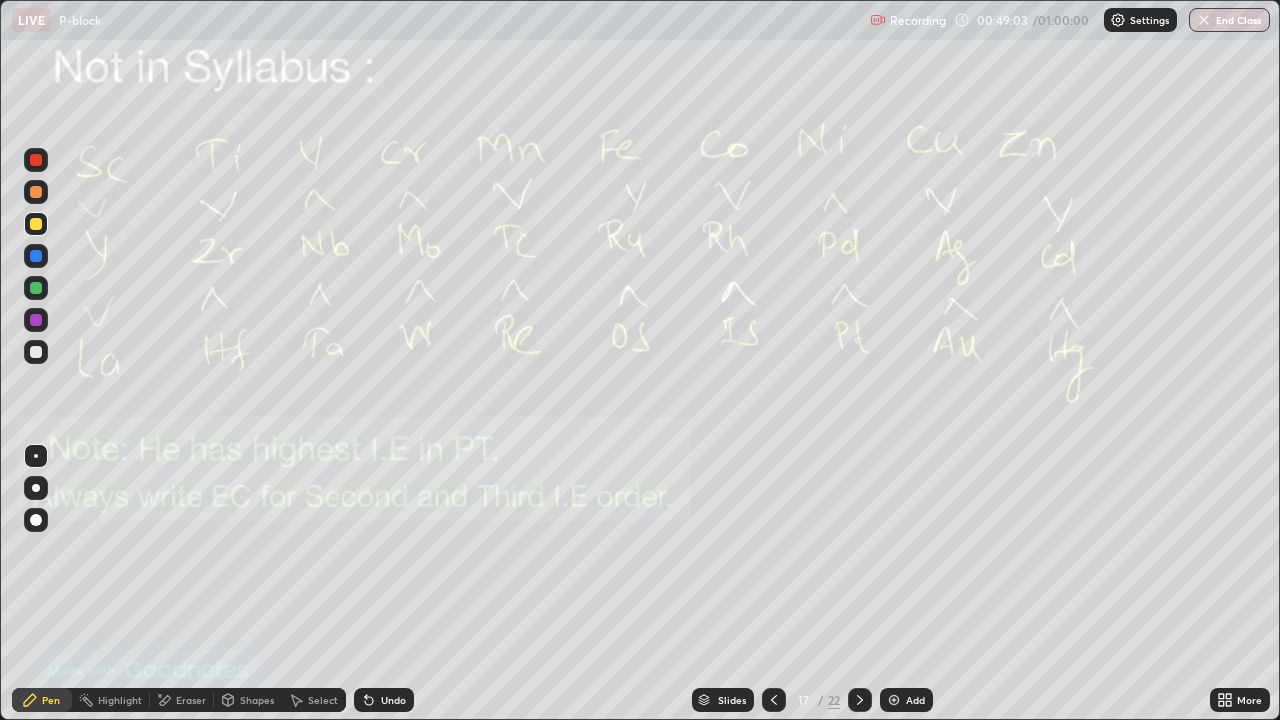 click 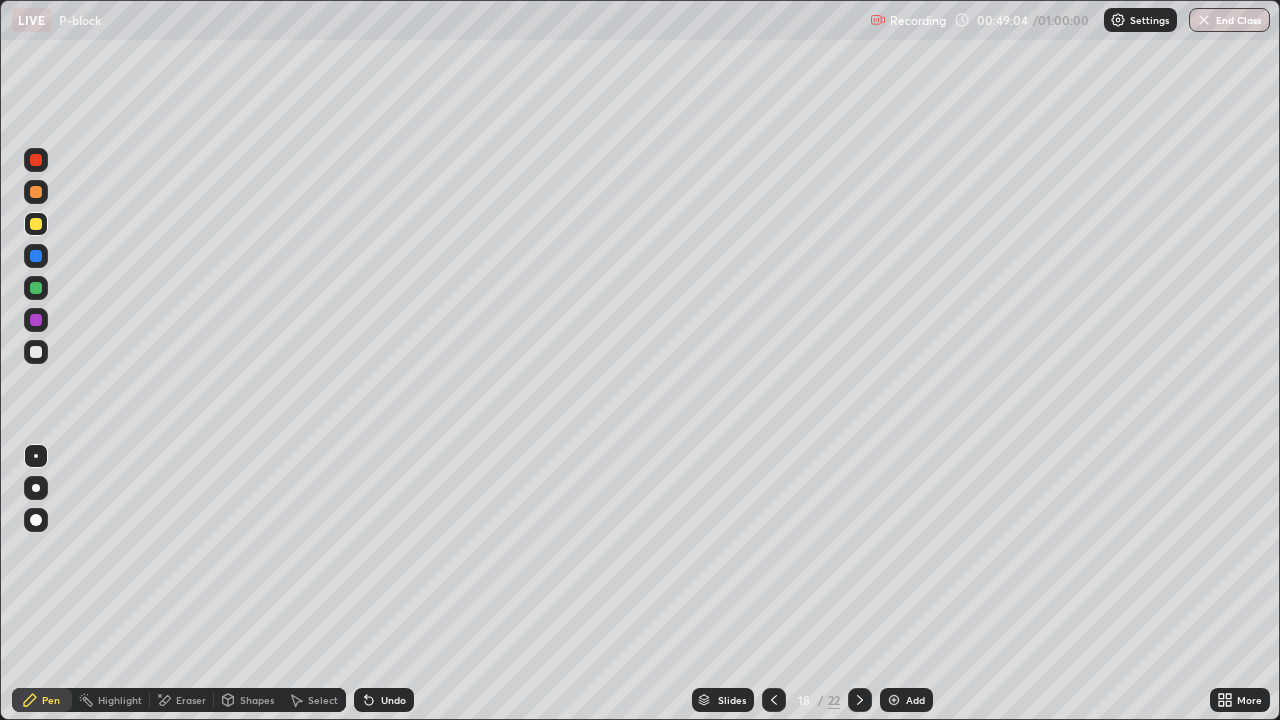 click 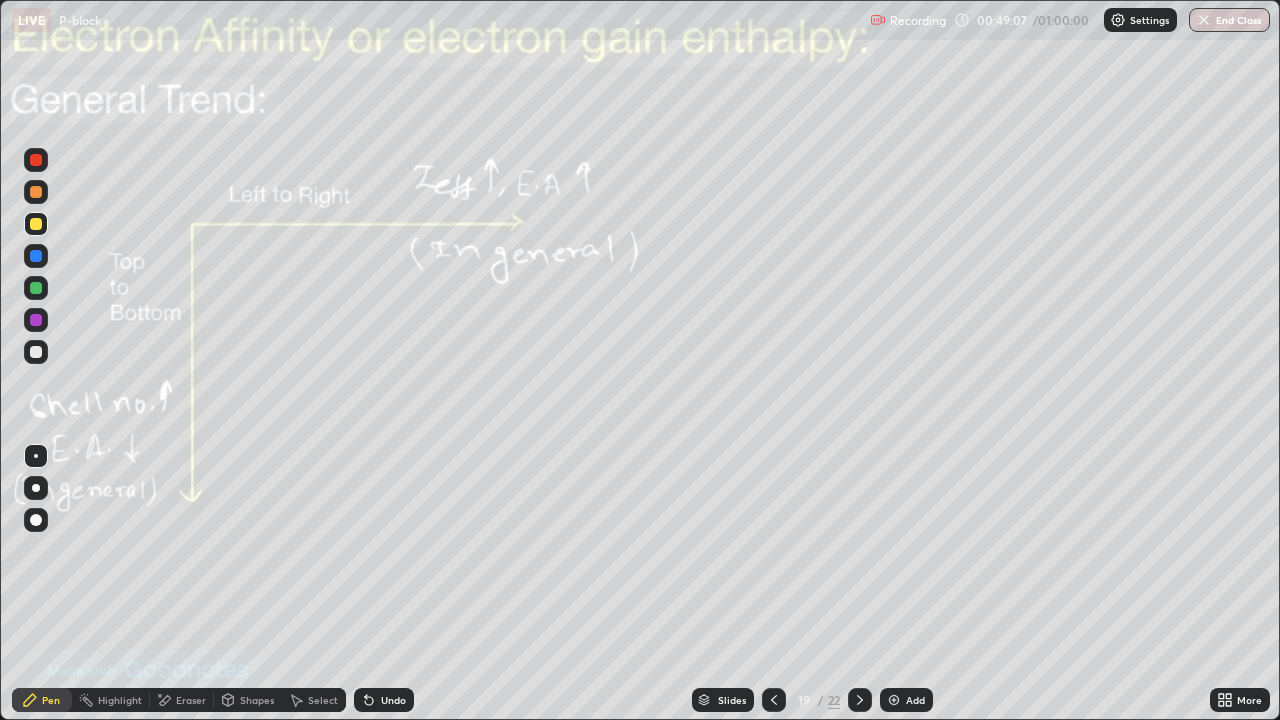 click 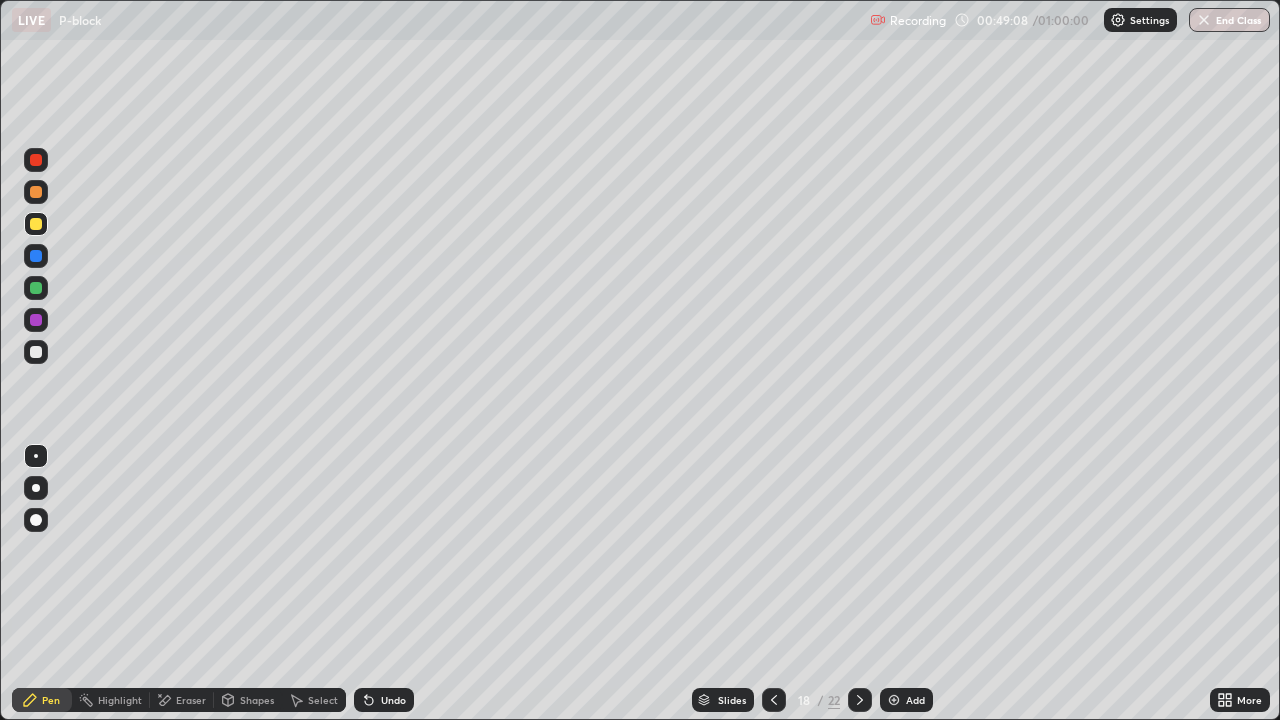 click on "Add" at bounding box center [906, 700] 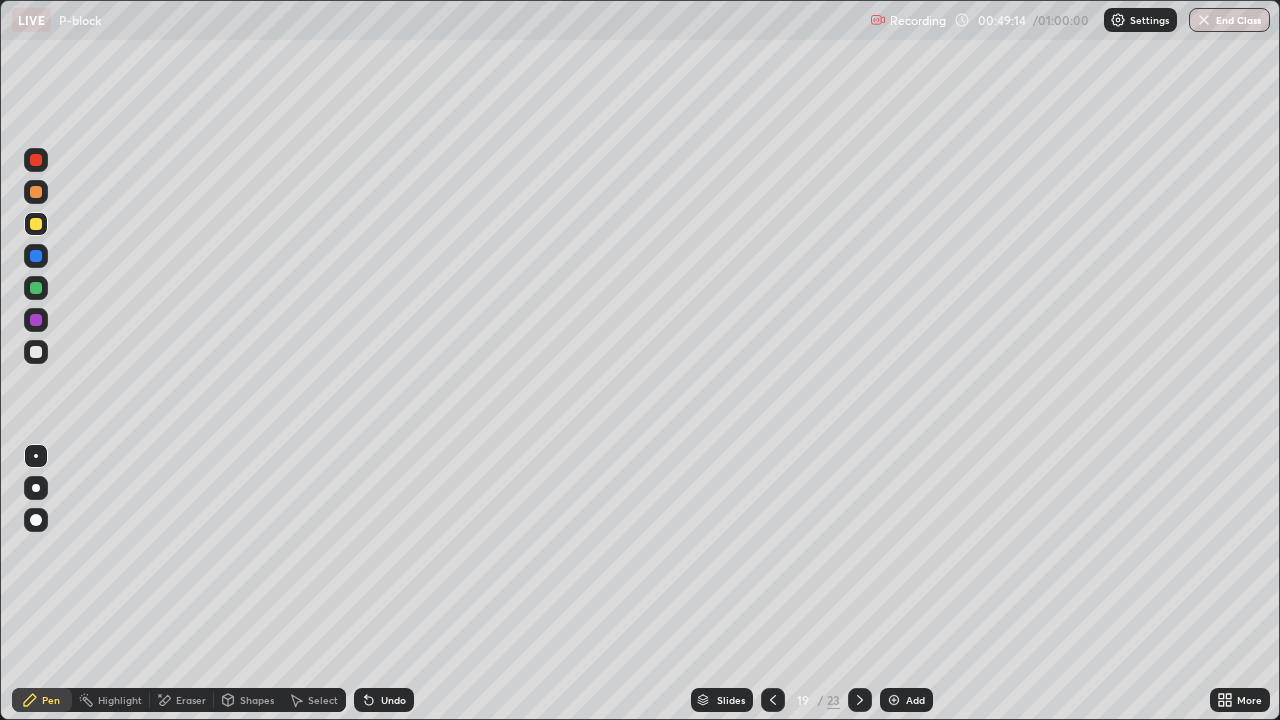 click at bounding box center (36, 352) 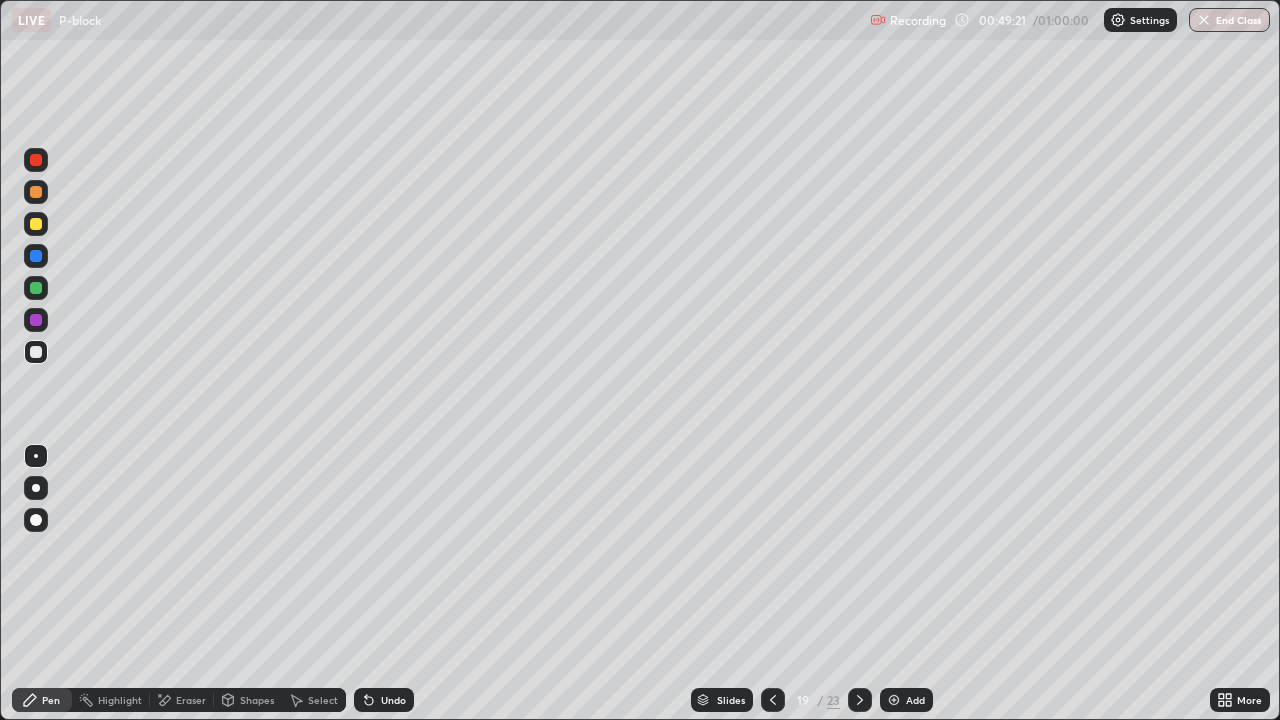 click on "Highlight" at bounding box center [111, 700] 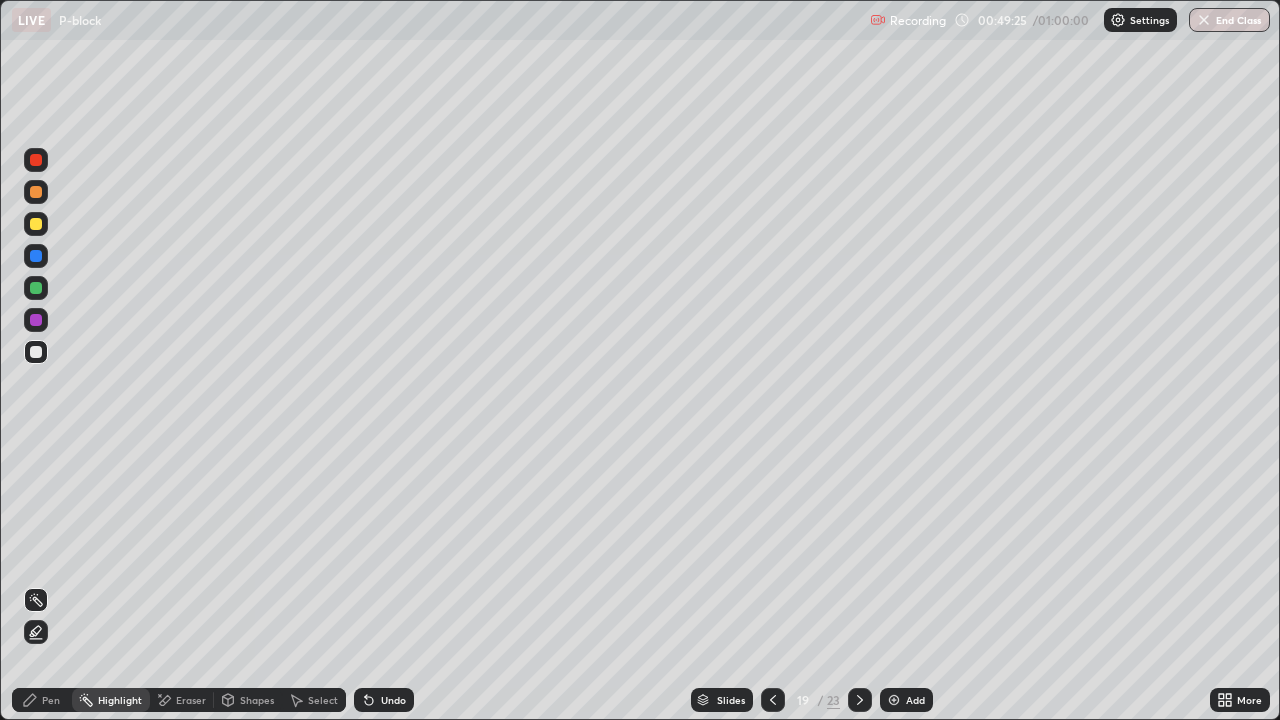 click on "Pen" at bounding box center (42, 700) 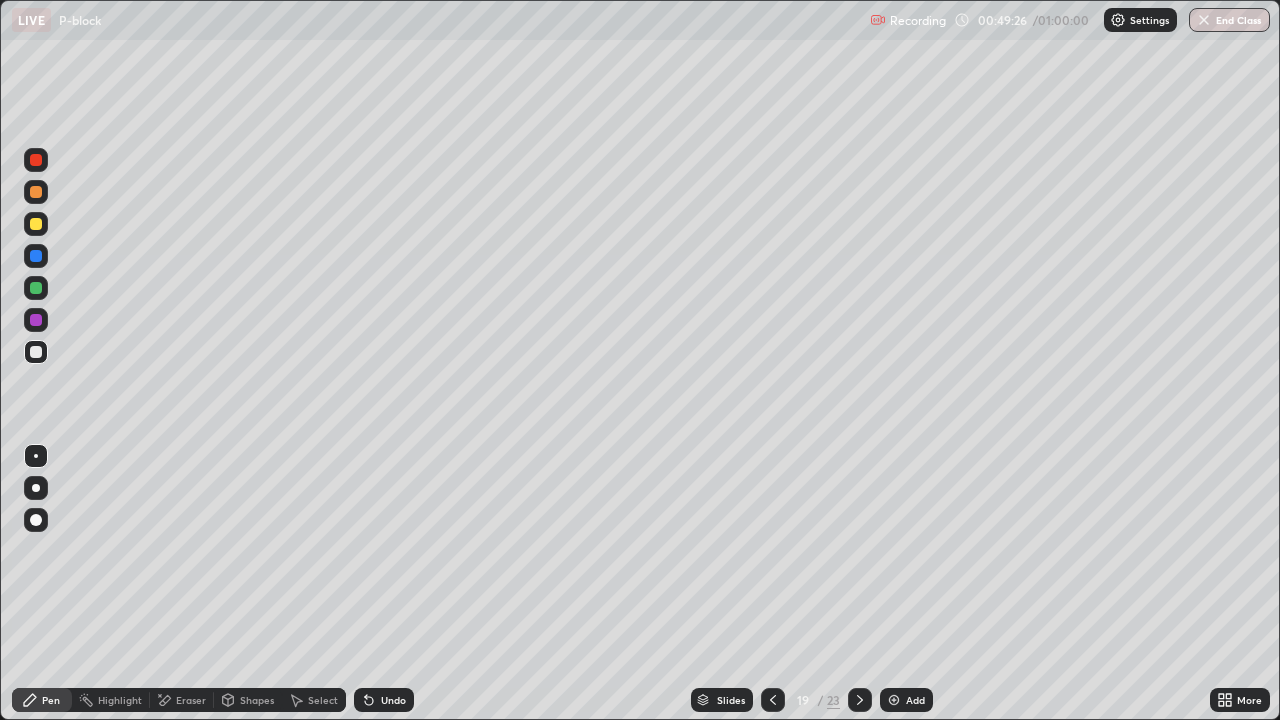 click on "Pen" at bounding box center [42, 700] 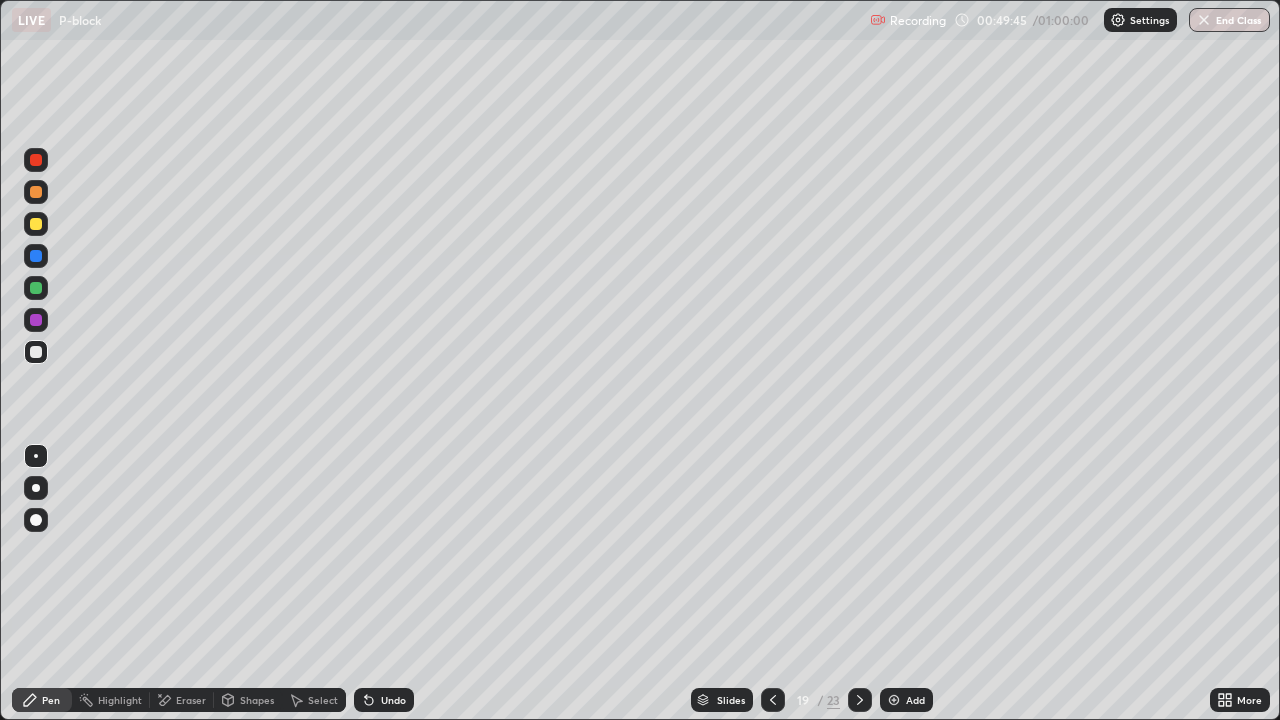 click on "More" at bounding box center [1240, 700] 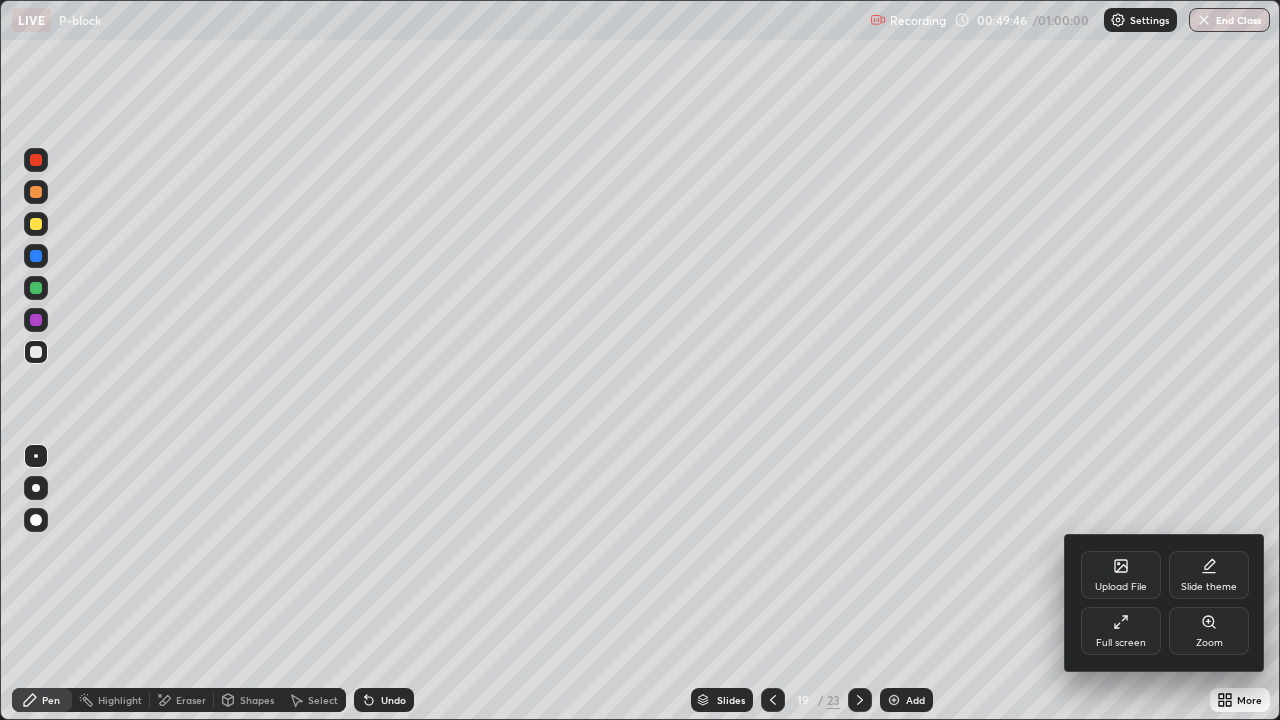 click on "Full screen" at bounding box center [1121, 643] 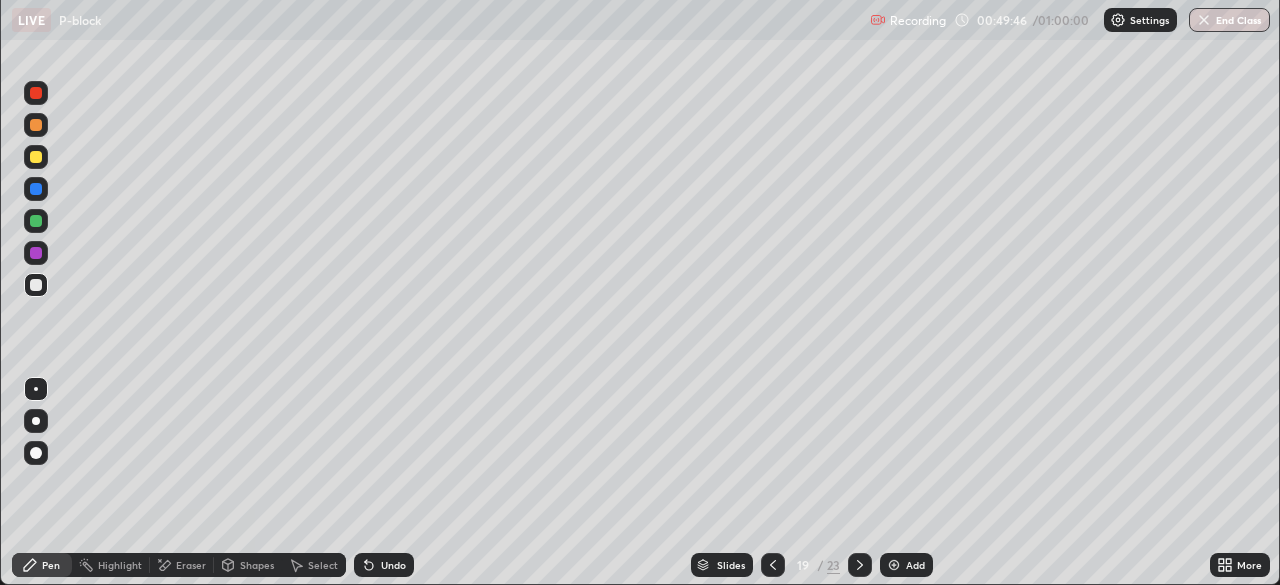 scroll, scrollTop: 585, scrollLeft: 1280, axis: both 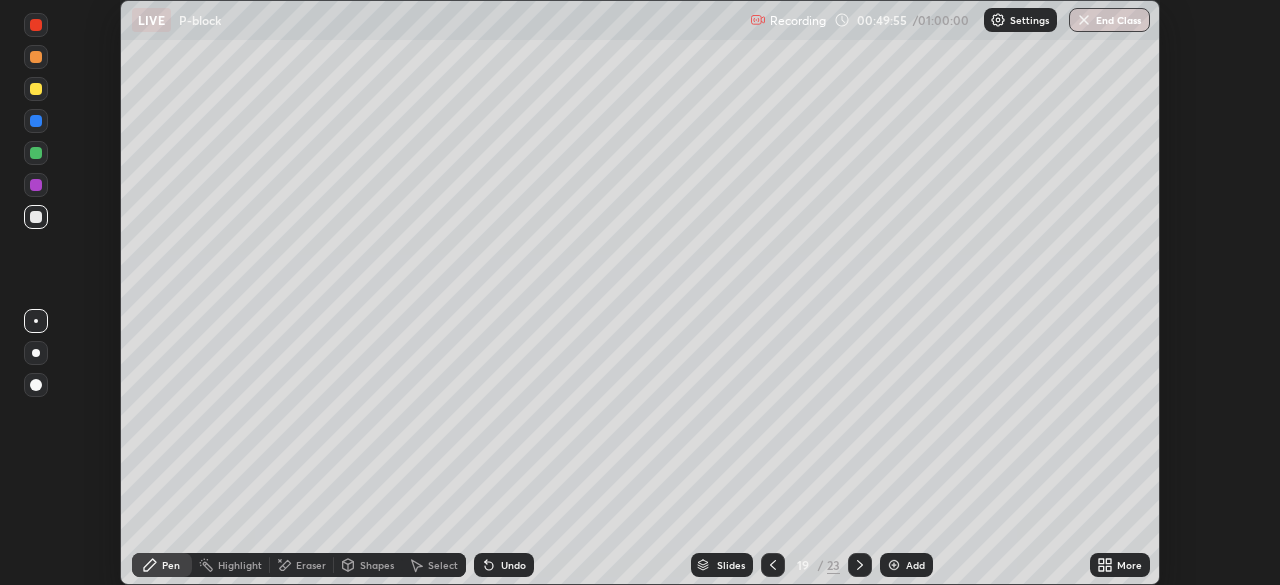 click on "Erase all" at bounding box center (36, 292) 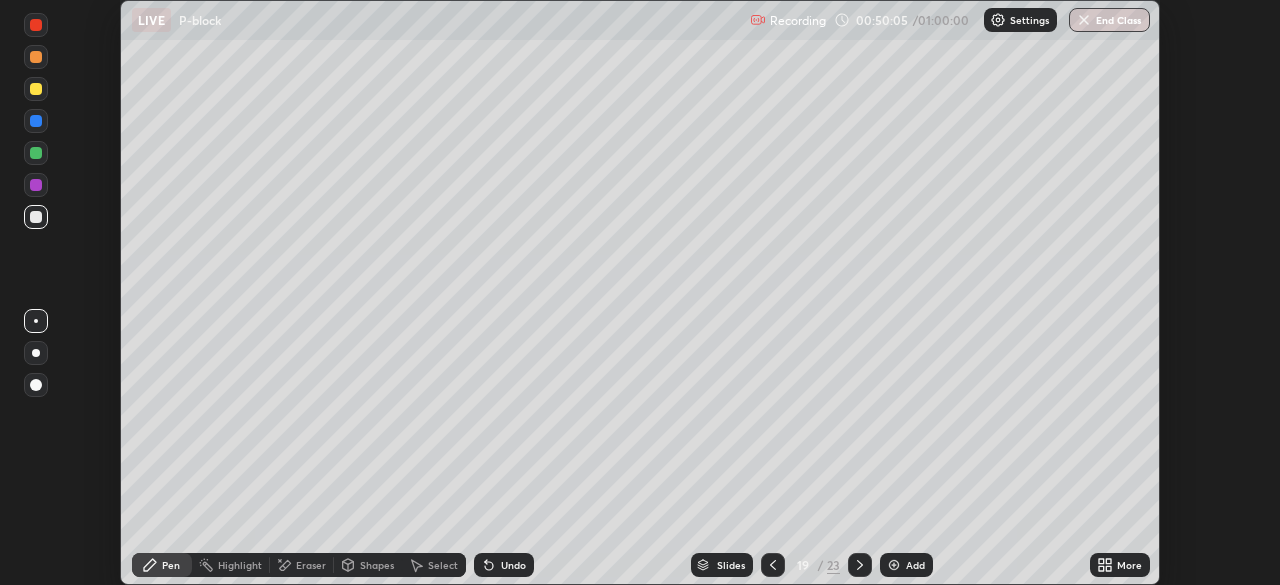 click on "End Class" at bounding box center [1109, 20] 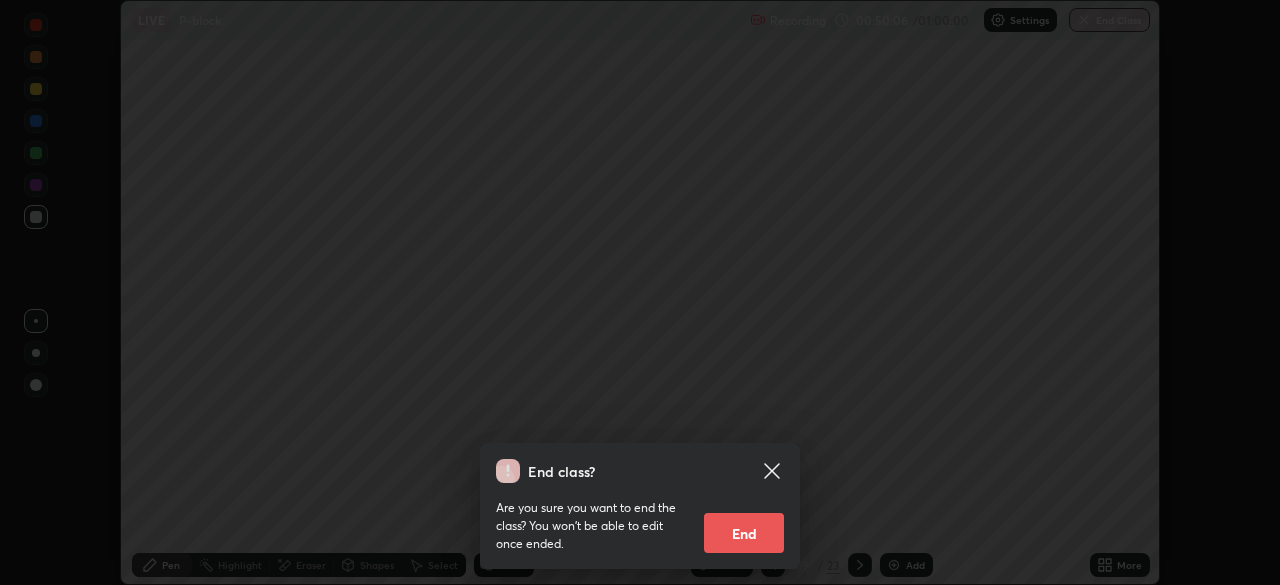 click on "End" at bounding box center (744, 533) 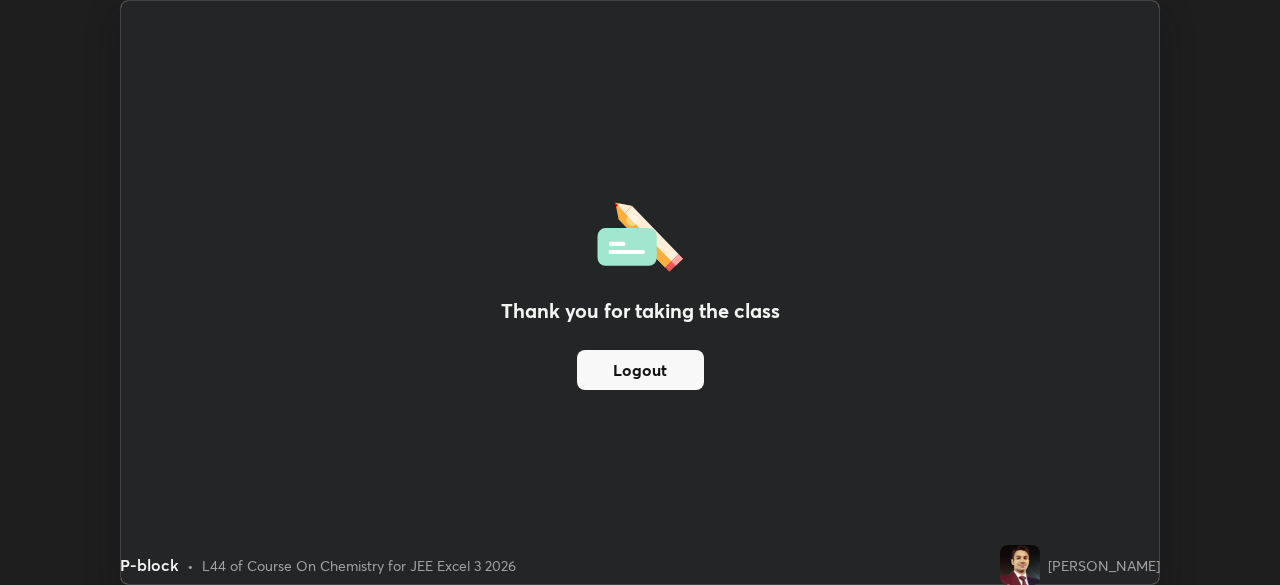 click on "Logout" at bounding box center [640, 370] 